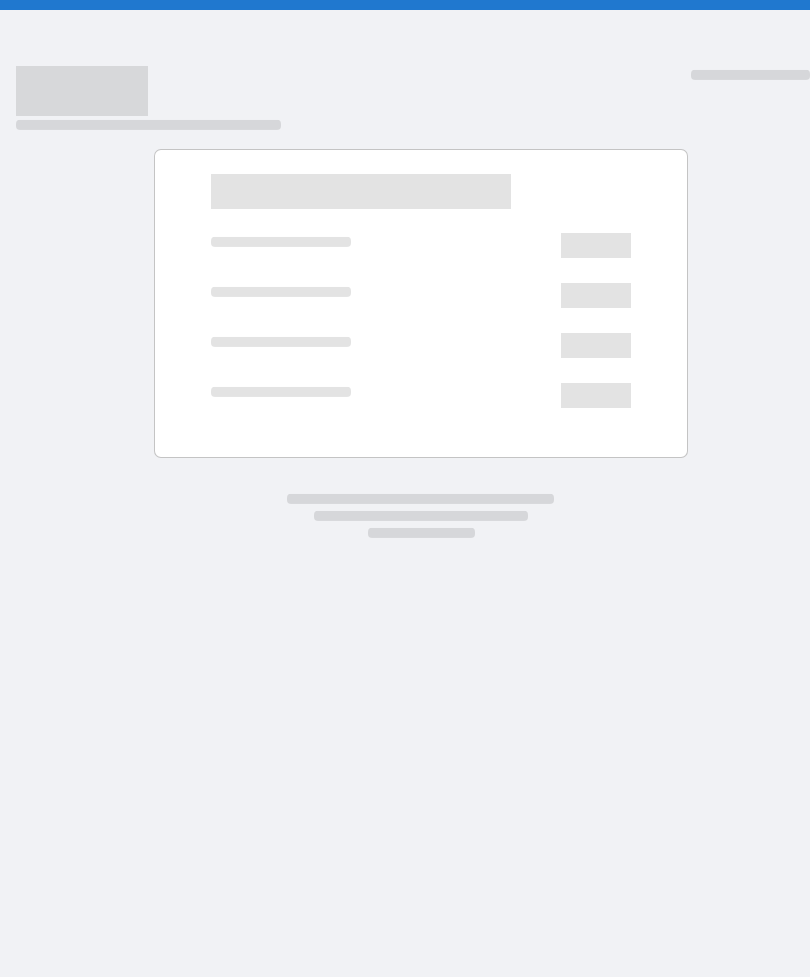scroll, scrollTop: 0, scrollLeft: 0, axis: both 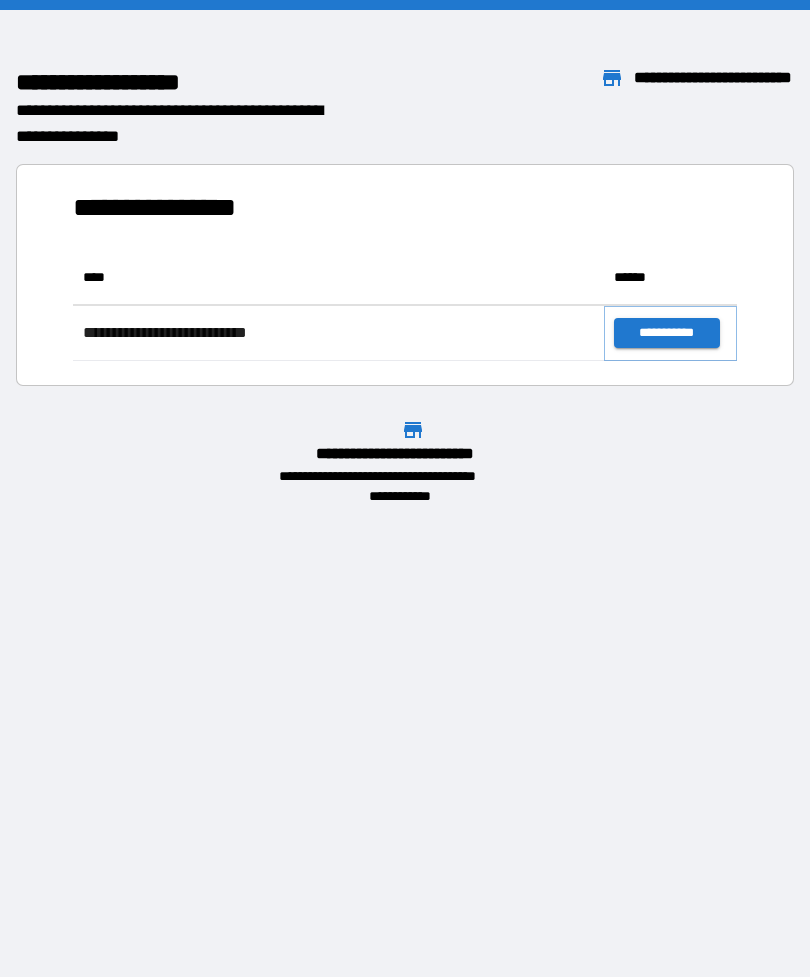 click on "**********" at bounding box center (666, 333) 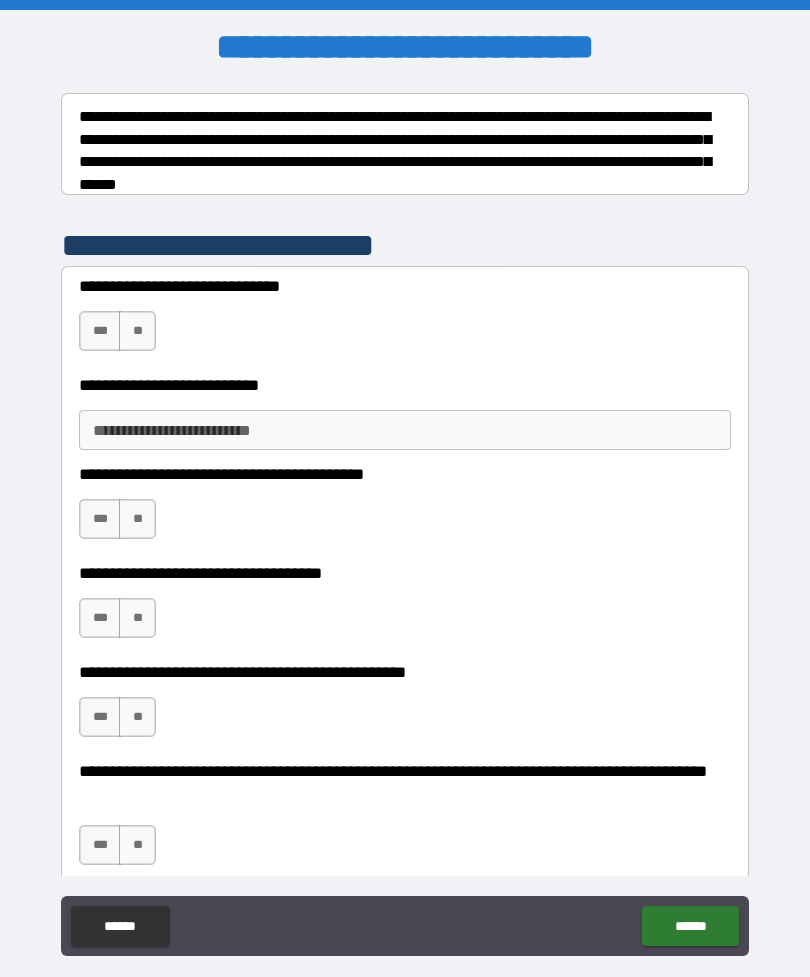 scroll, scrollTop: 311, scrollLeft: 0, axis: vertical 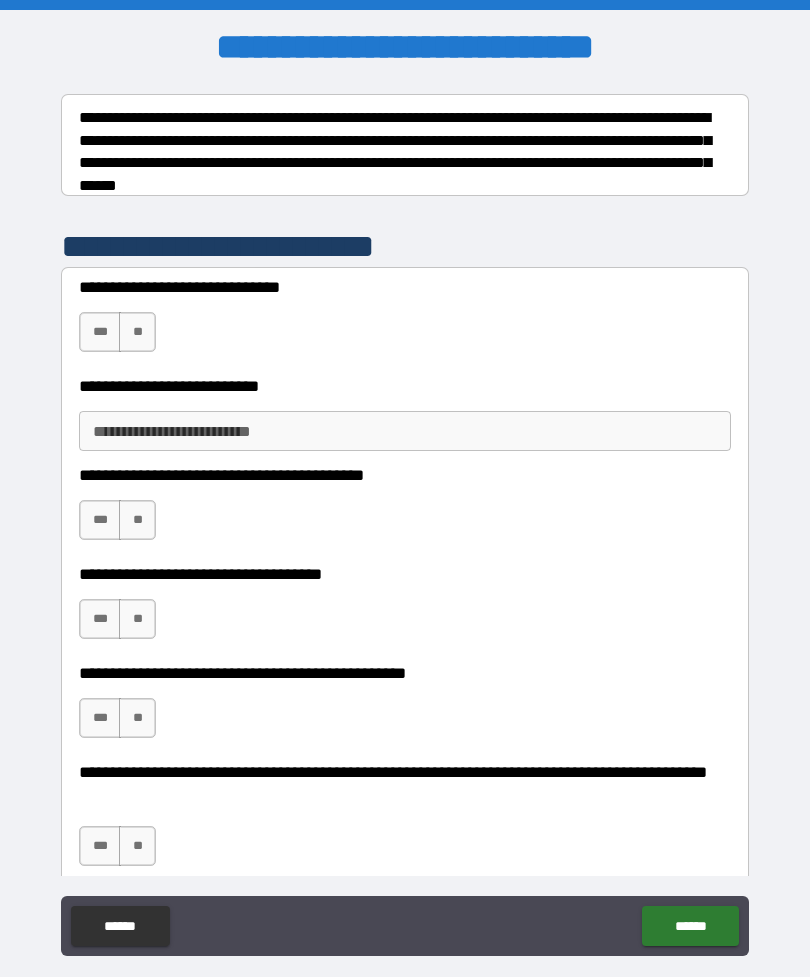 click on "***" at bounding box center (100, 332) 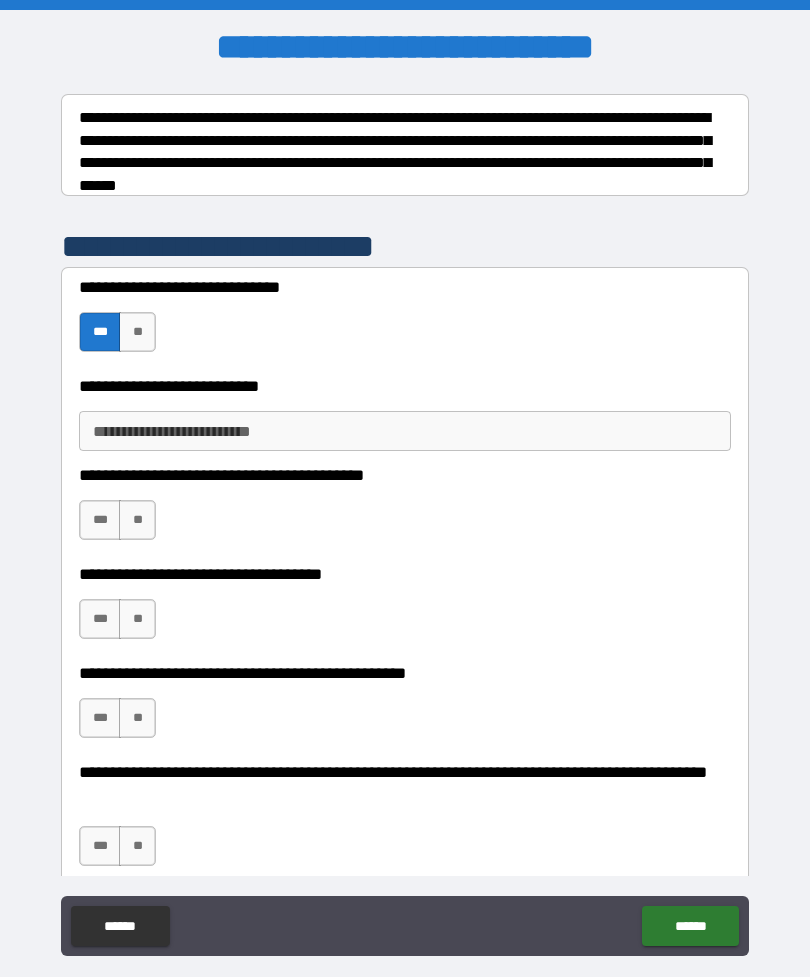 click on "**" at bounding box center (137, 520) 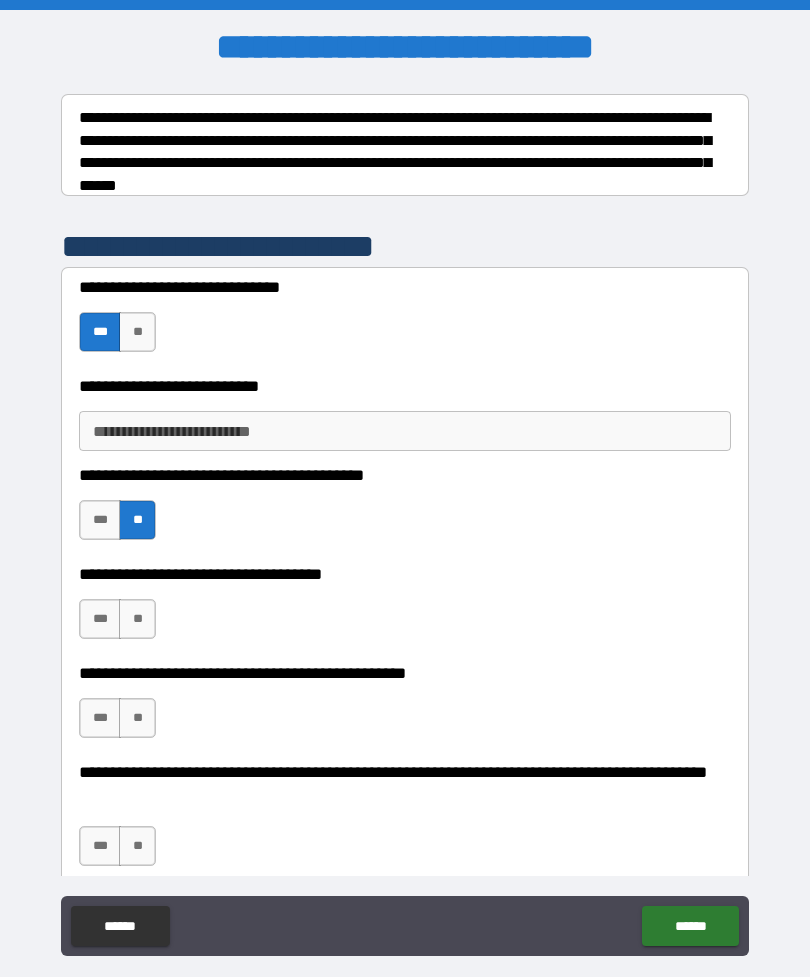 click on "**" at bounding box center [137, 619] 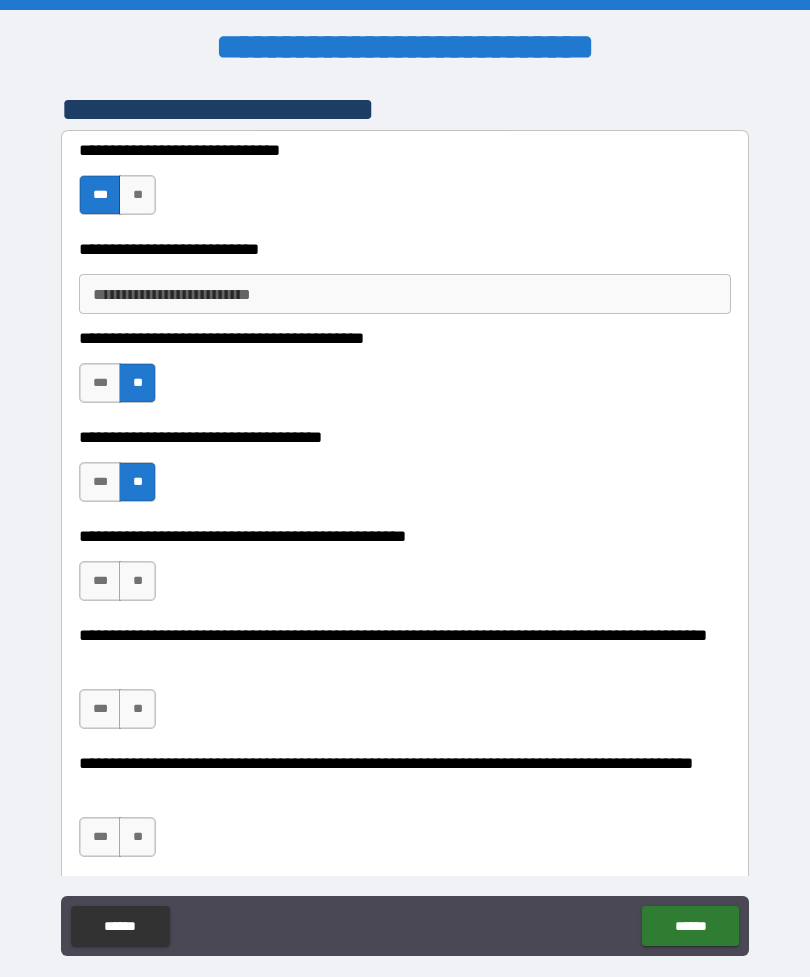scroll, scrollTop: 460, scrollLeft: 0, axis: vertical 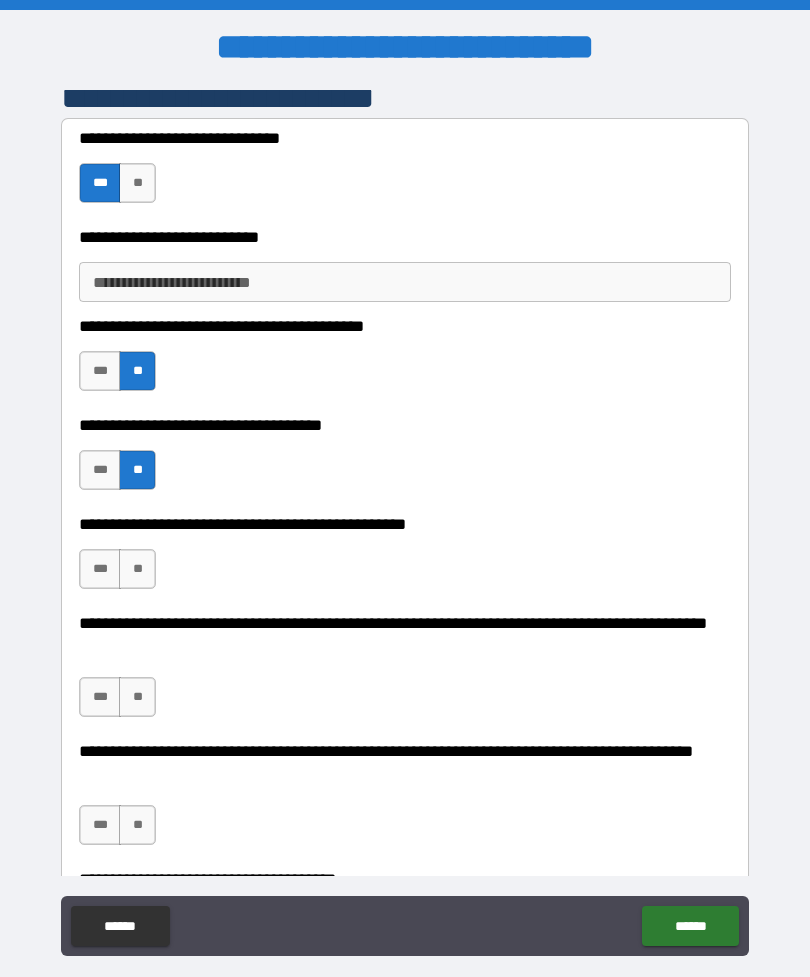 click on "**" at bounding box center (137, 569) 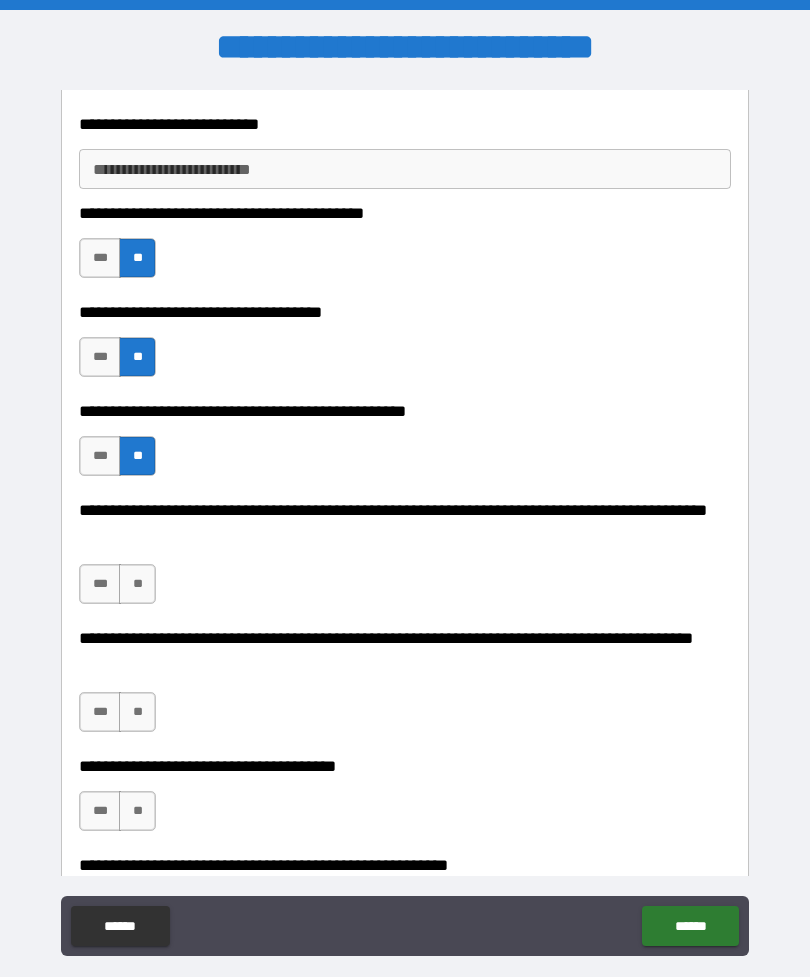 scroll, scrollTop: 575, scrollLeft: 0, axis: vertical 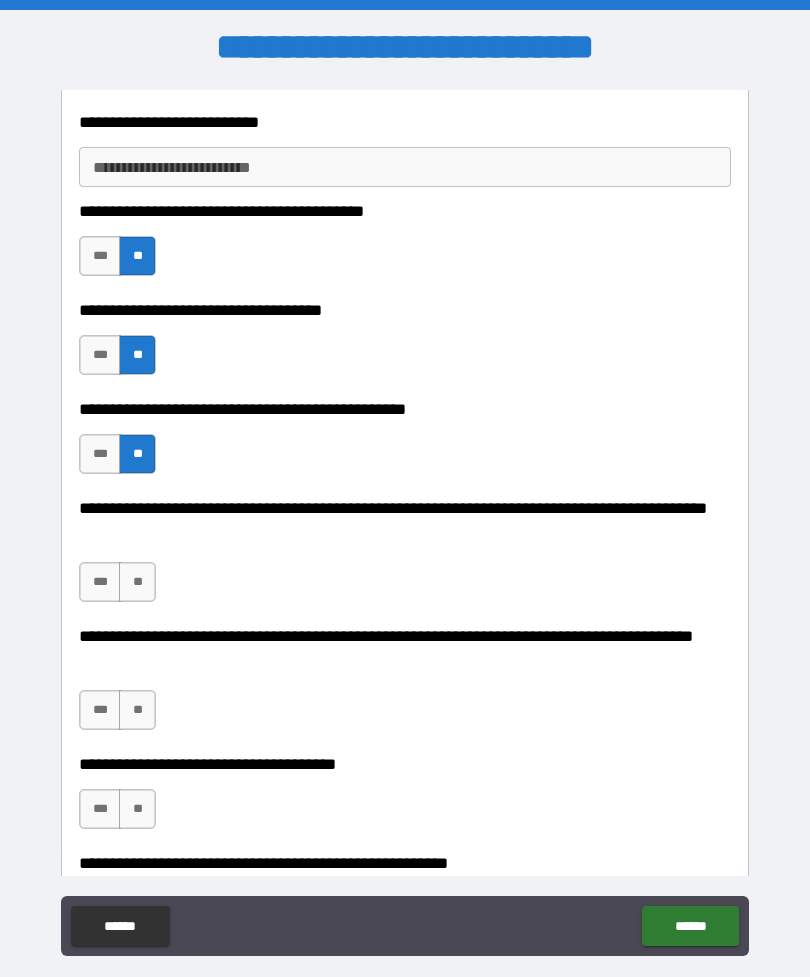 click on "**" at bounding box center (137, 582) 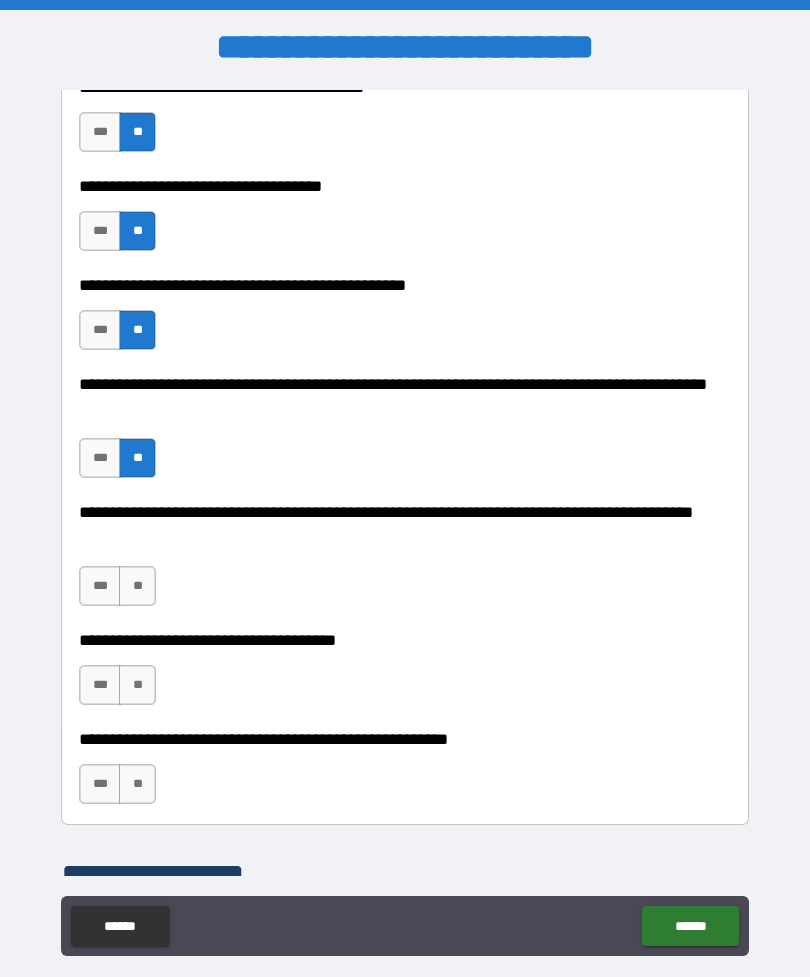 scroll, scrollTop: 701, scrollLeft: 0, axis: vertical 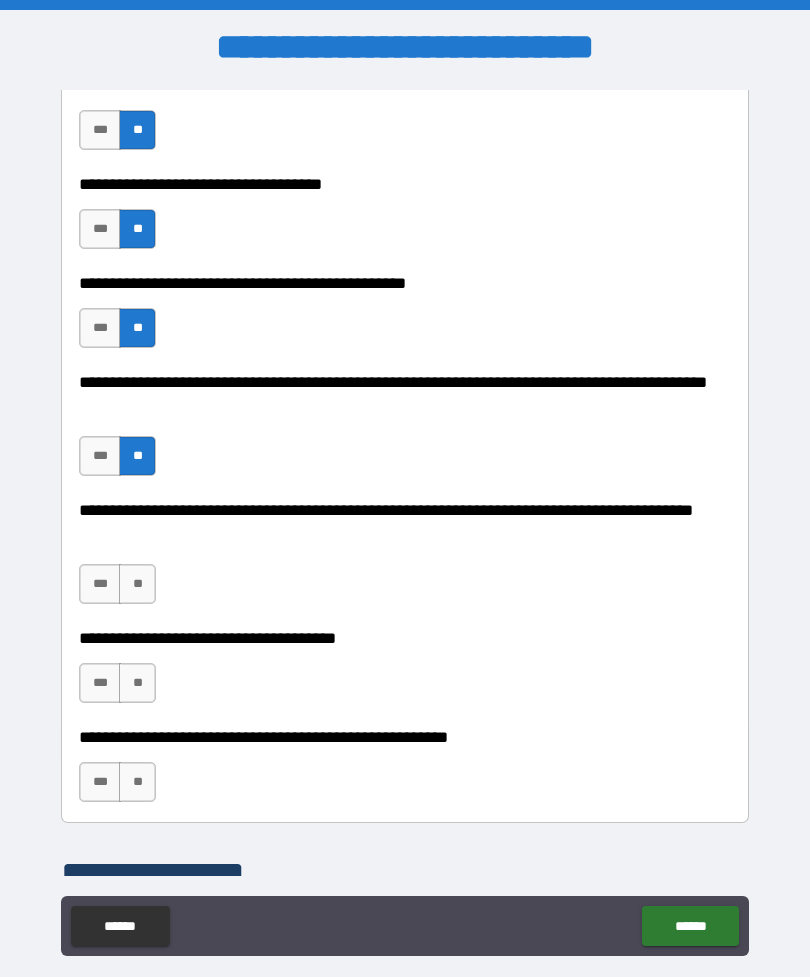 click on "**" at bounding box center (137, 584) 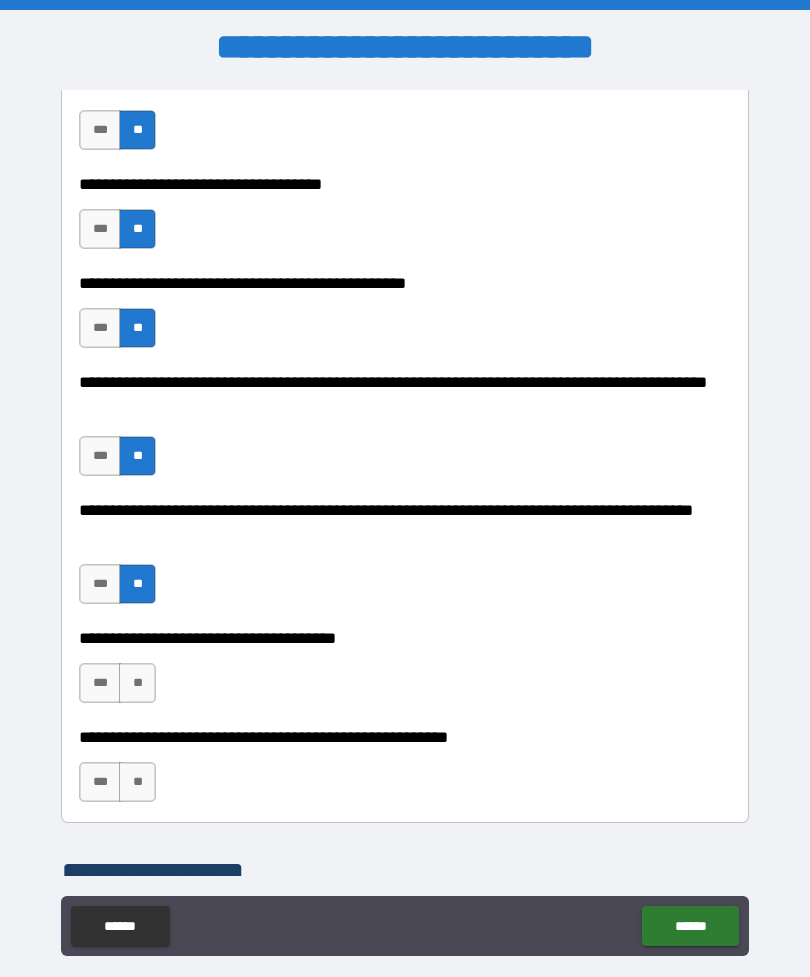 click on "**" at bounding box center [137, 683] 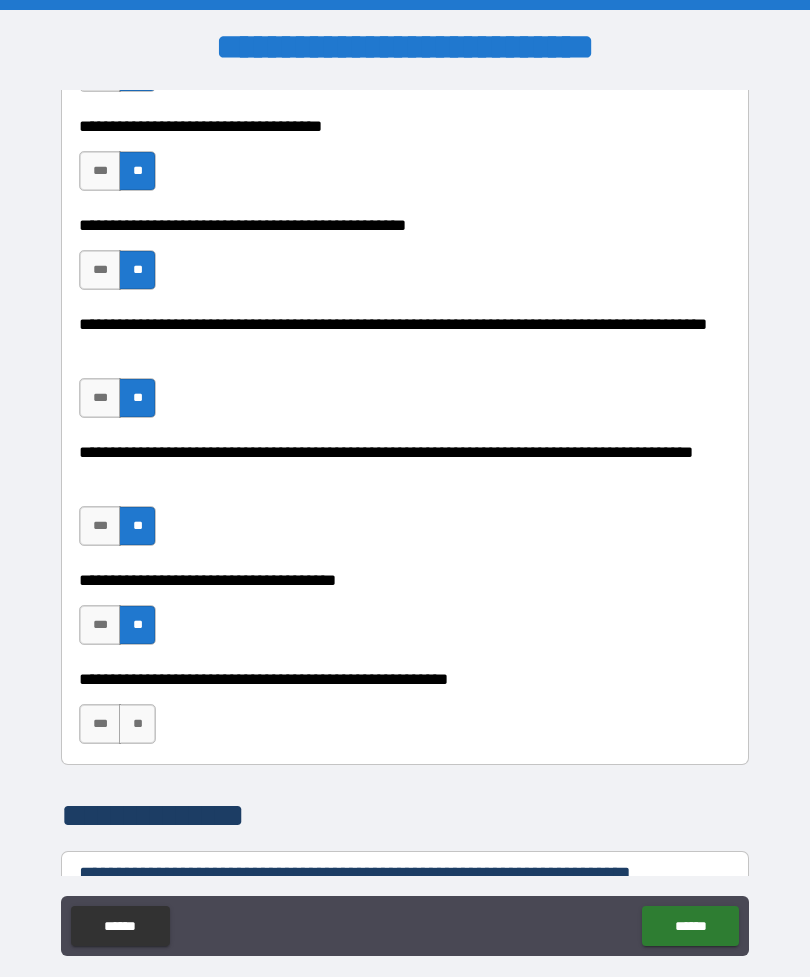 scroll, scrollTop: 764, scrollLeft: 0, axis: vertical 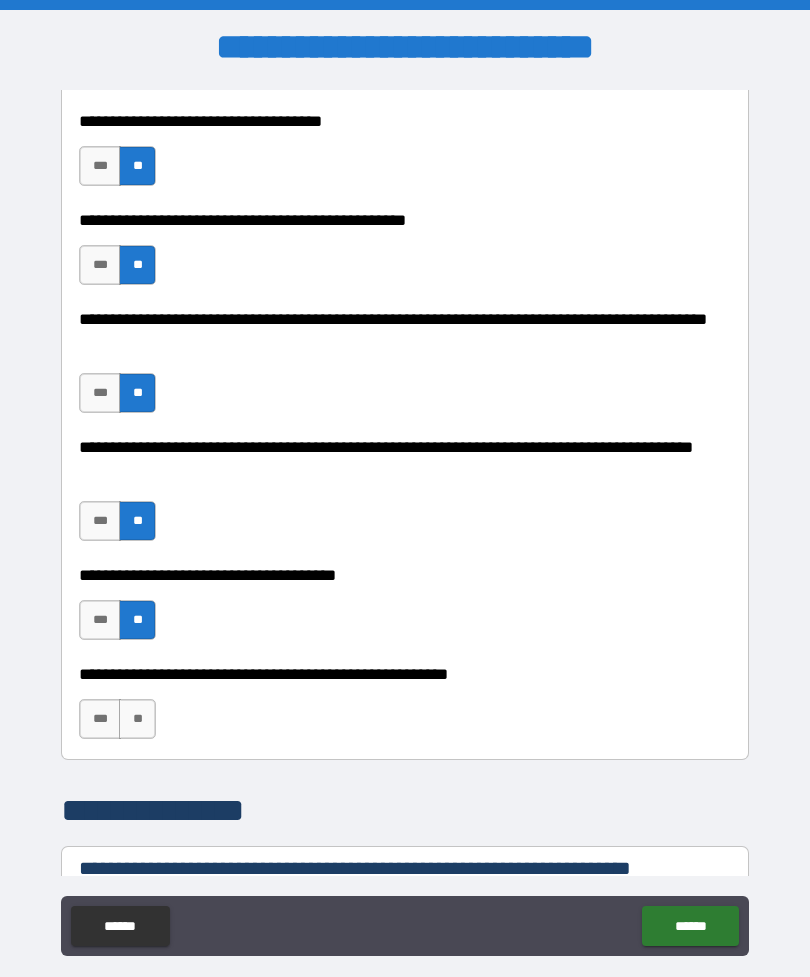 click on "***" at bounding box center (100, 719) 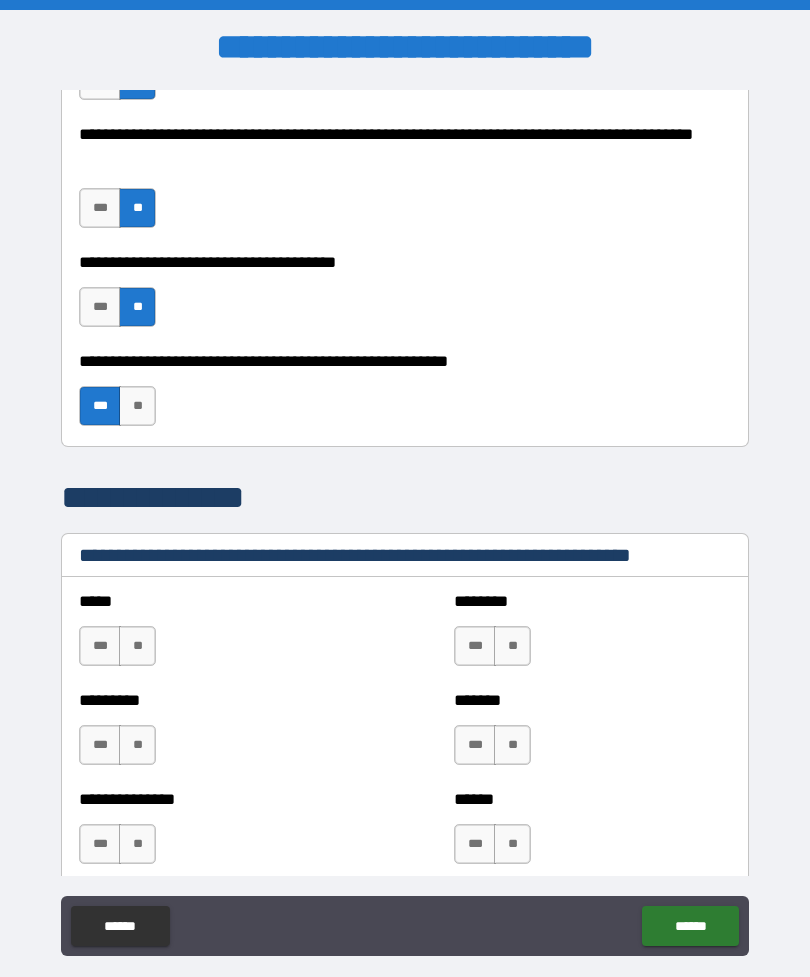 scroll, scrollTop: 1238, scrollLeft: 0, axis: vertical 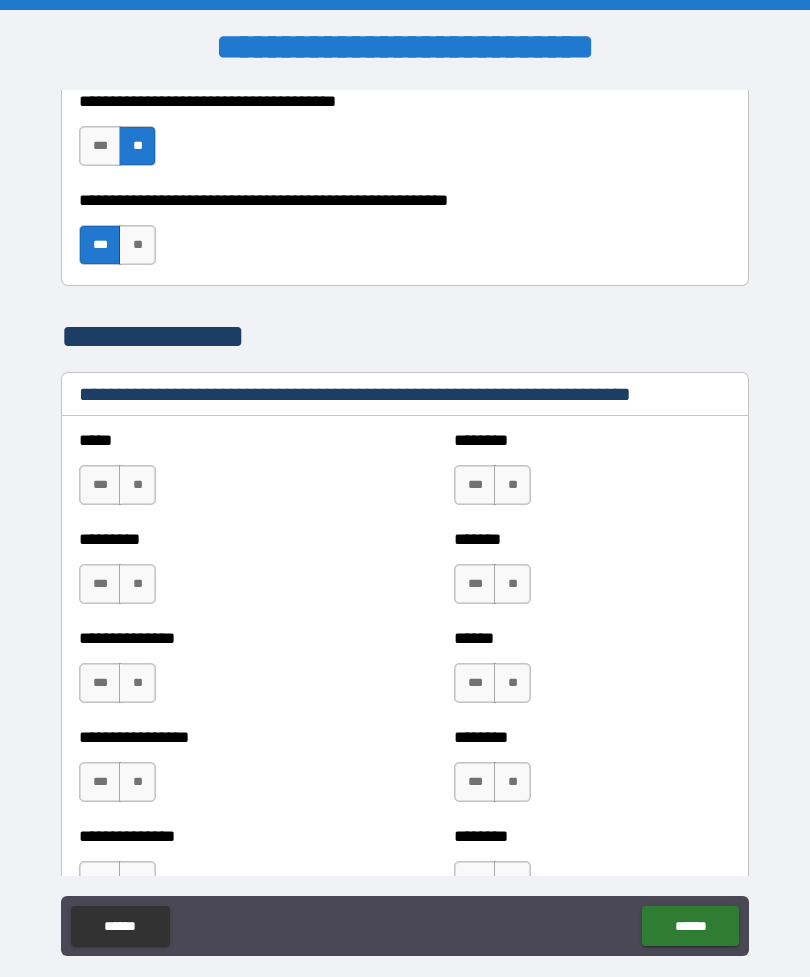 click on "**" at bounding box center (137, 485) 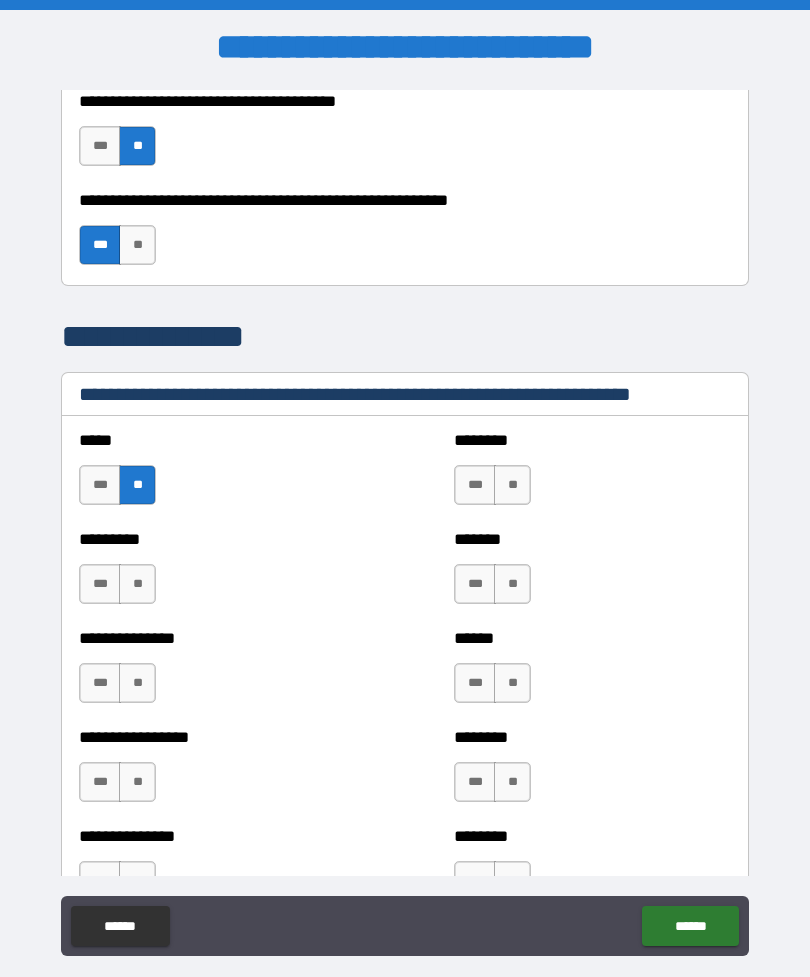 click on "**" at bounding box center [512, 485] 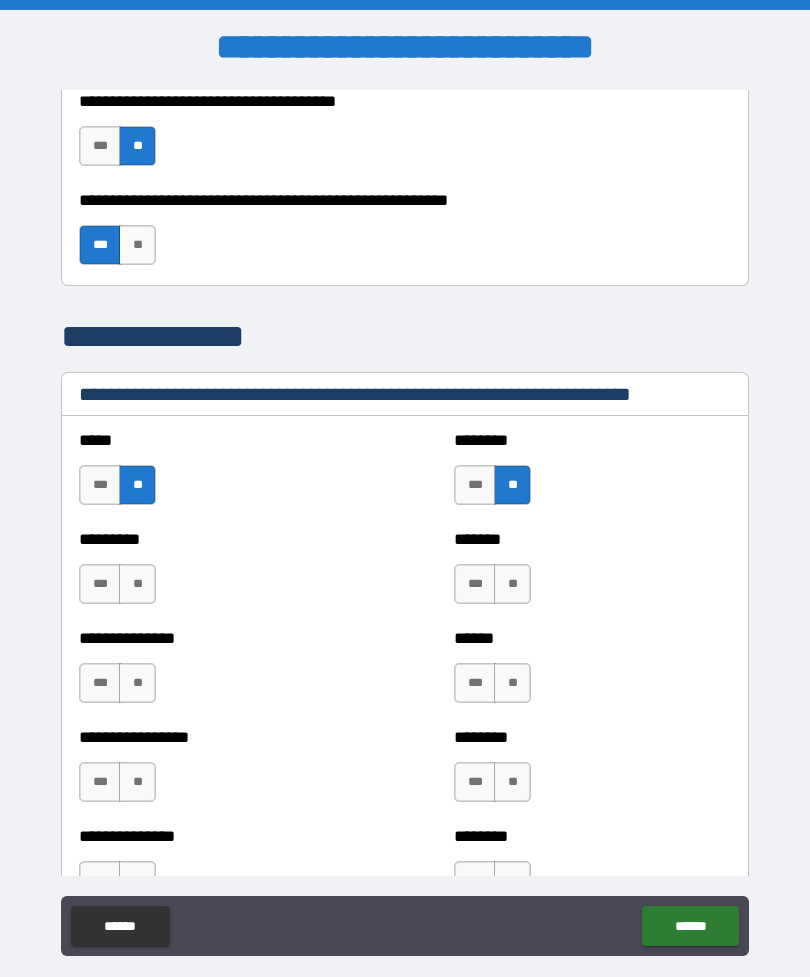 click on "**" at bounding box center [512, 584] 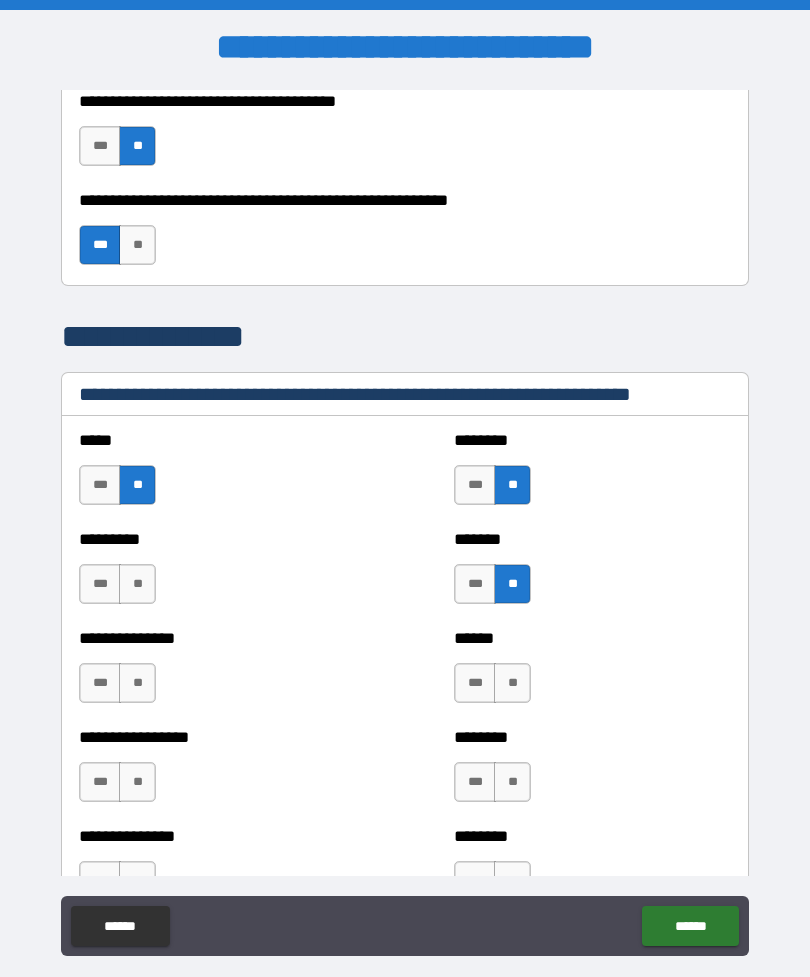 click on "**" at bounding box center (137, 584) 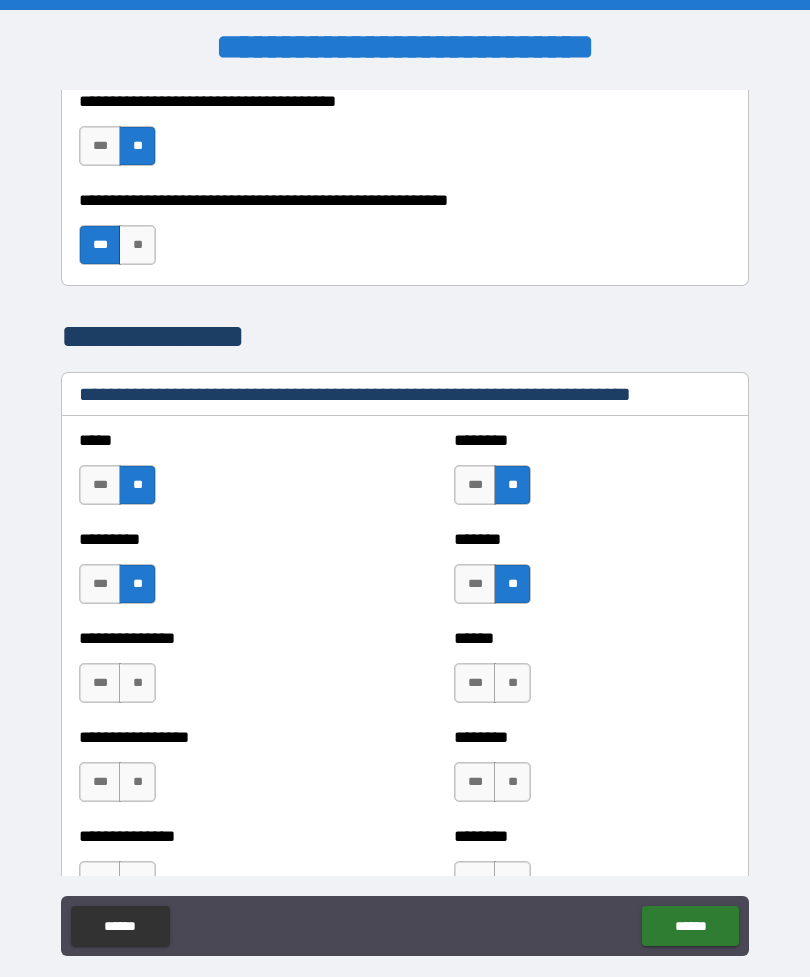 click on "**" at bounding box center (137, 683) 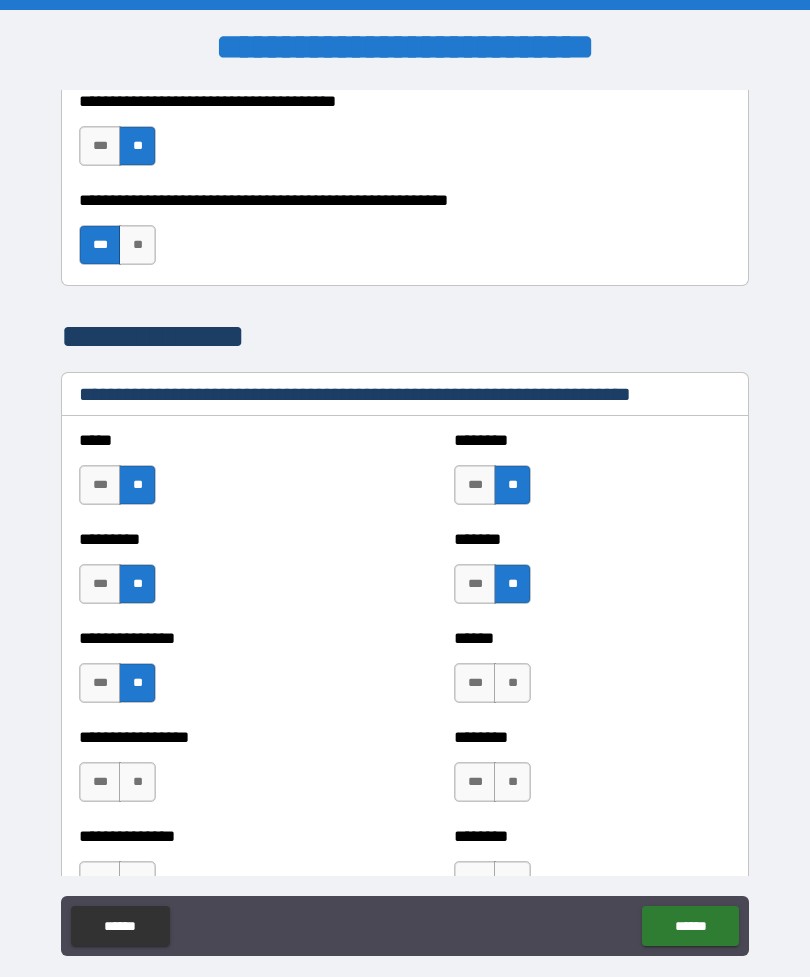 click on "**" at bounding box center [512, 683] 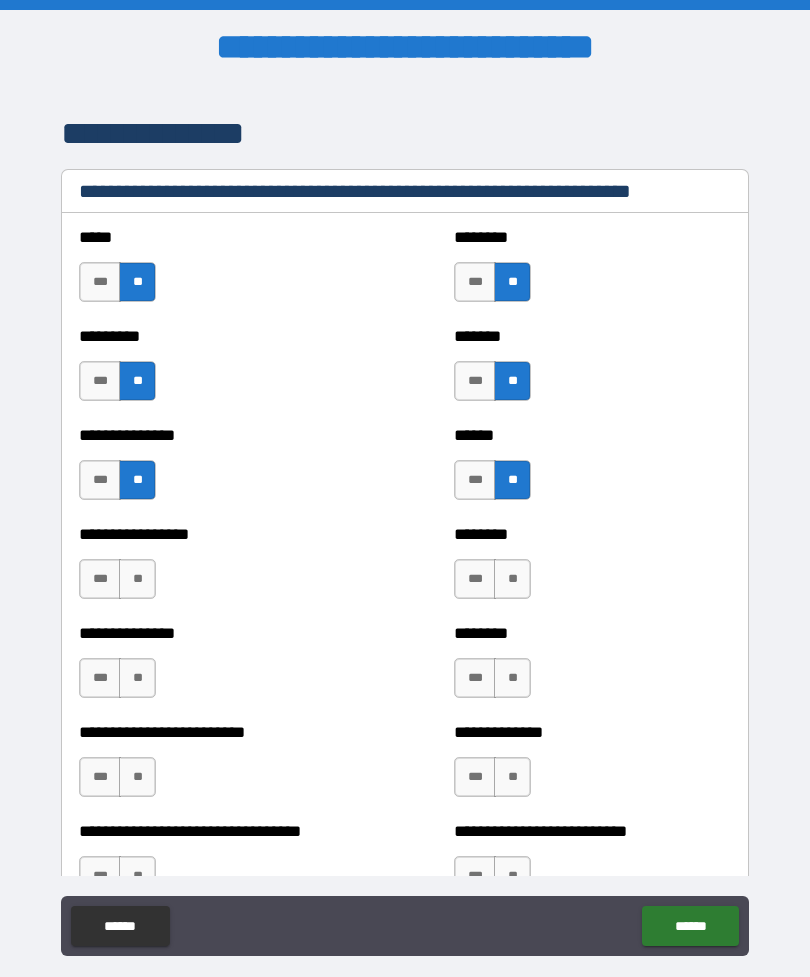 scroll, scrollTop: 1442, scrollLeft: 0, axis: vertical 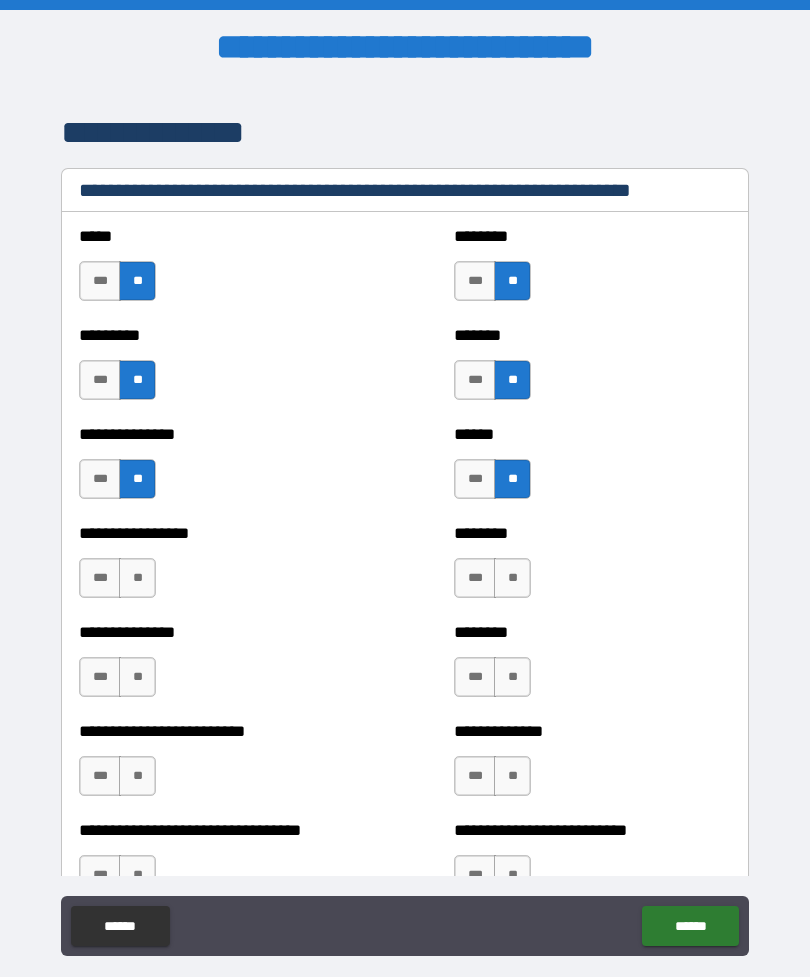 click on "**" at bounding box center [512, 578] 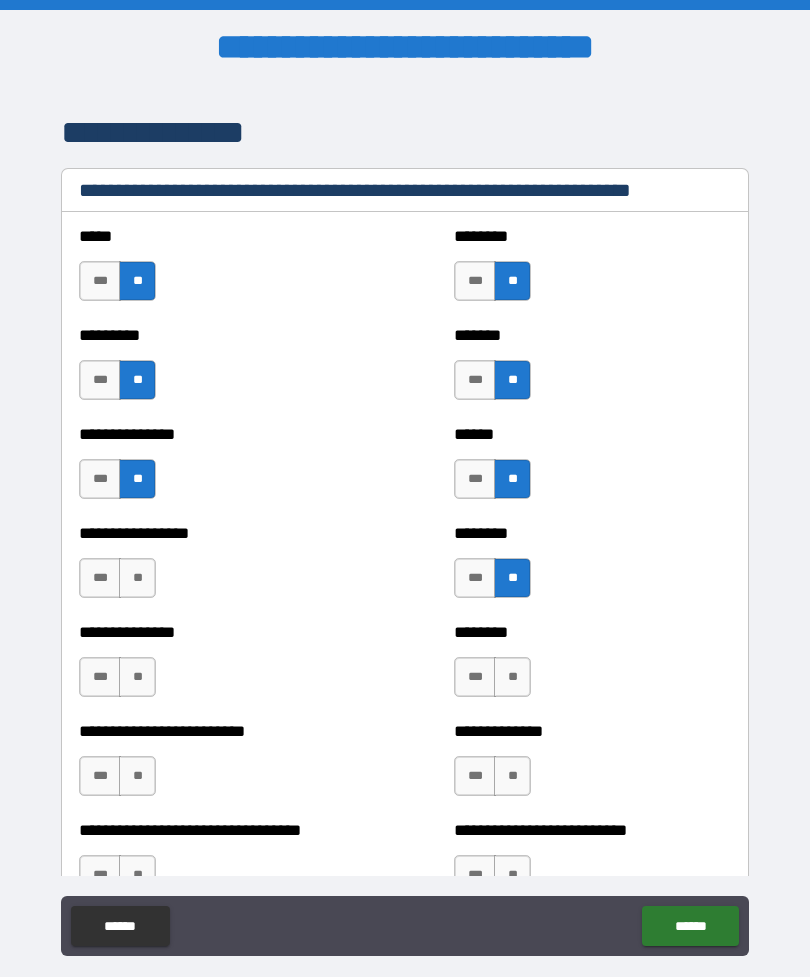 click on "**" at bounding box center [137, 578] 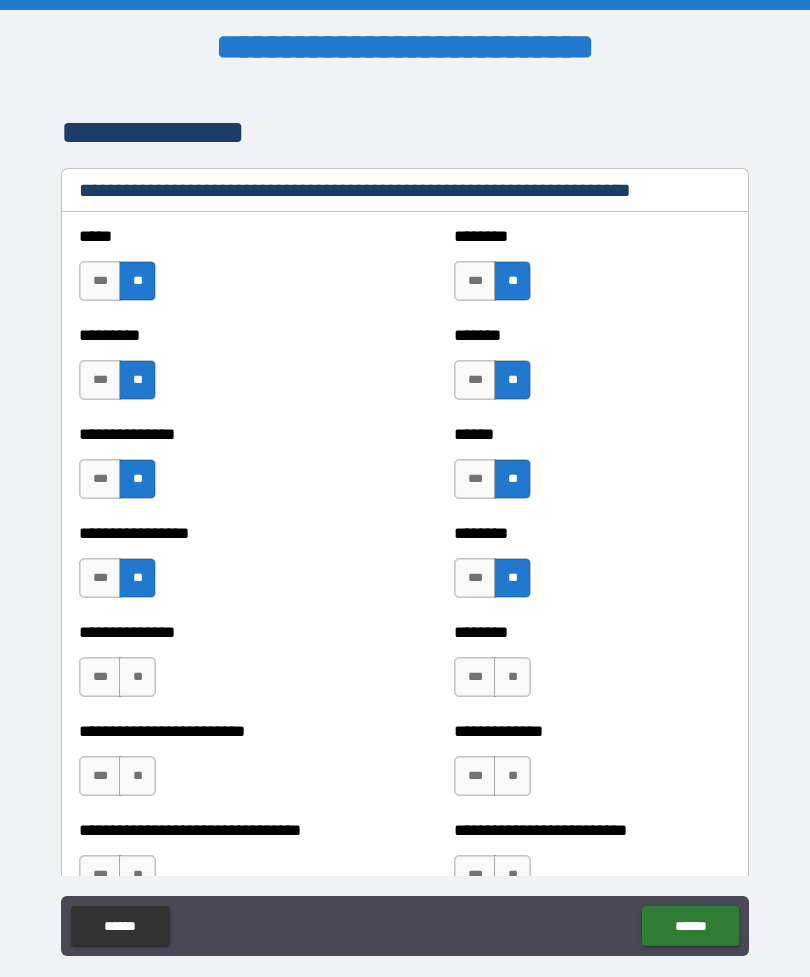 click on "**" at bounding box center [137, 677] 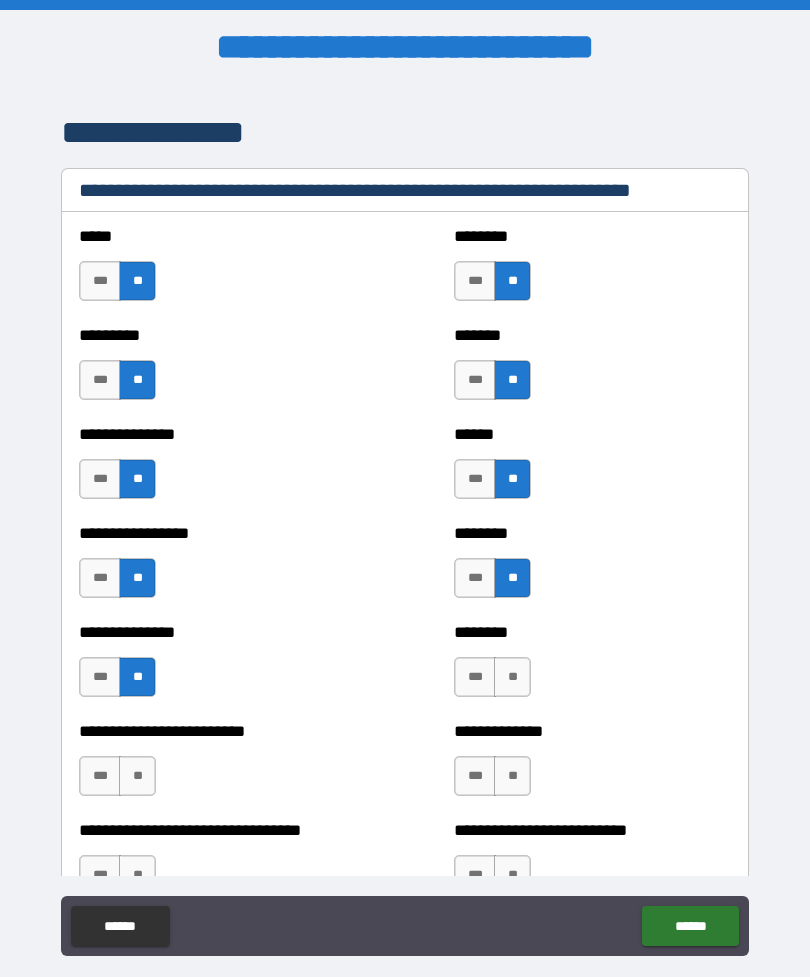 click on "**" at bounding box center [512, 677] 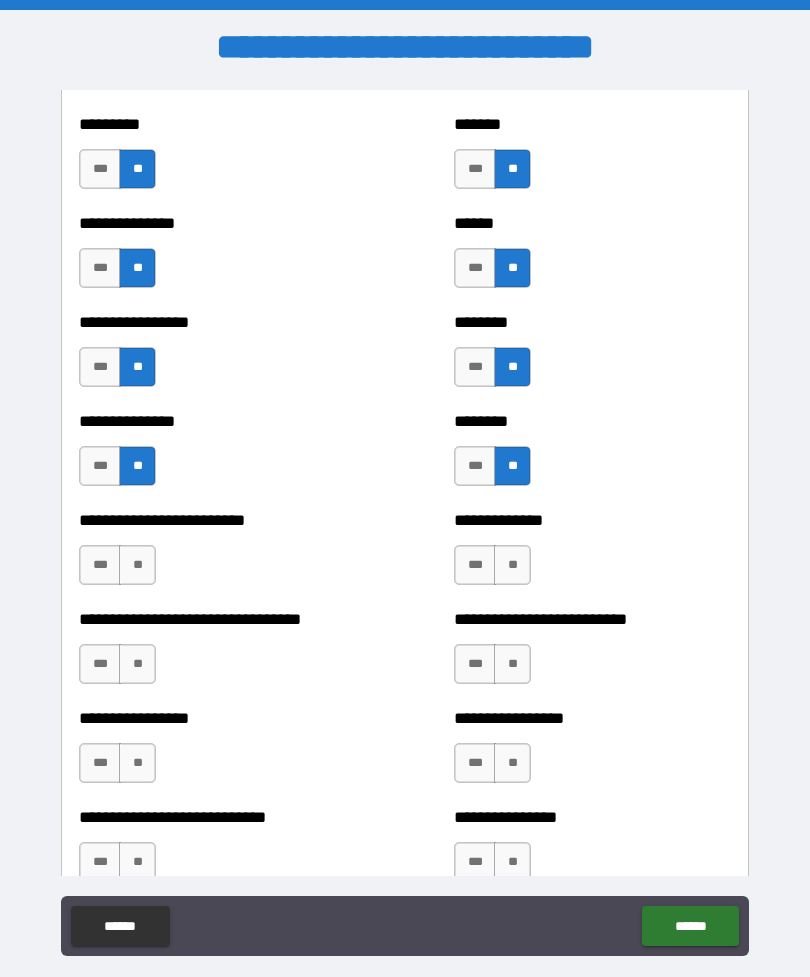 scroll, scrollTop: 1656, scrollLeft: 0, axis: vertical 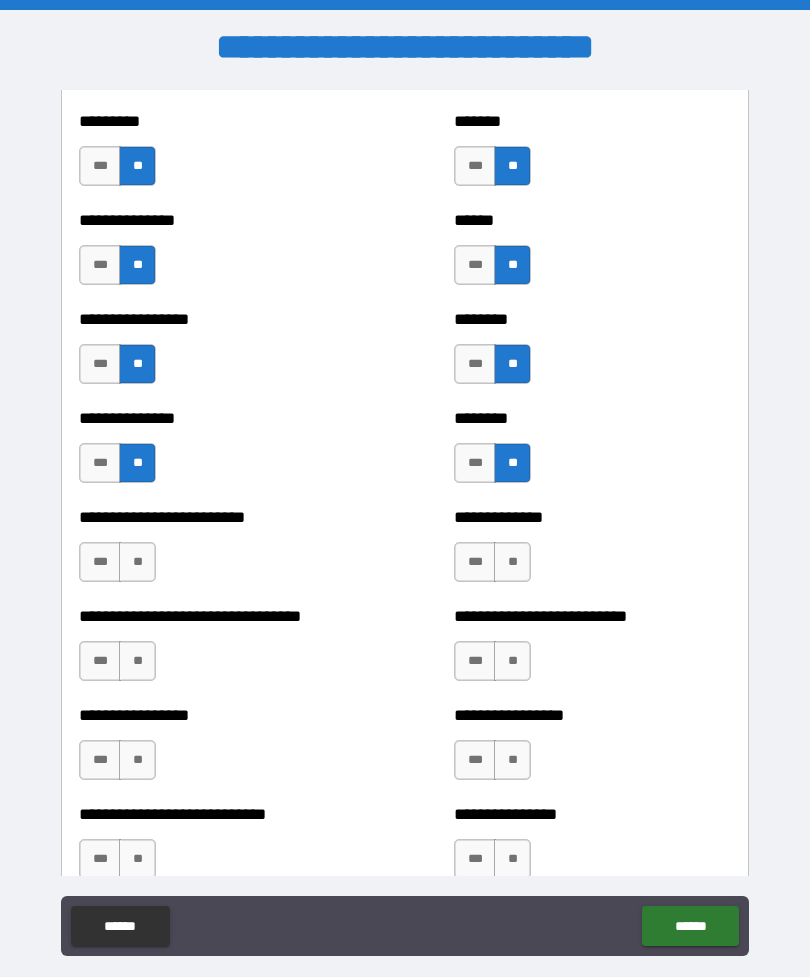 click on "**" at bounding box center [512, 562] 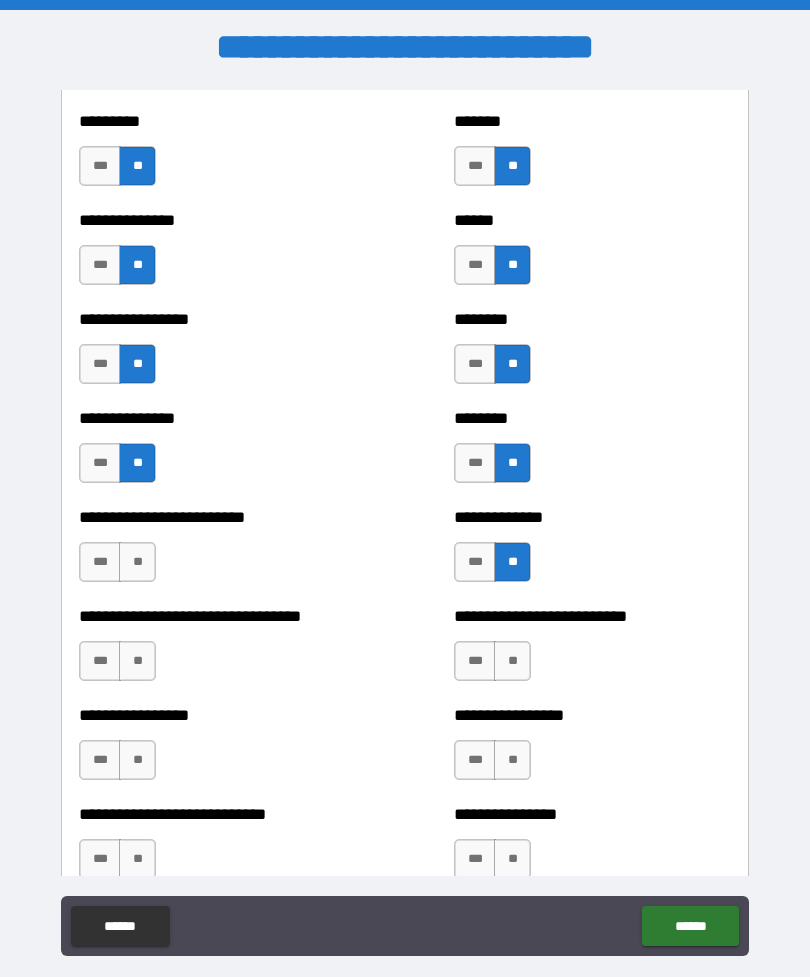 click on "**" at bounding box center [137, 562] 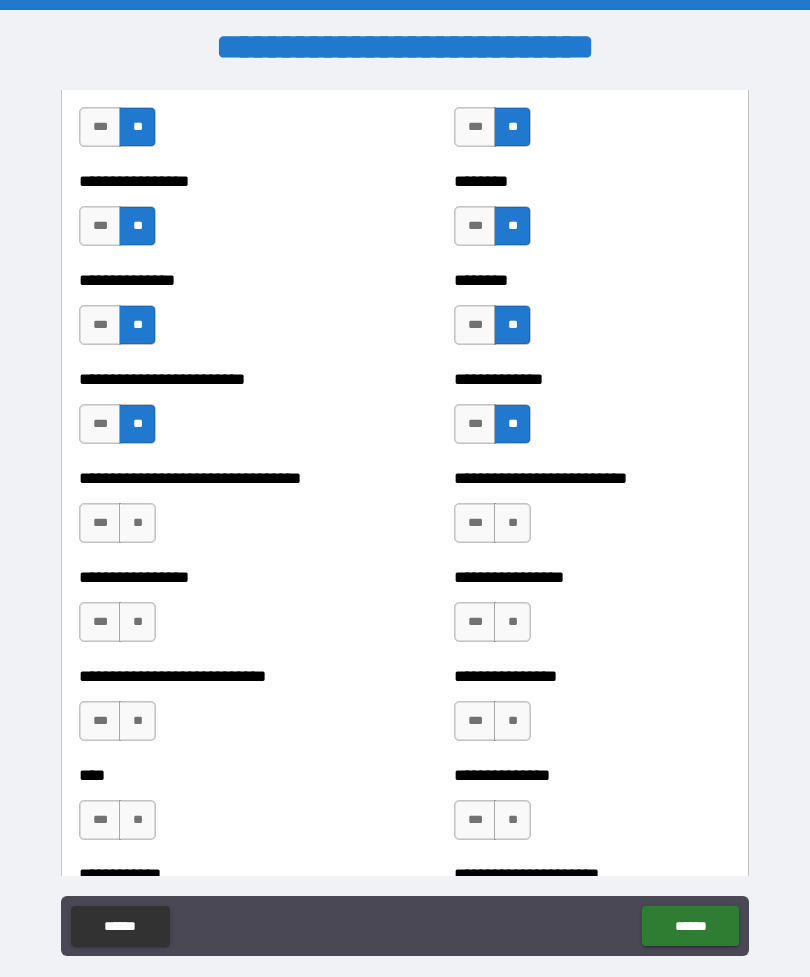 scroll, scrollTop: 1802, scrollLeft: 0, axis: vertical 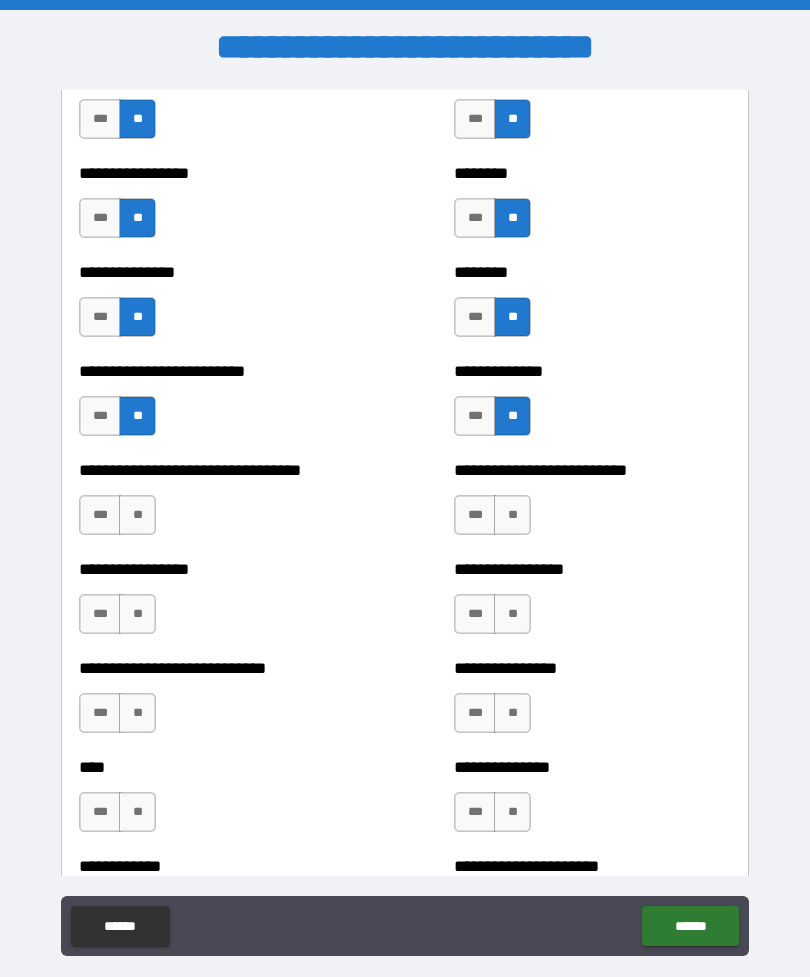 click on "**" at bounding box center [137, 515] 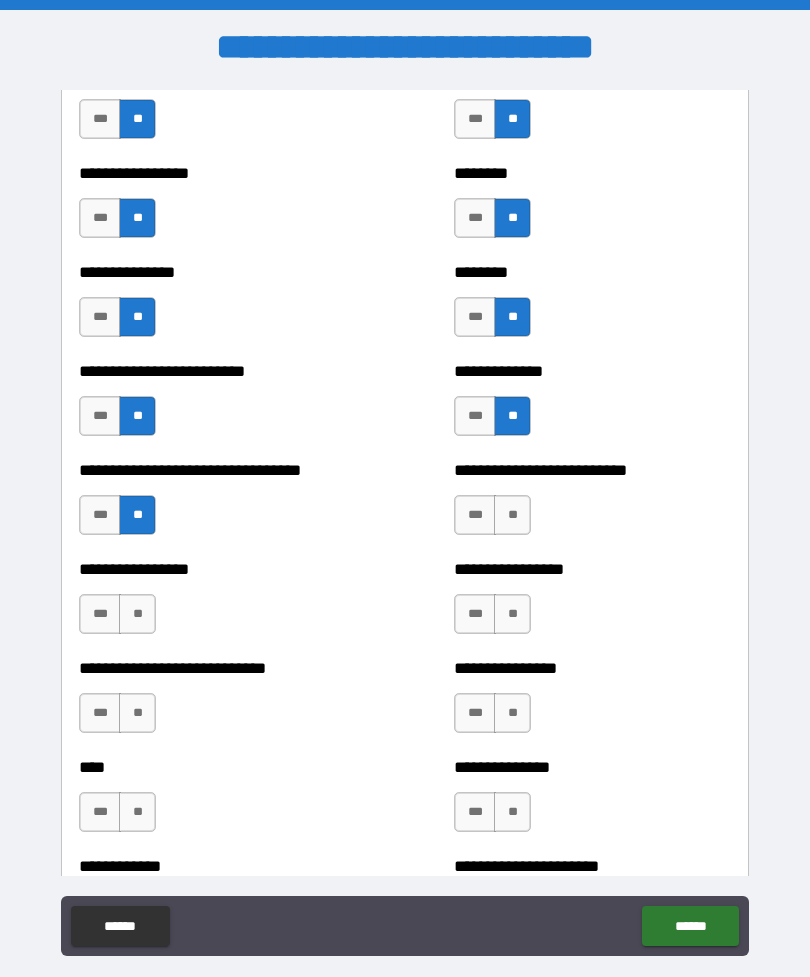 click on "**" at bounding box center [512, 515] 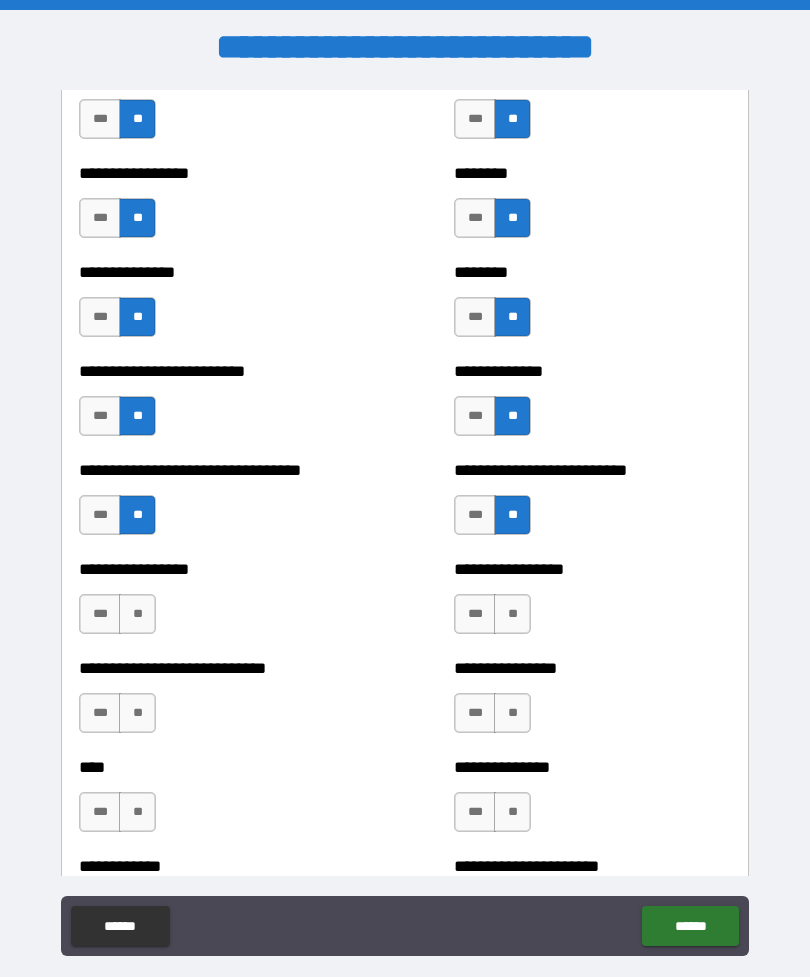 click on "**" at bounding box center (512, 614) 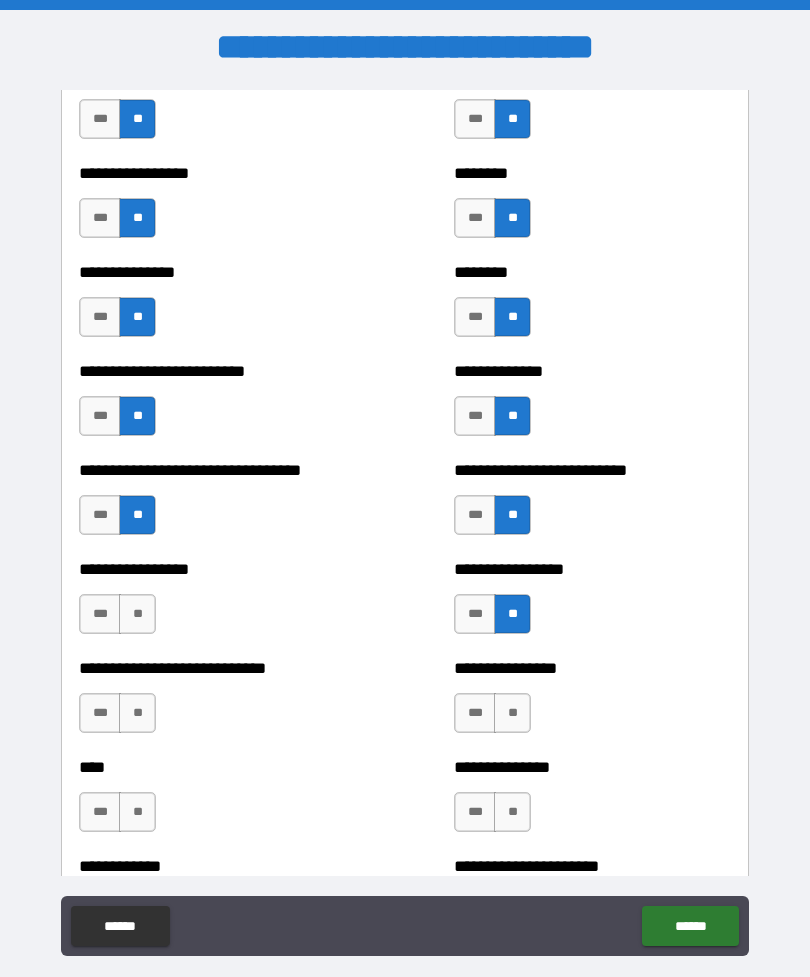 click on "**" at bounding box center [137, 614] 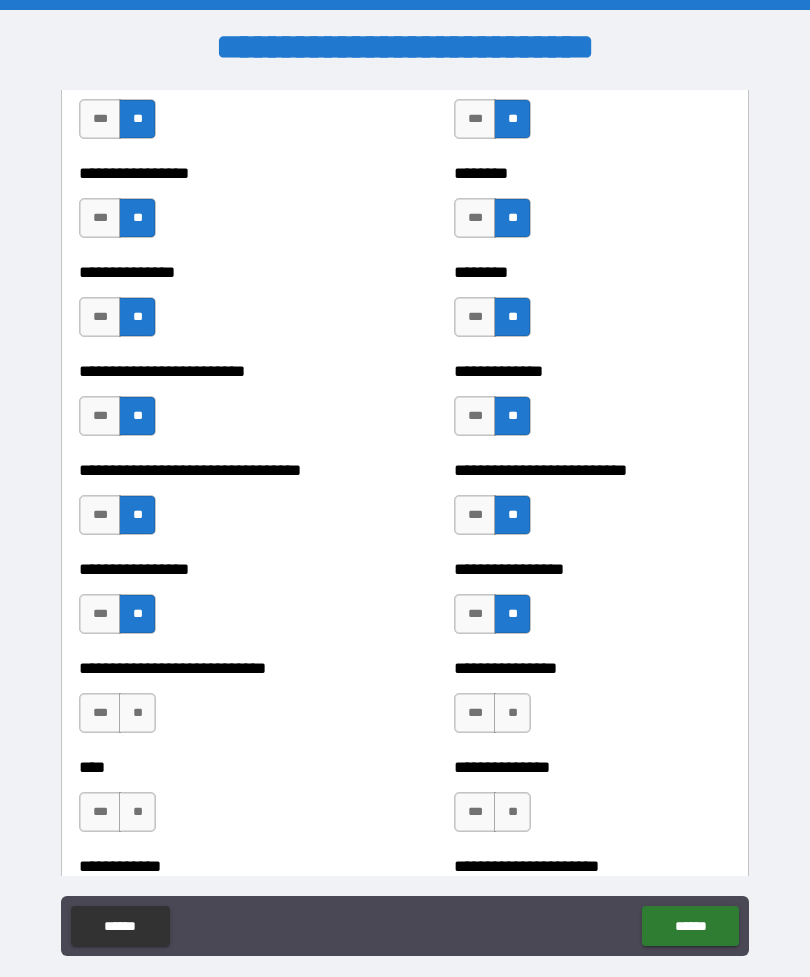 click on "**" at bounding box center (137, 713) 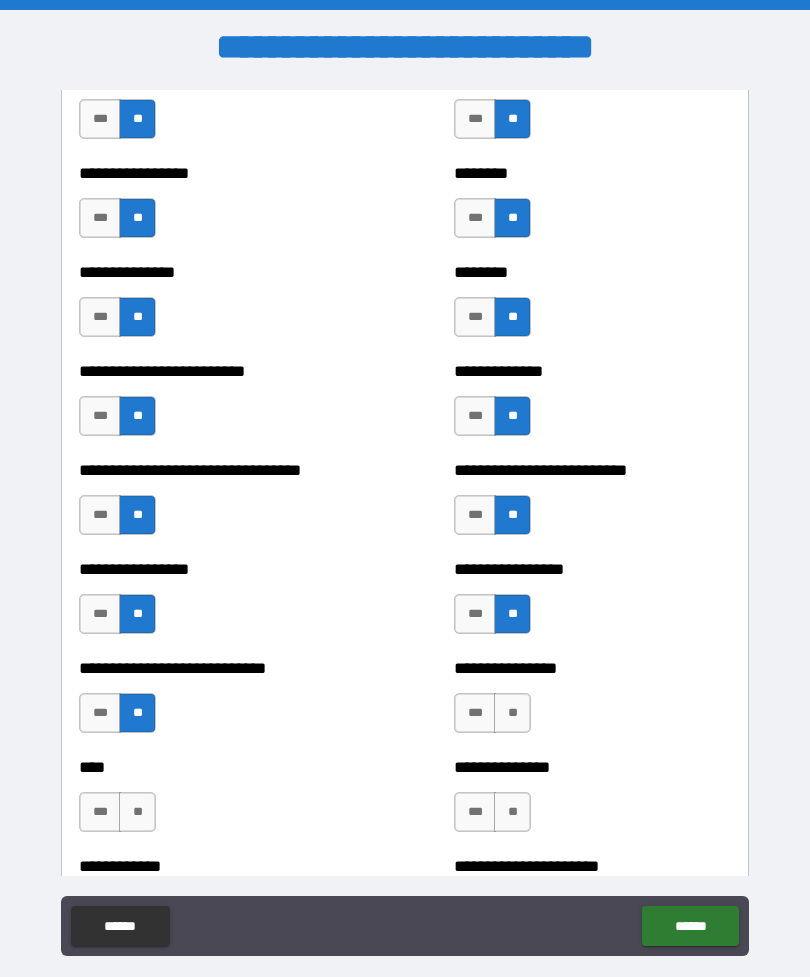 click on "**" at bounding box center [512, 713] 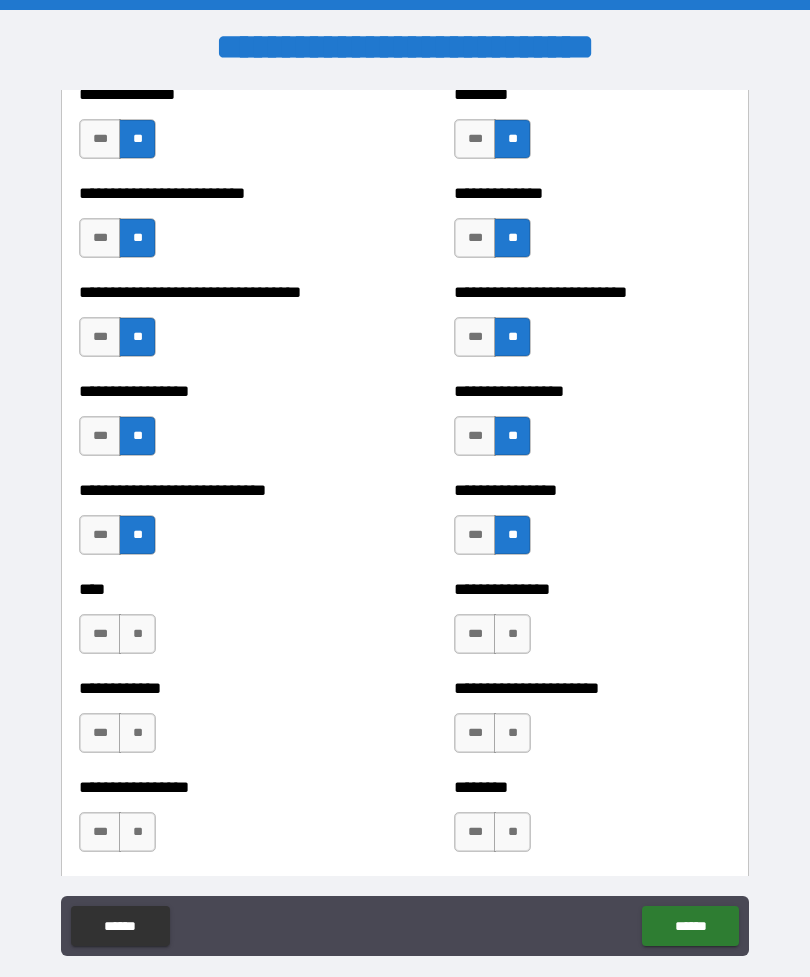 scroll, scrollTop: 1982, scrollLeft: 0, axis: vertical 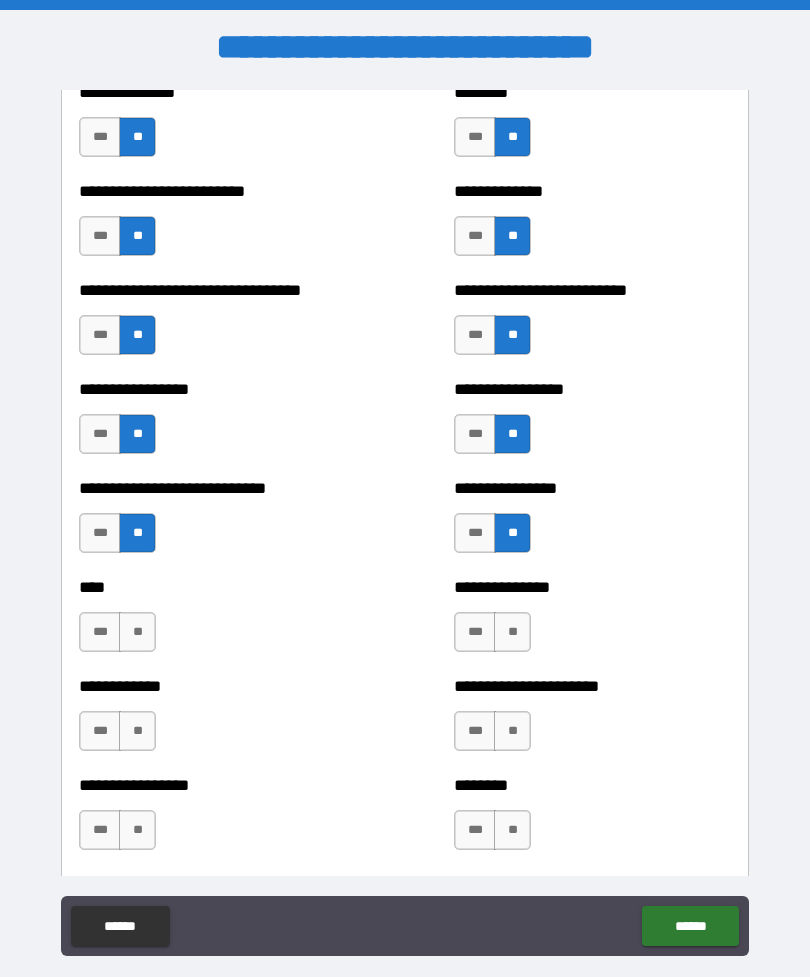 click on "**" at bounding box center (512, 632) 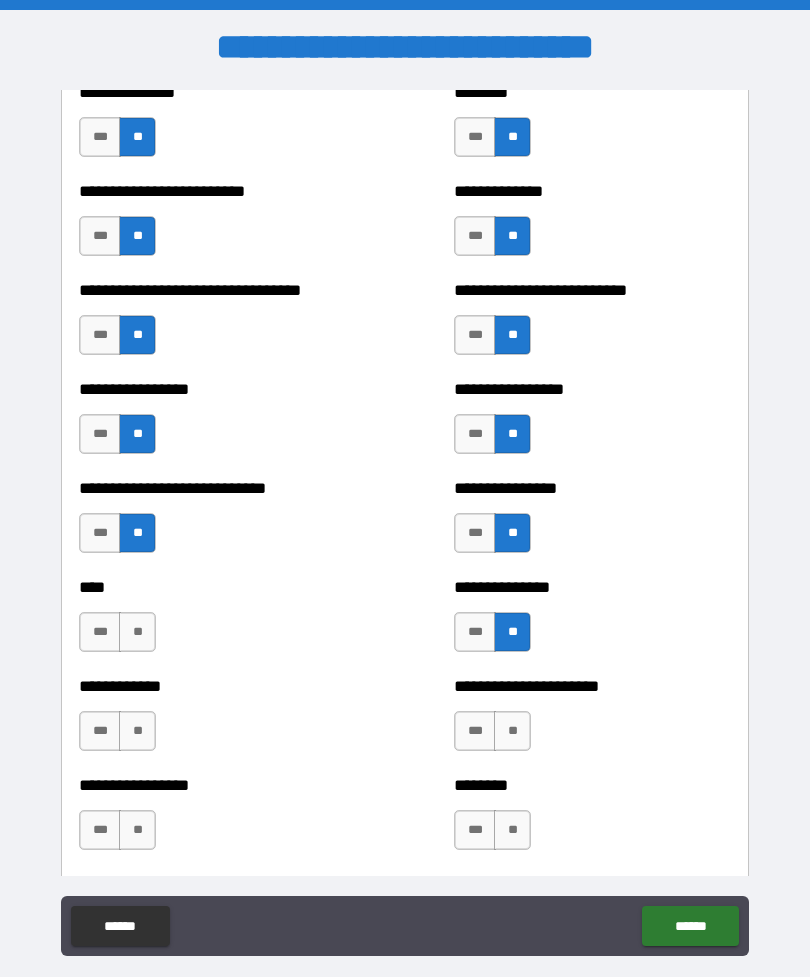 click on "**" at bounding box center (137, 632) 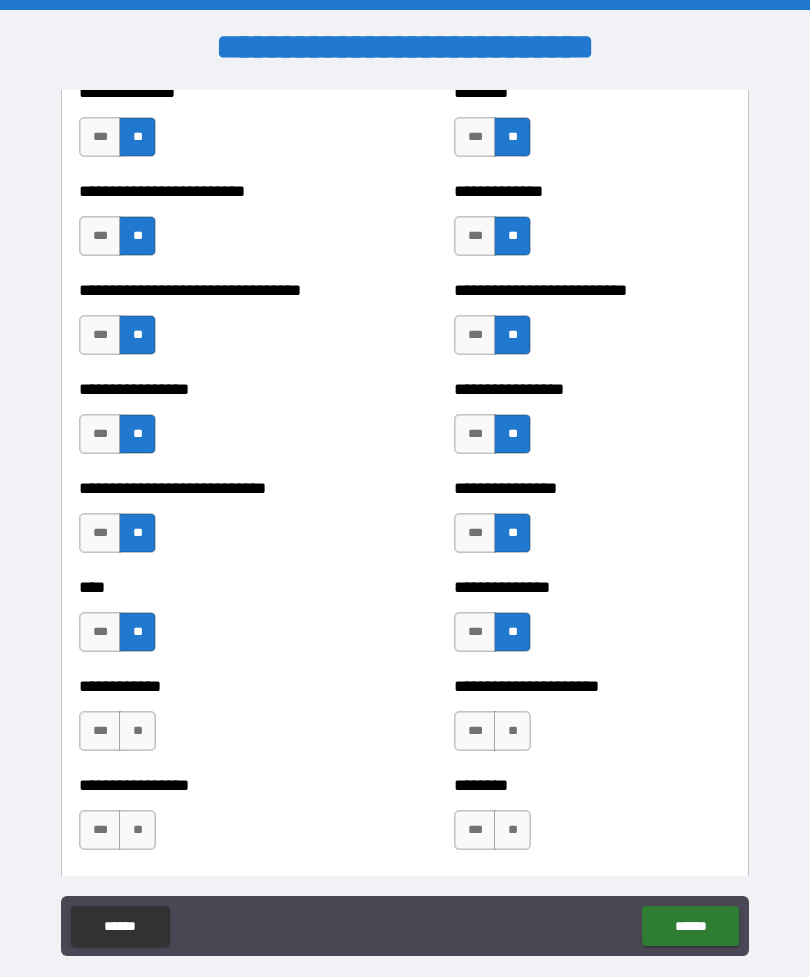 click on "**" at bounding box center (137, 731) 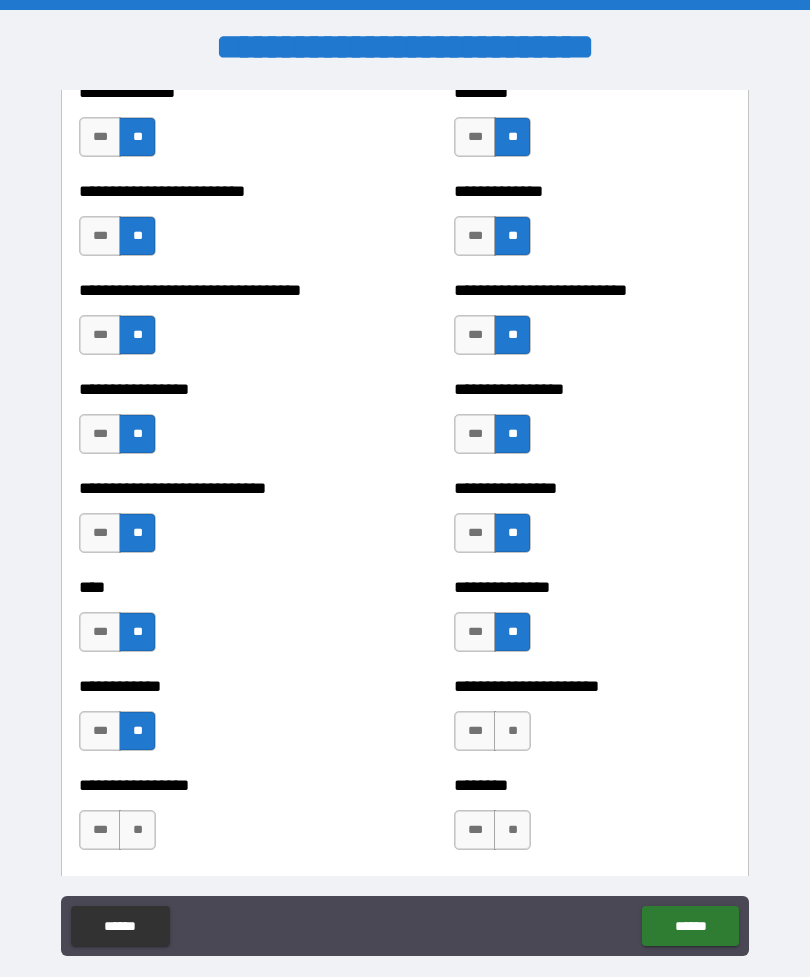 click on "**" at bounding box center [512, 731] 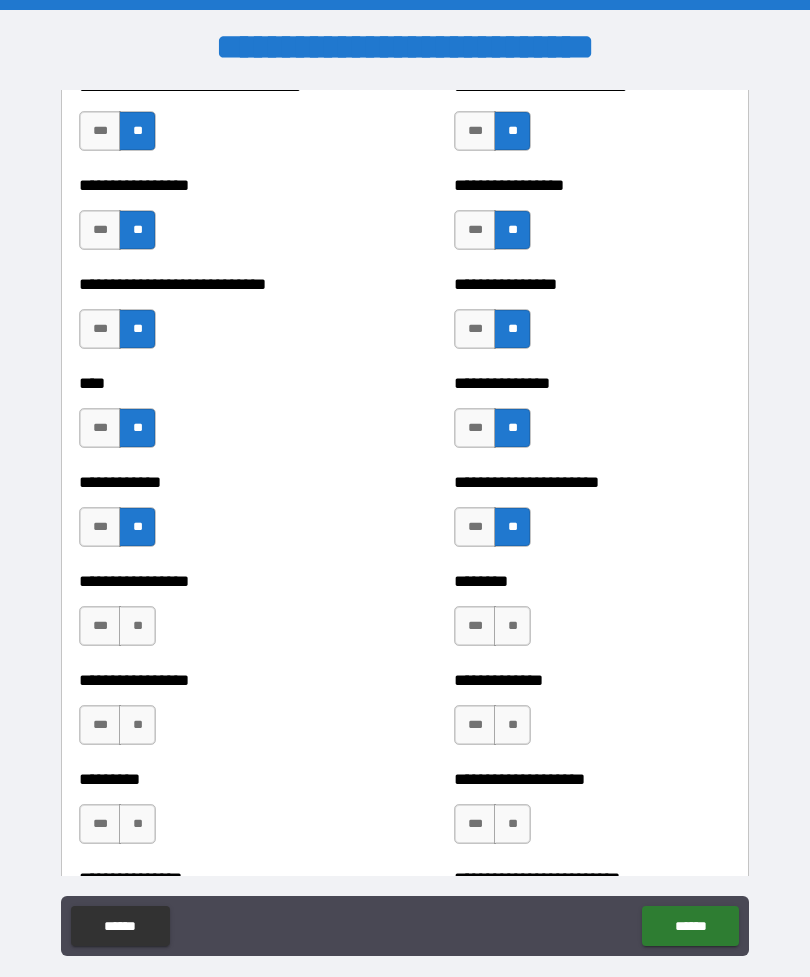 scroll, scrollTop: 2188, scrollLeft: 0, axis: vertical 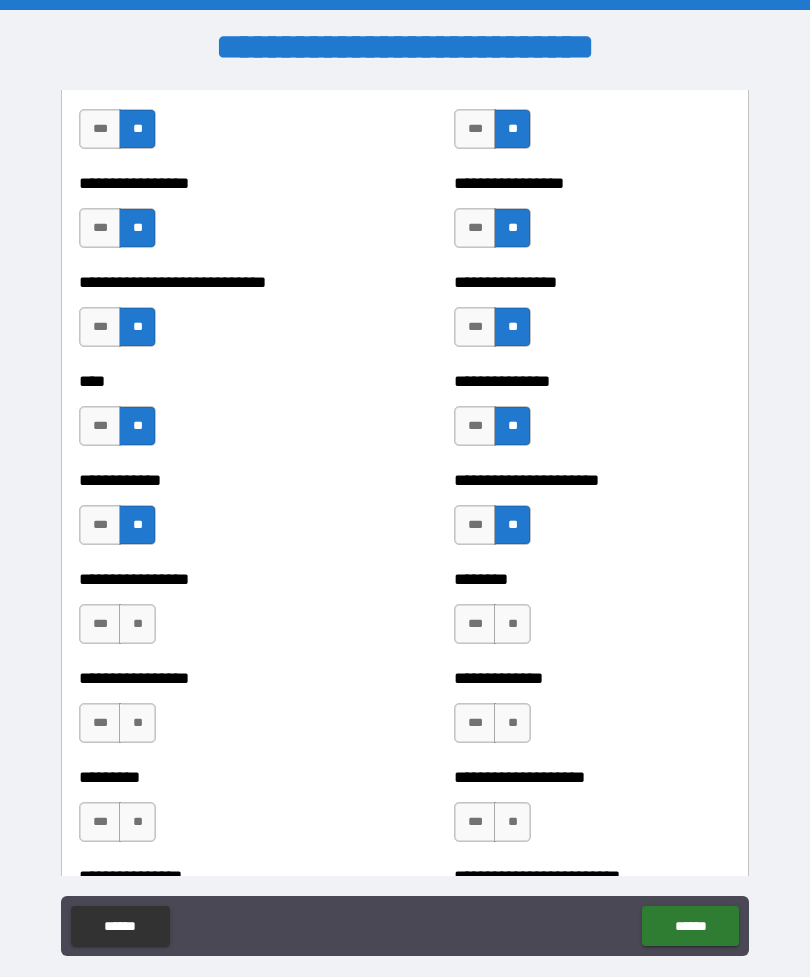 click on "**" at bounding box center (512, 624) 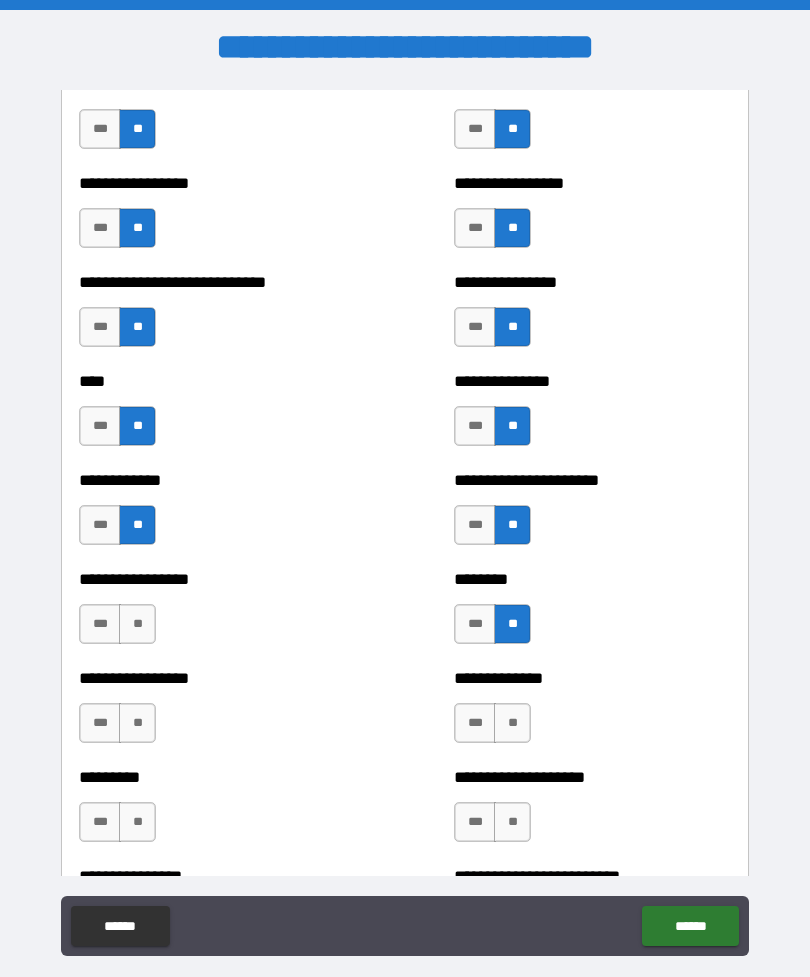 click on "**" at bounding box center (137, 624) 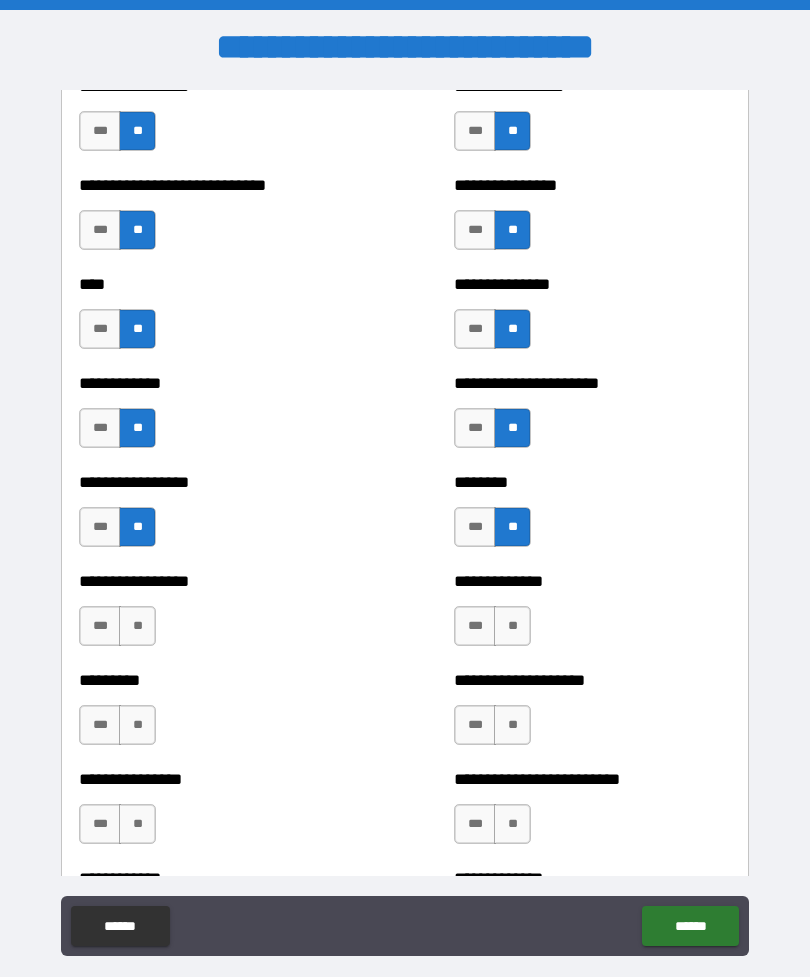 scroll, scrollTop: 2324, scrollLeft: 0, axis: vertical 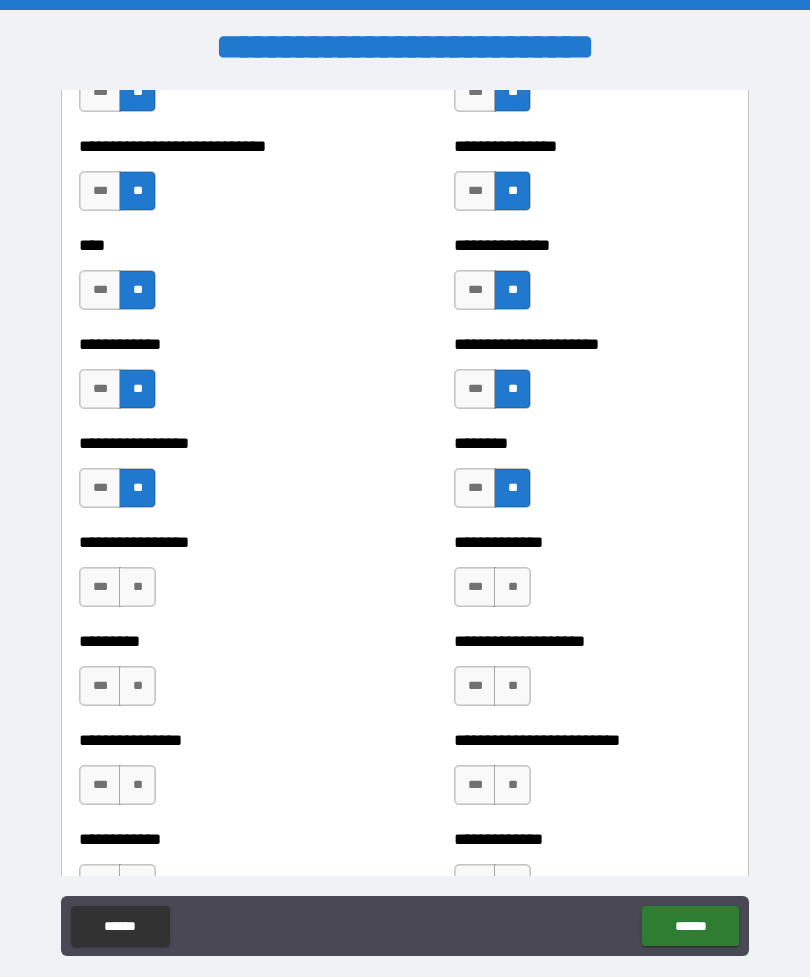 click on "**" at bounding box center (137, 587) 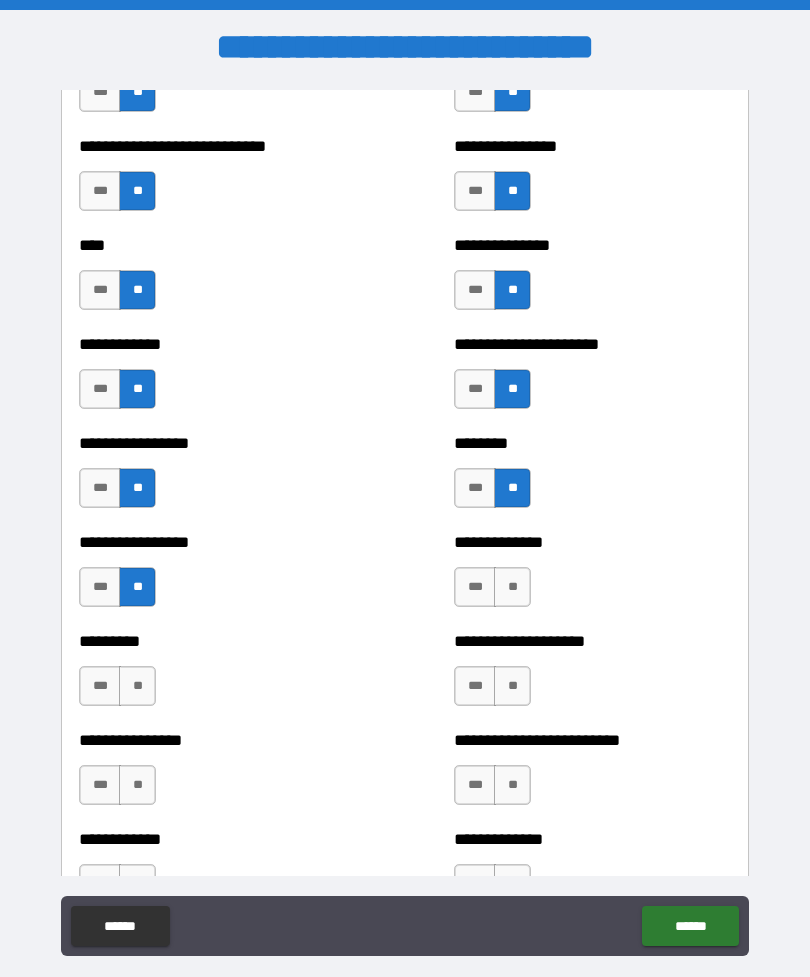click on "**" at bounding box center (512, 587) 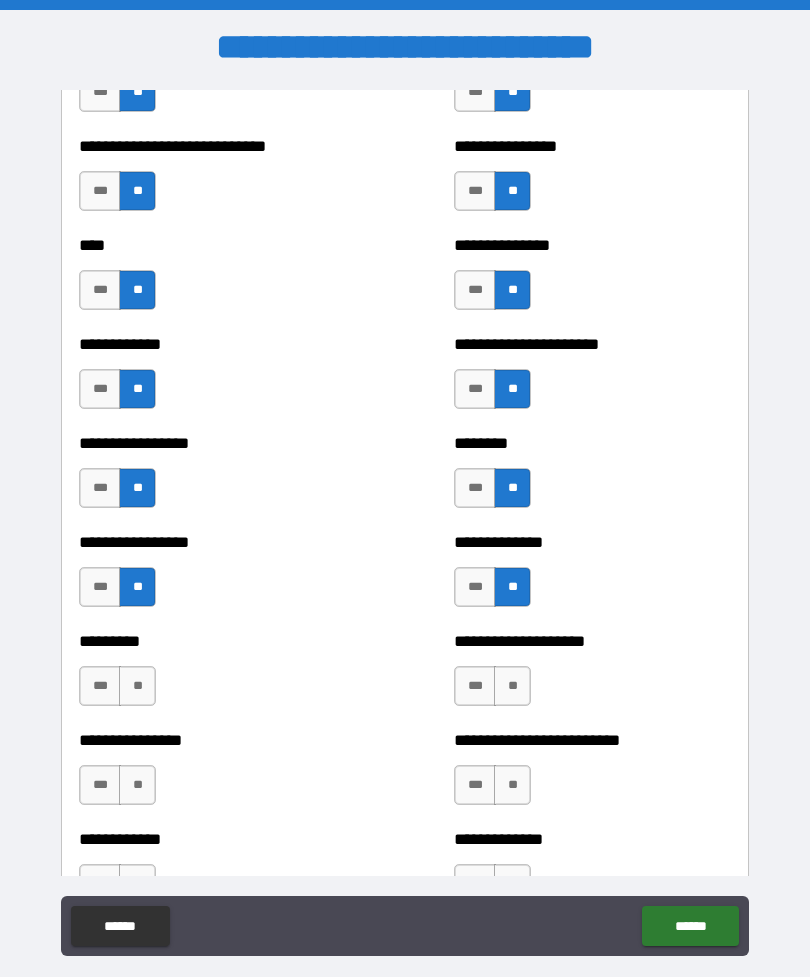 click on "**" at bounding box center (512, 686) 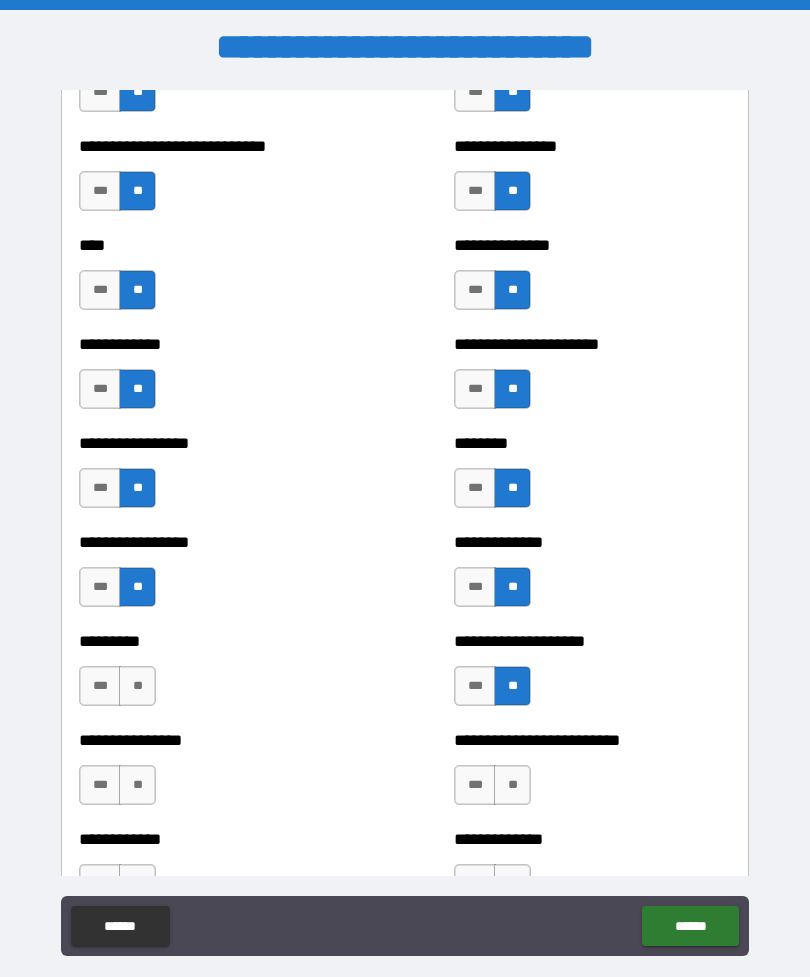 click on "**" at bounding box center (137, 686) 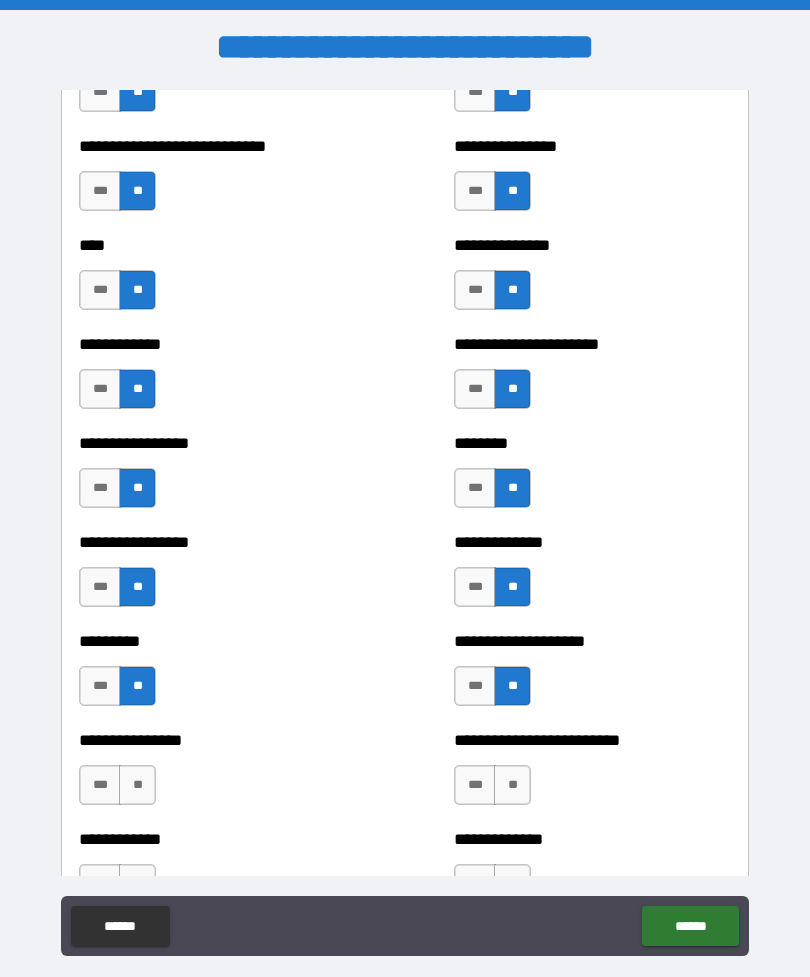 click on "**" at bounding box center (137, 785) 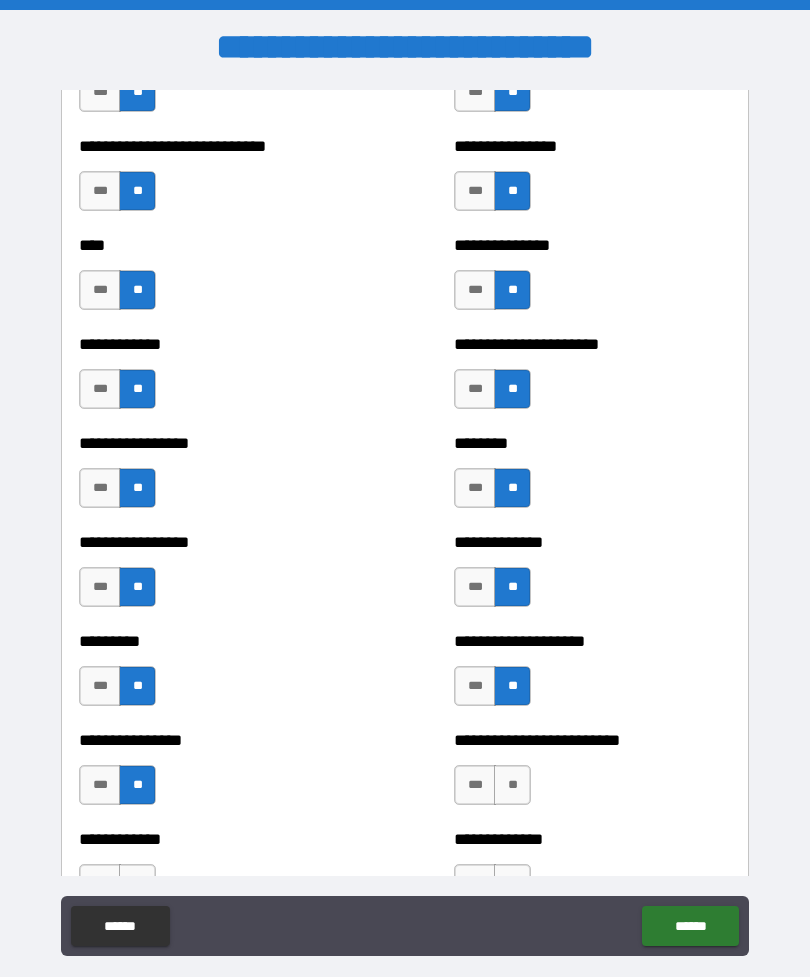 click on "**" at bounding box center [512, 785] 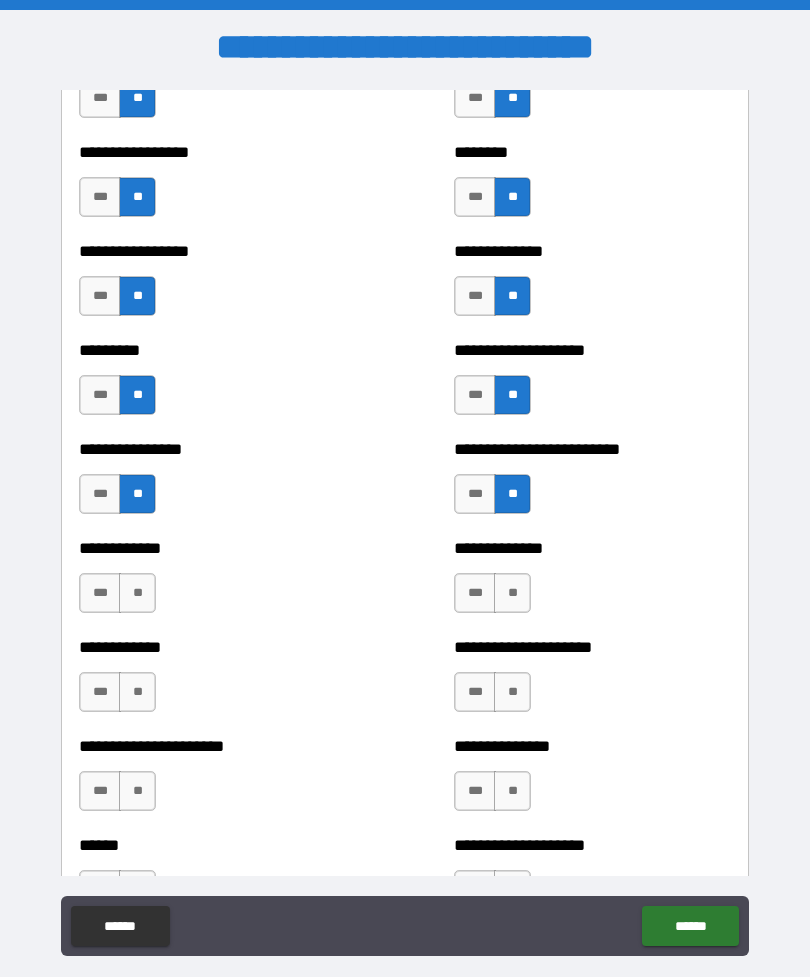 scroll, scrollTop: 2648, scrollLeft: 0, axis: vertical 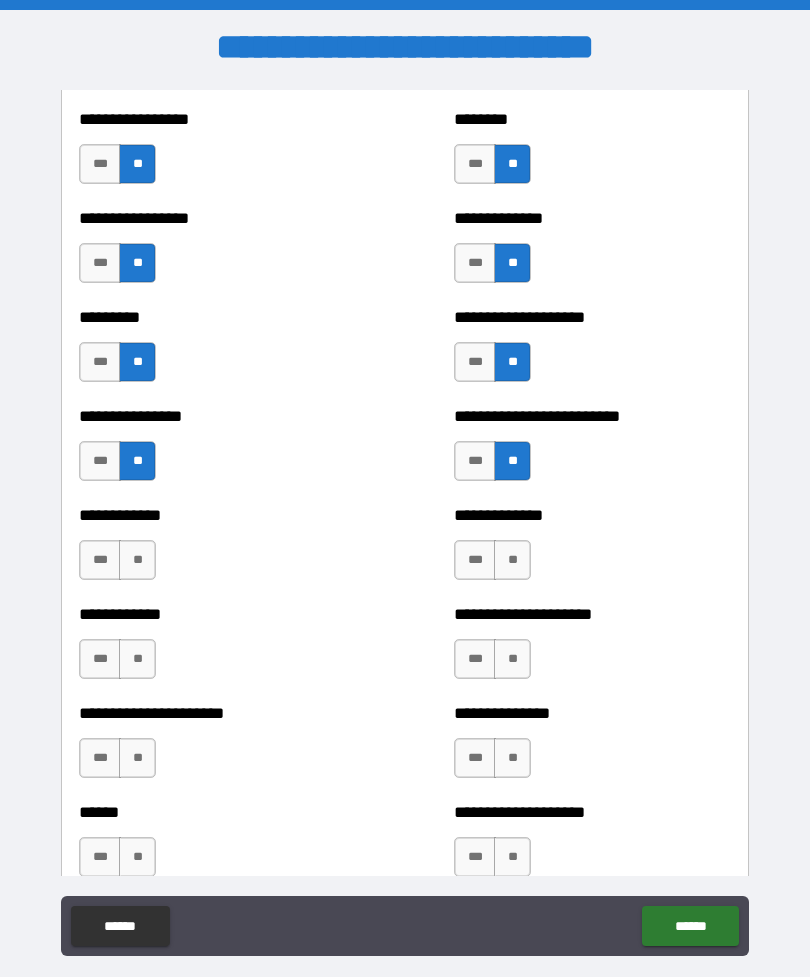 click on "**" at bounding box center (512, 560) 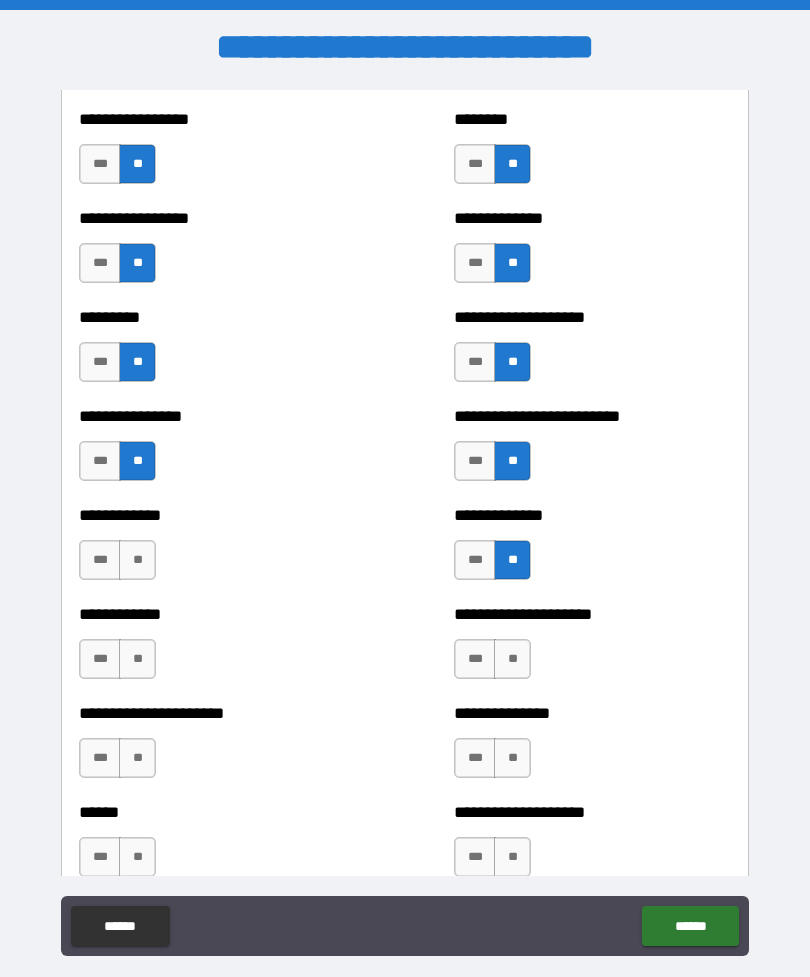 click on "**" at bounding box center (512, 659) 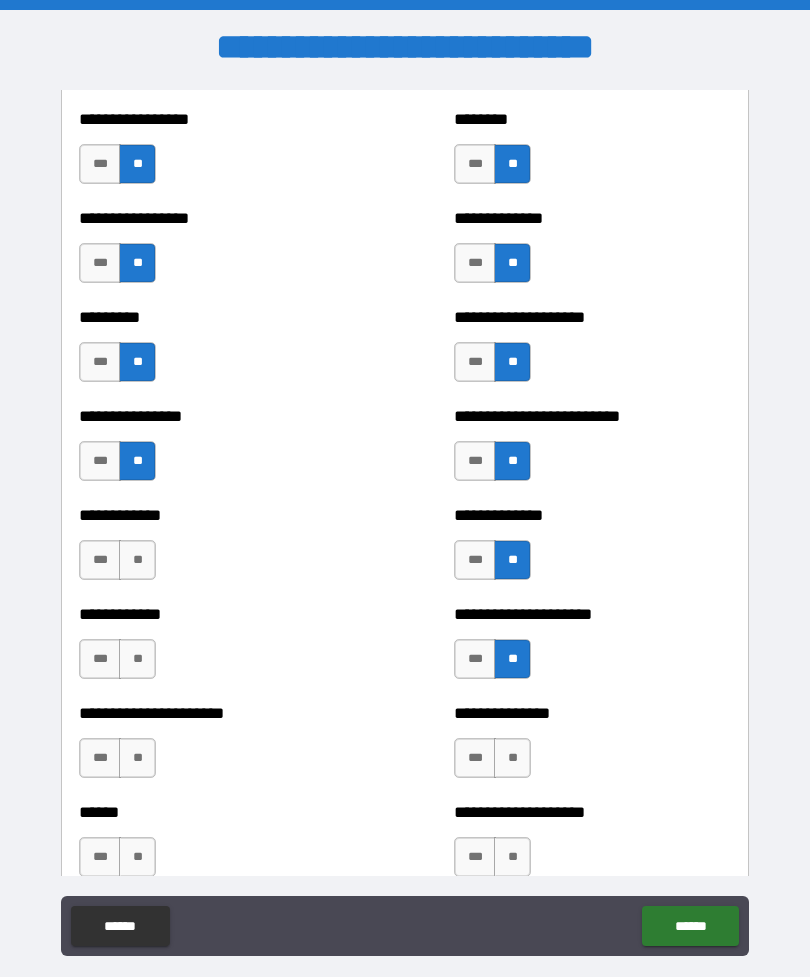click on "**" at bounding box center [512, 758] 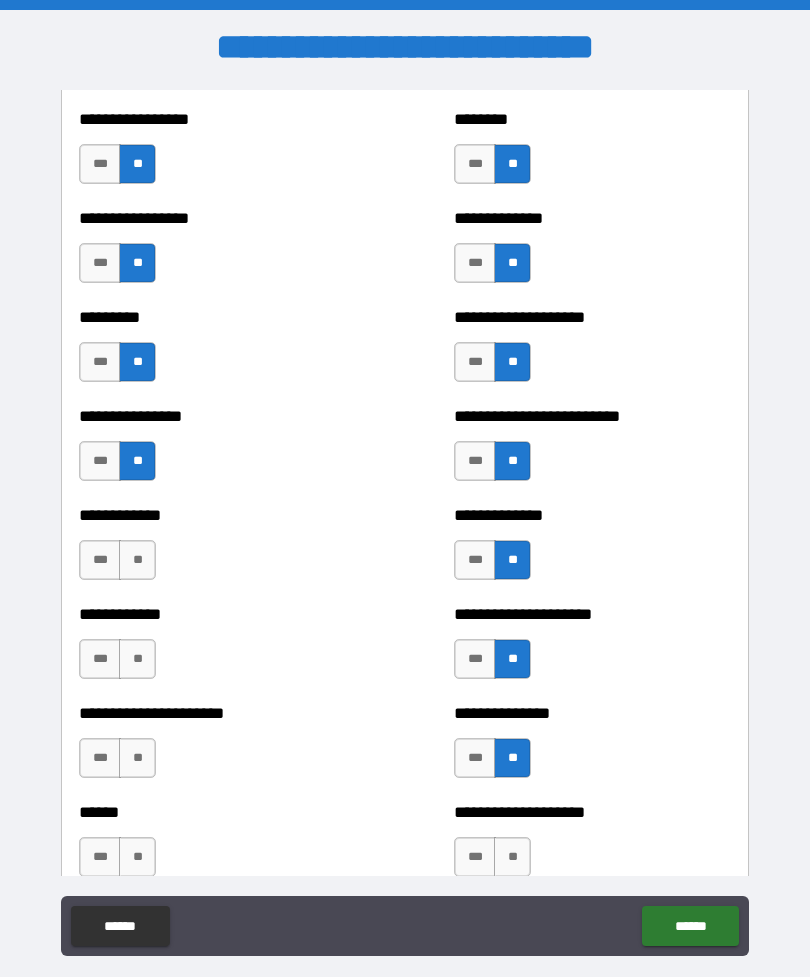 click on "**" at bounding box center (512, 857) 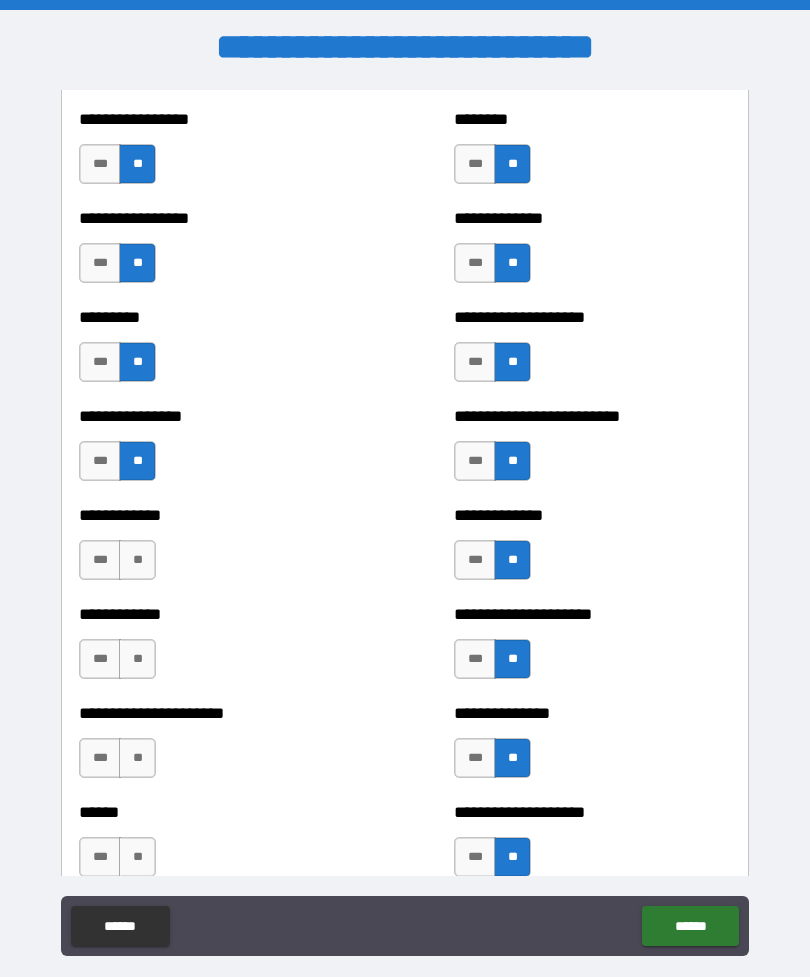 click on "**" at bounding box center (137, 560) 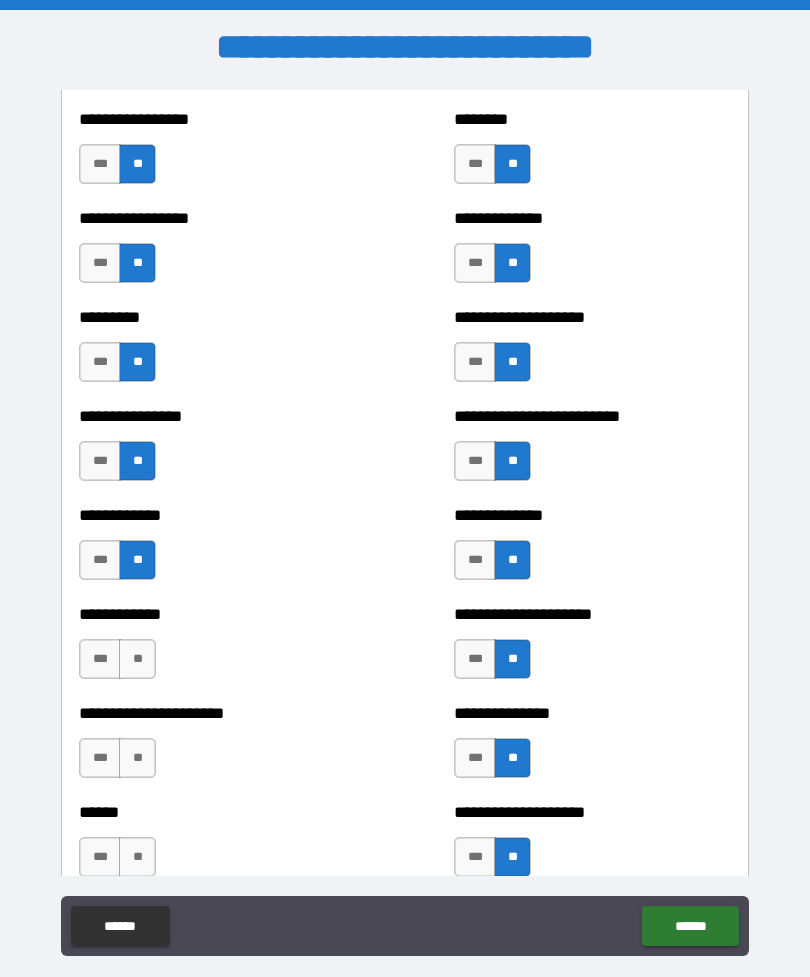 click on "**" at bounding box center [137, 659] 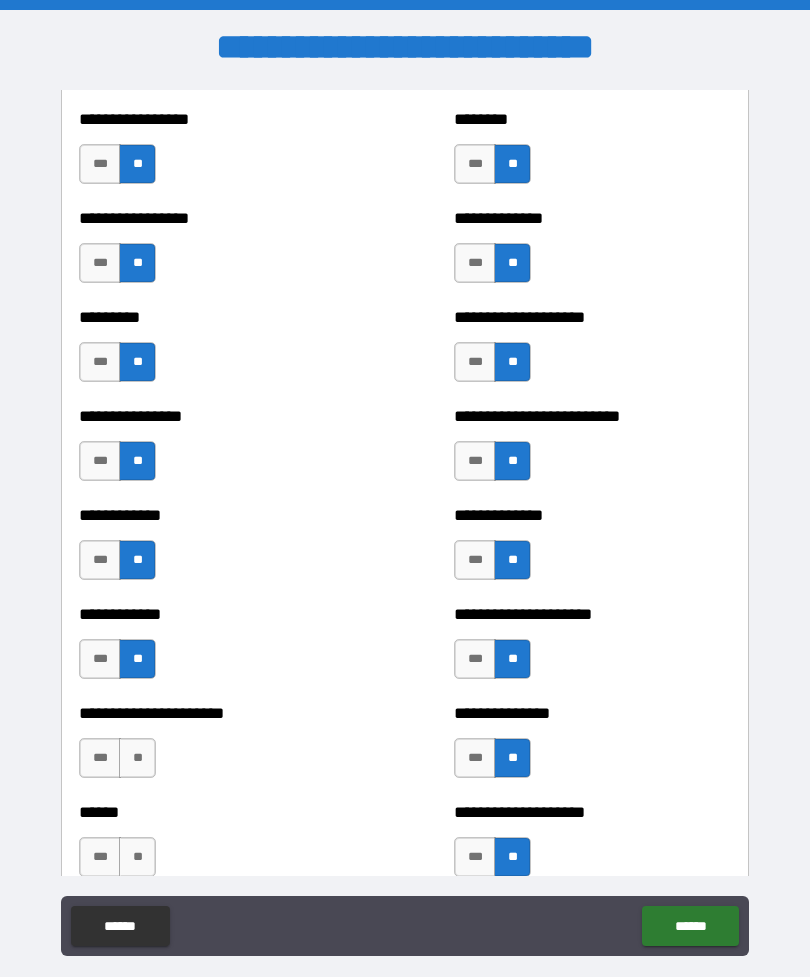 click on "**" at bounding box center (137, 758) 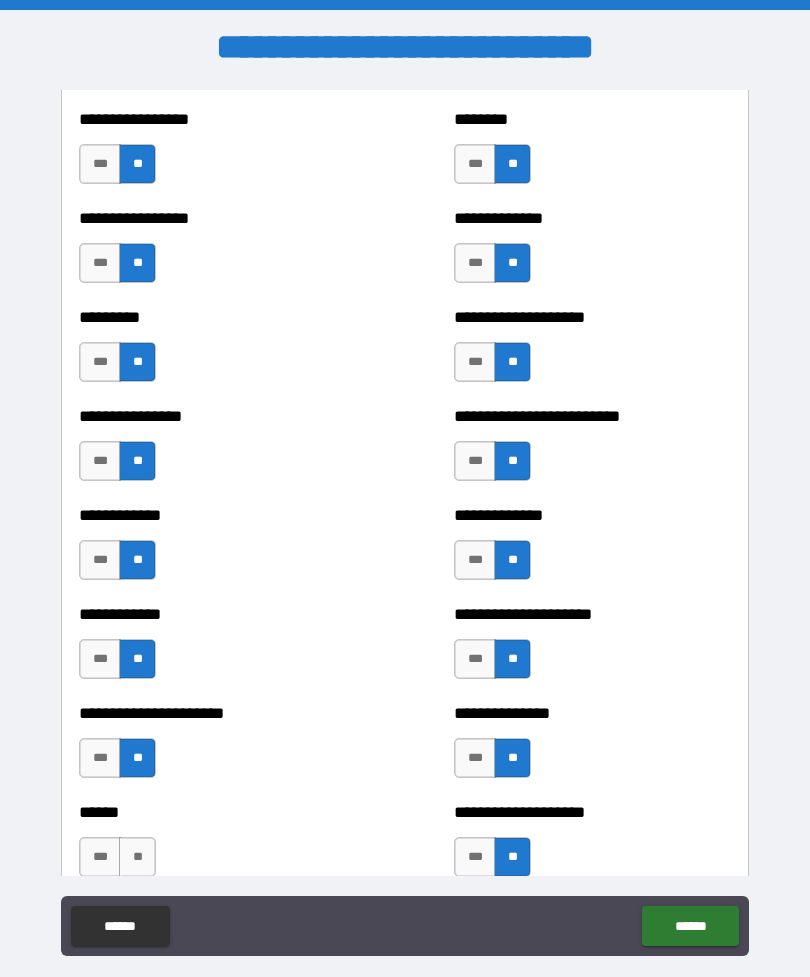 click on "**" at bounding box center [137, 857] 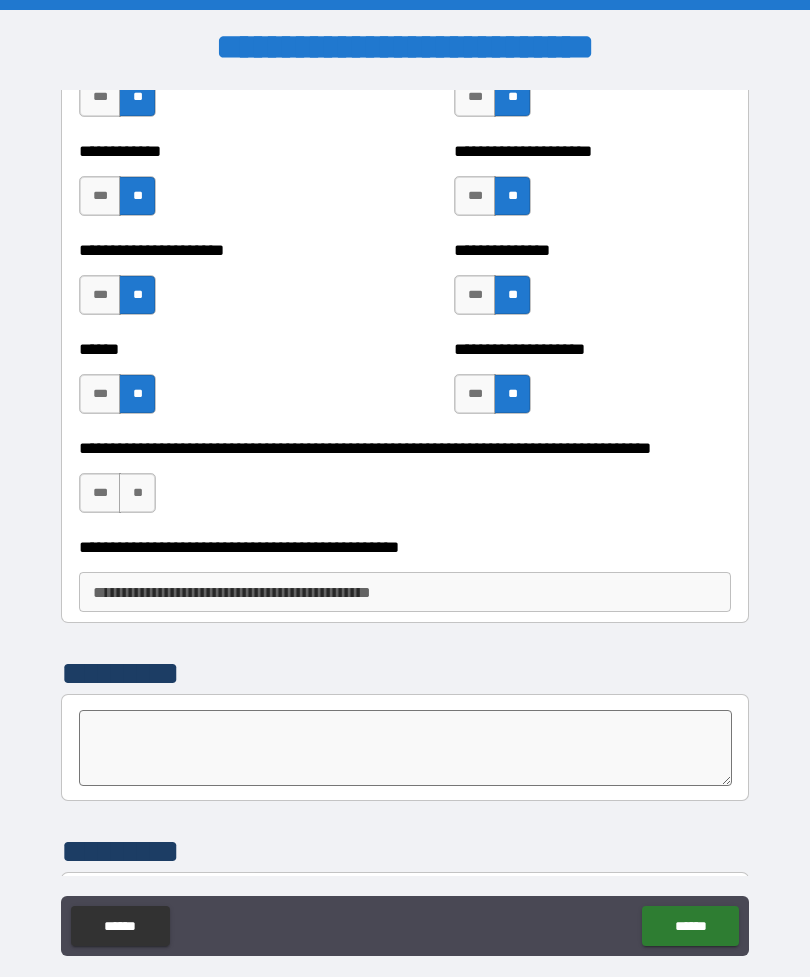 scroll, scrollTop: 3115, scrollLeft: 0, axis: vertical 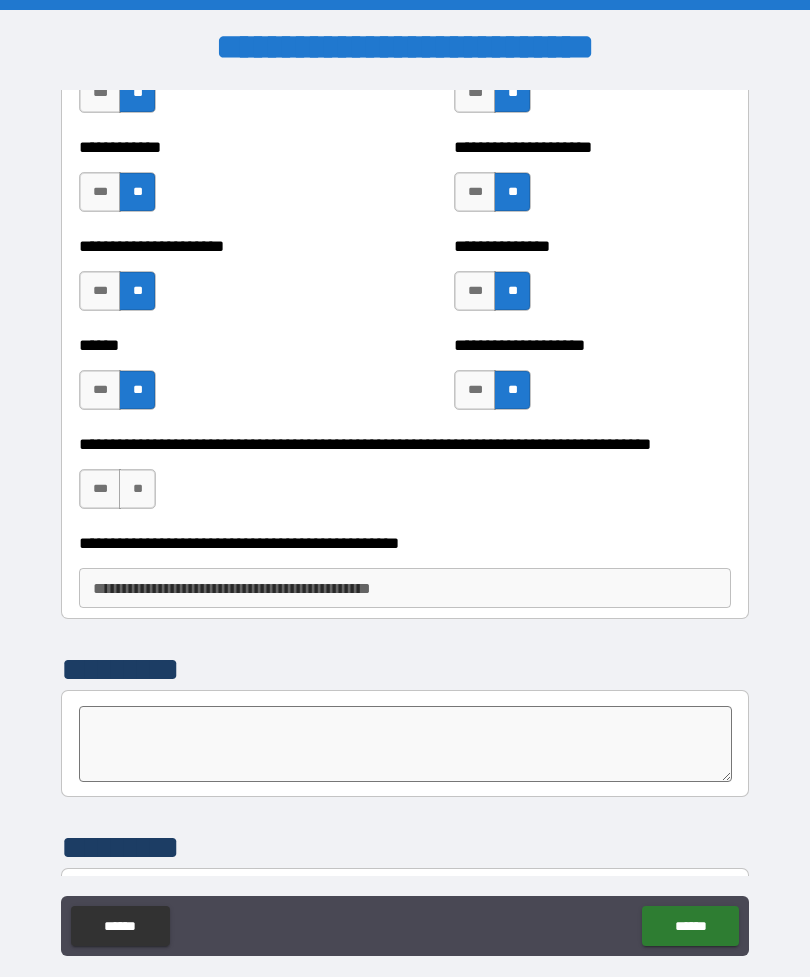 click on "**" at bounding box center [137, 489] 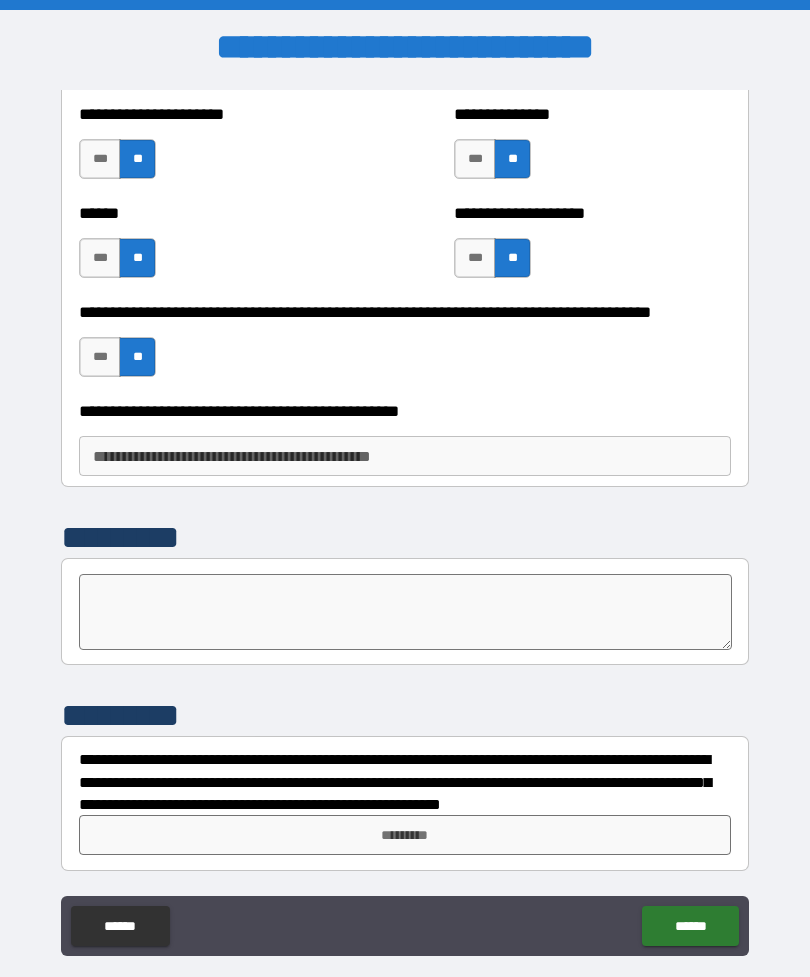 scroll, scrollTop: 3247, scrollLeft: 0, axis: vertical 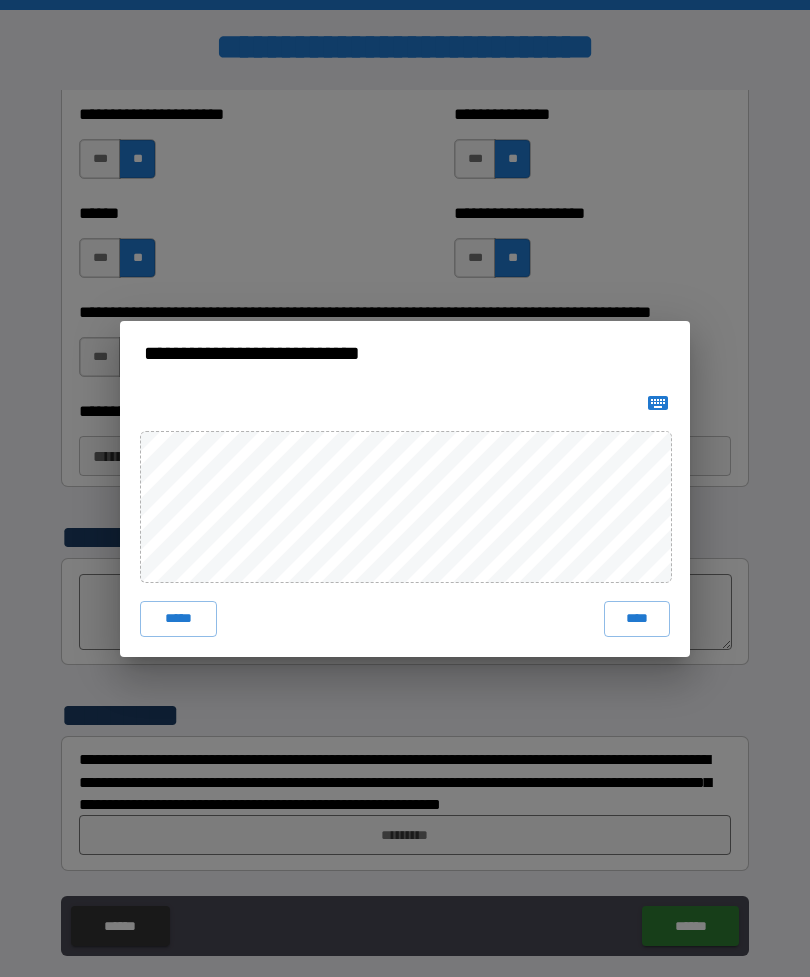 click on "****" at bounding box center (637, 619) 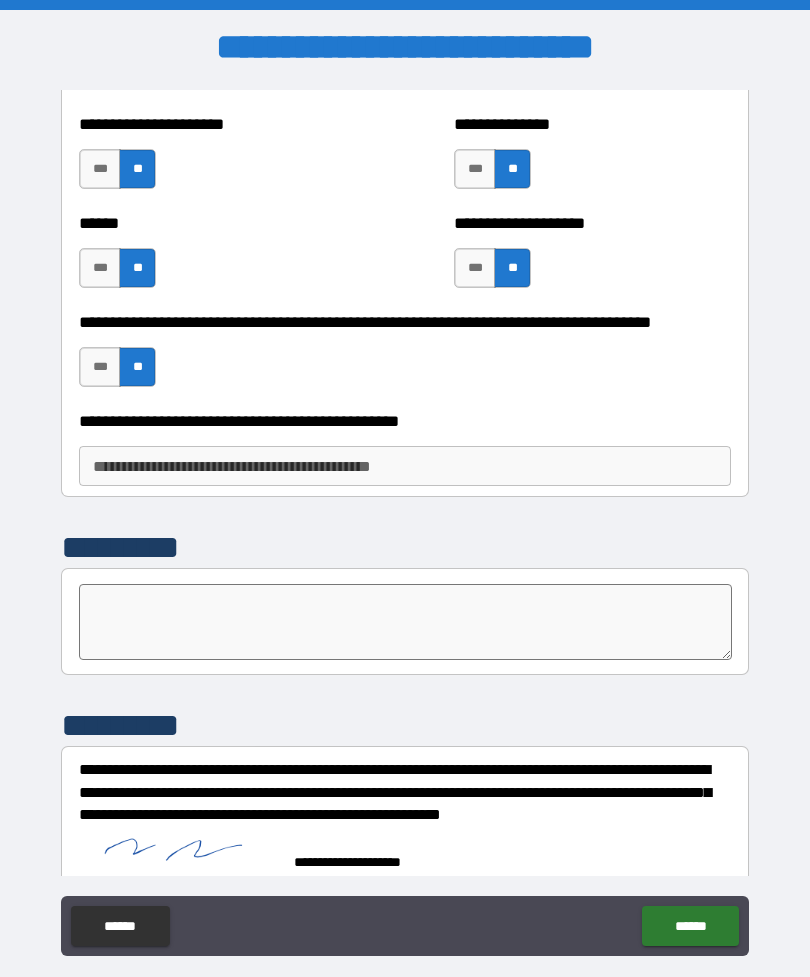 click on "******" at bounding box center (690, 926) 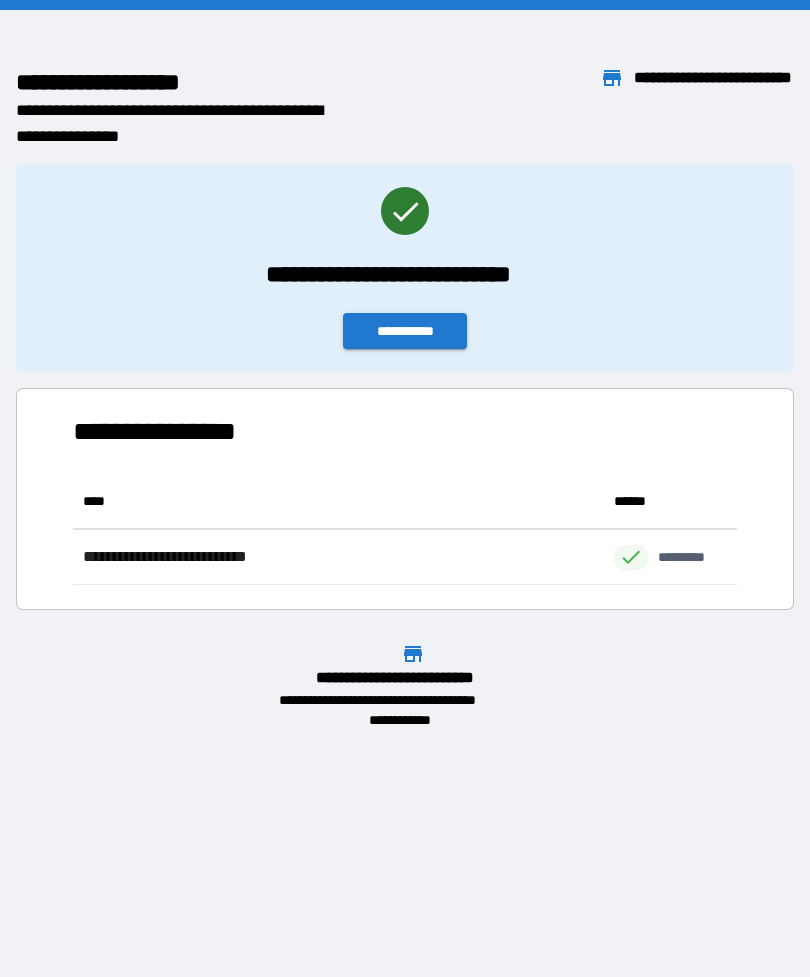 scroll, scrollTop: 1, scrollLeft: 1, axis: both 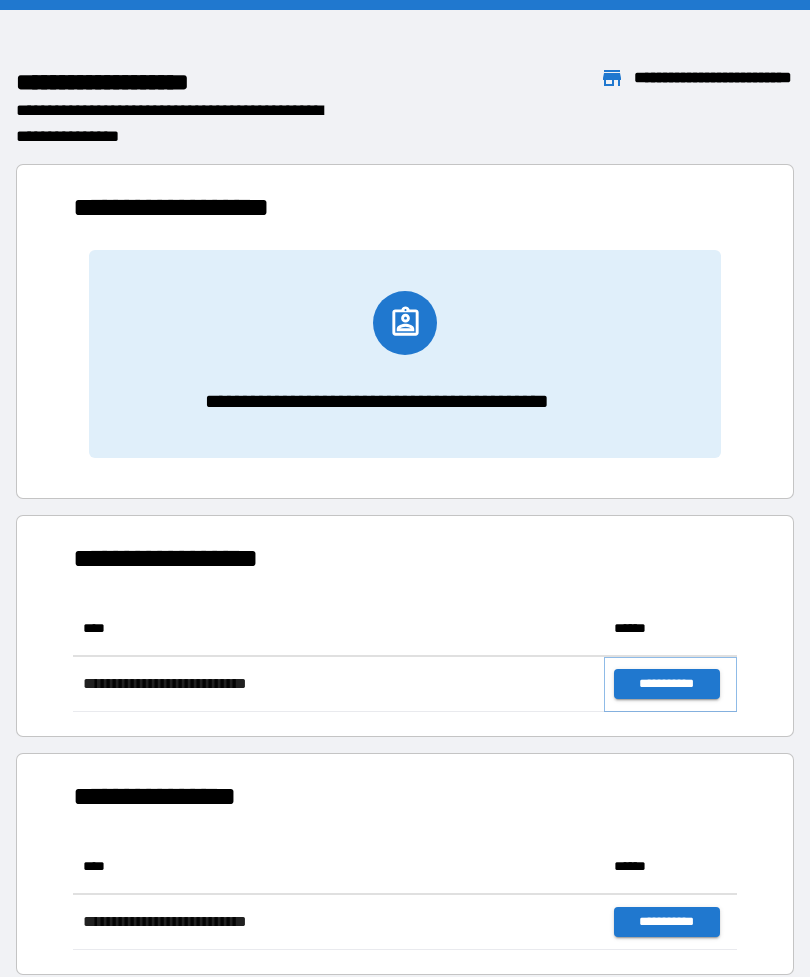 click on "**********" at bounding box center [666, 684] 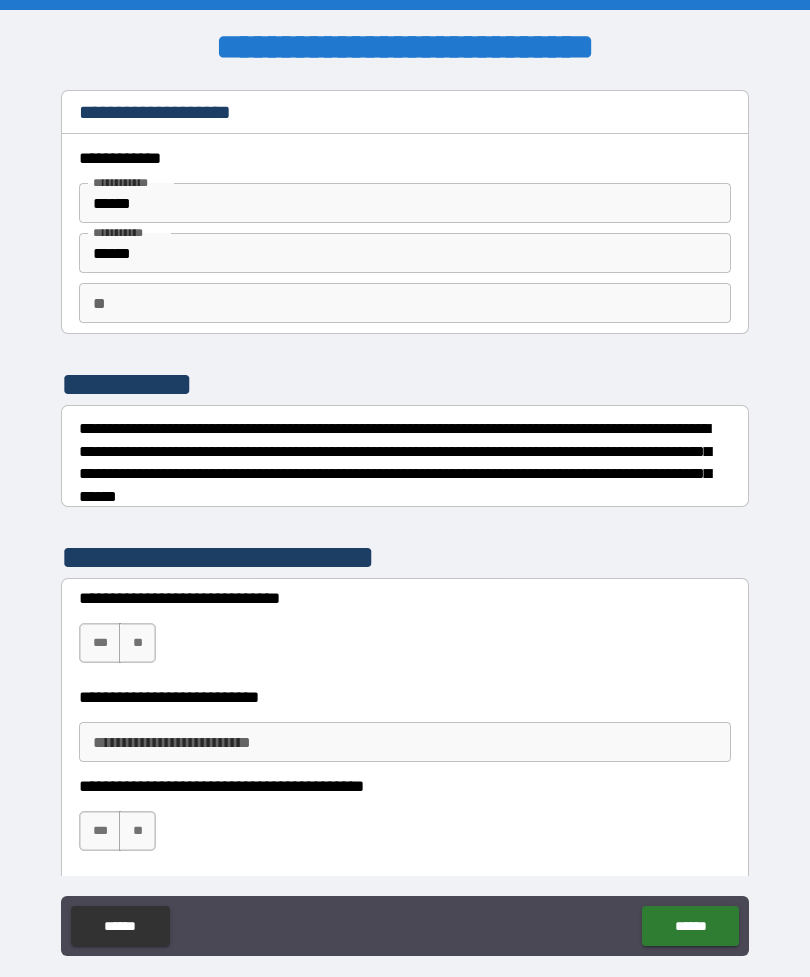 click on "***" at bounding box center [100, 643] 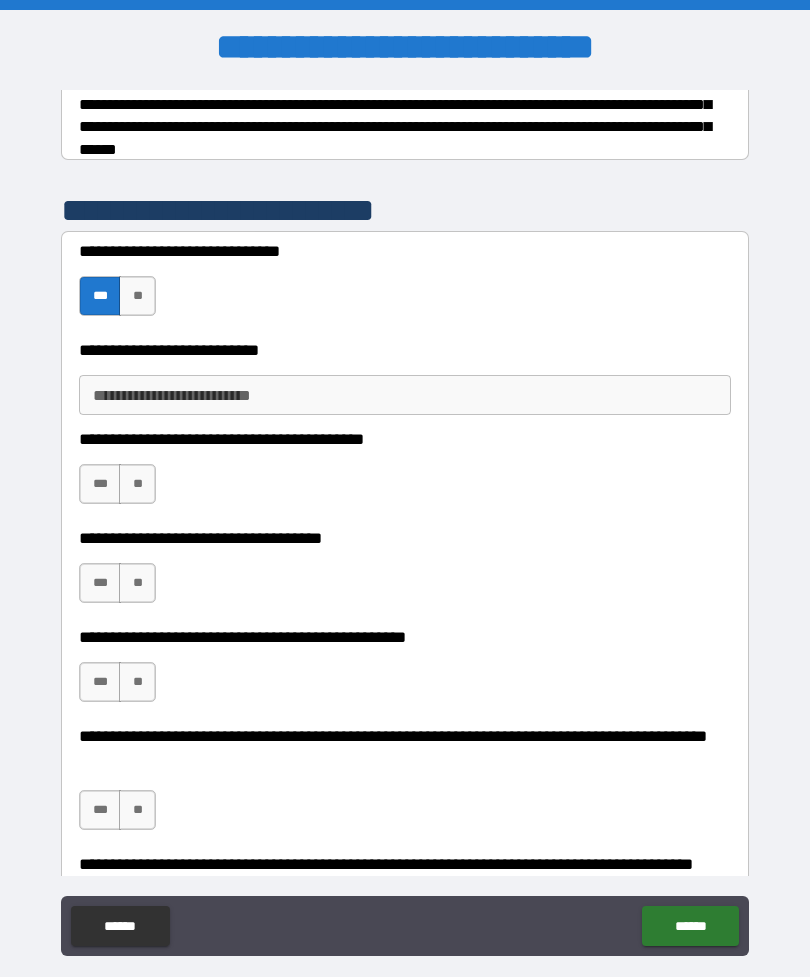 scroll, scrollTop: 373, scrollLeft: 0, axis: vertical 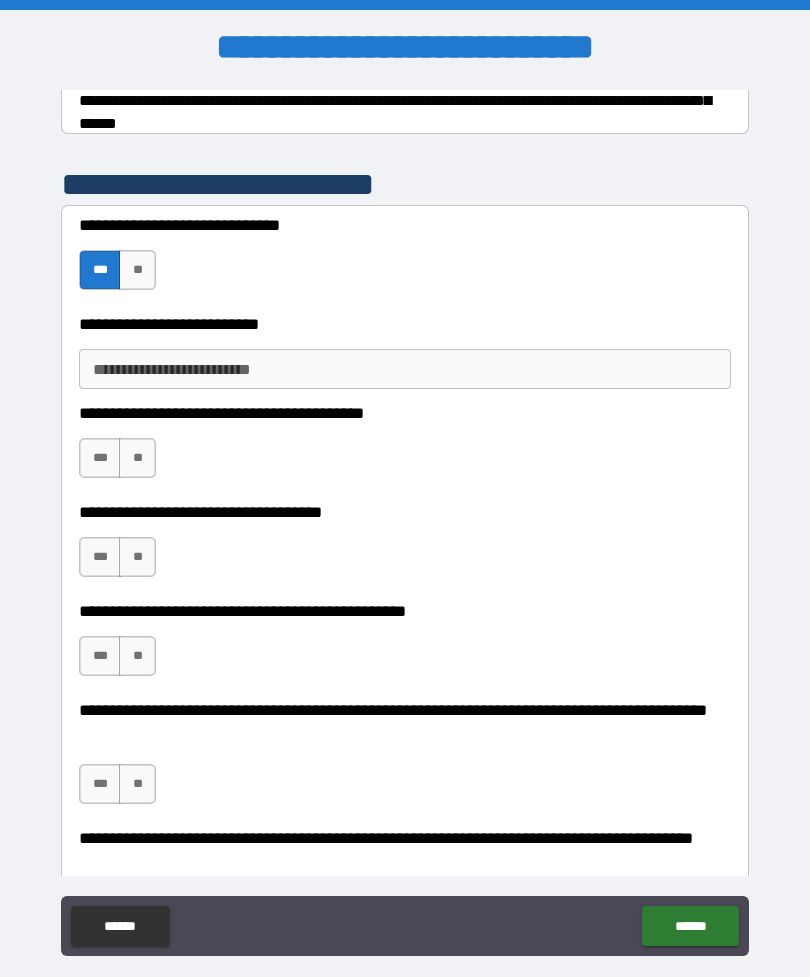 click on "**" at bounding box center (137, 458) 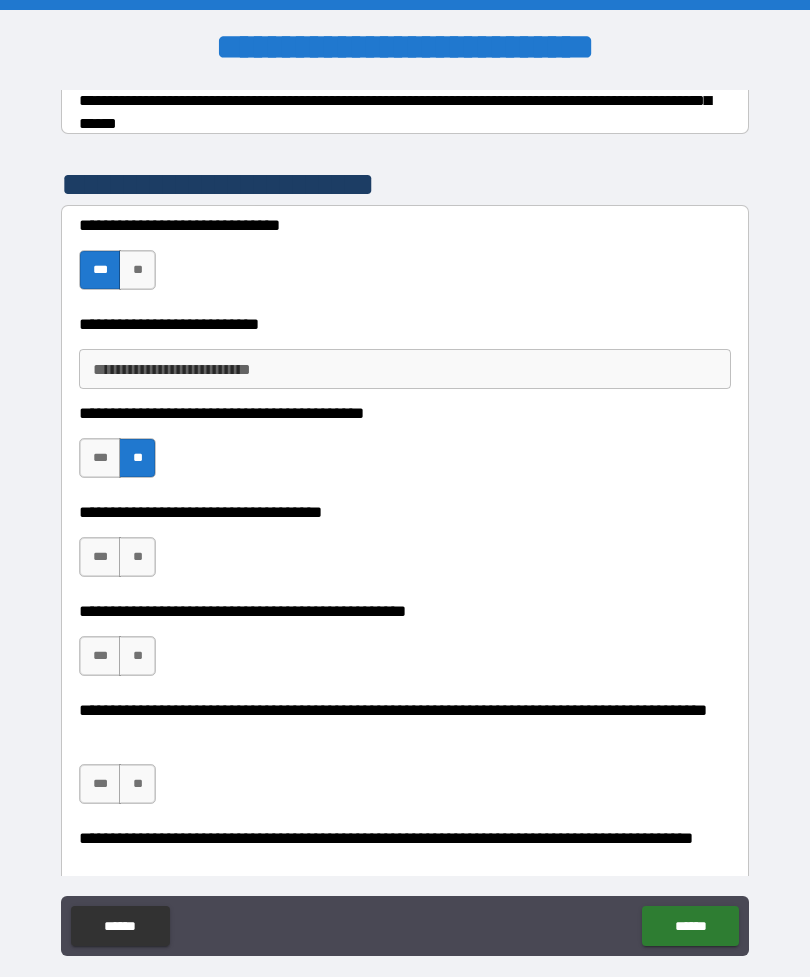 click on "**" at bounding box center (137, 557) 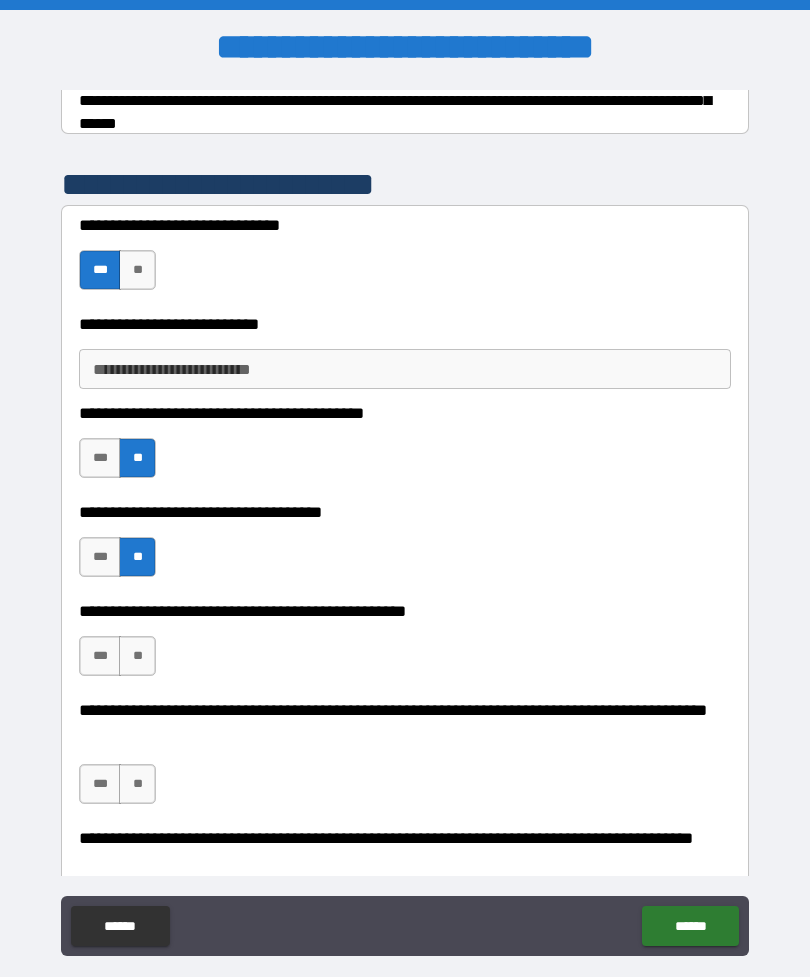 click on "***" at bounding box center [100, 557] 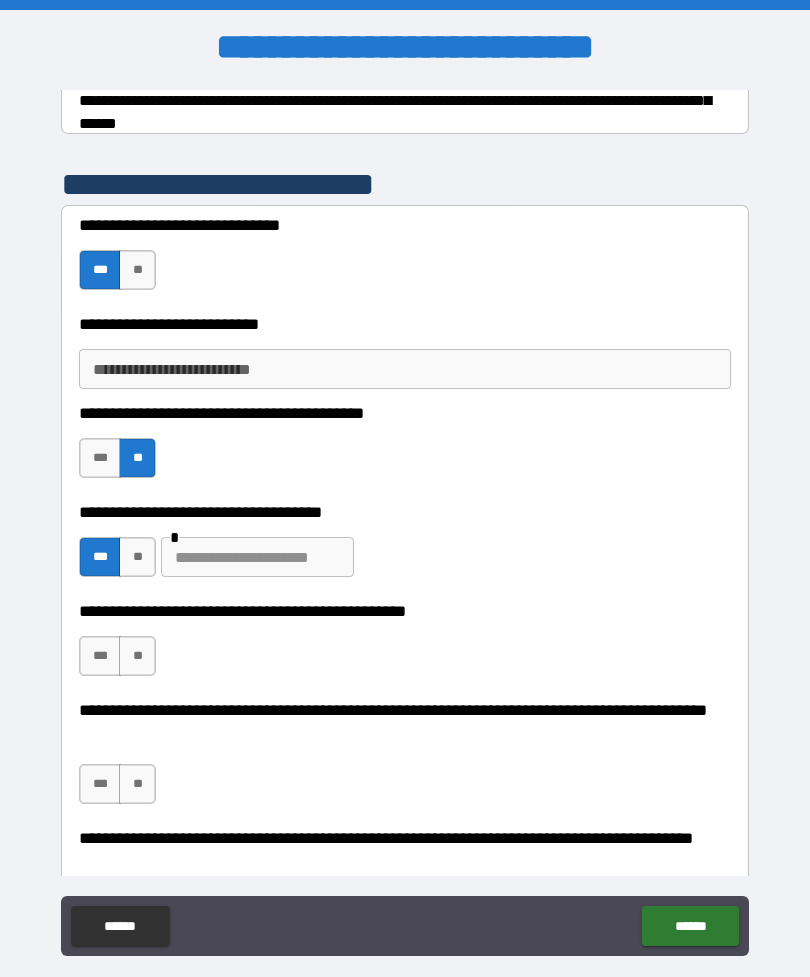 click at bounding box center [257, 557] 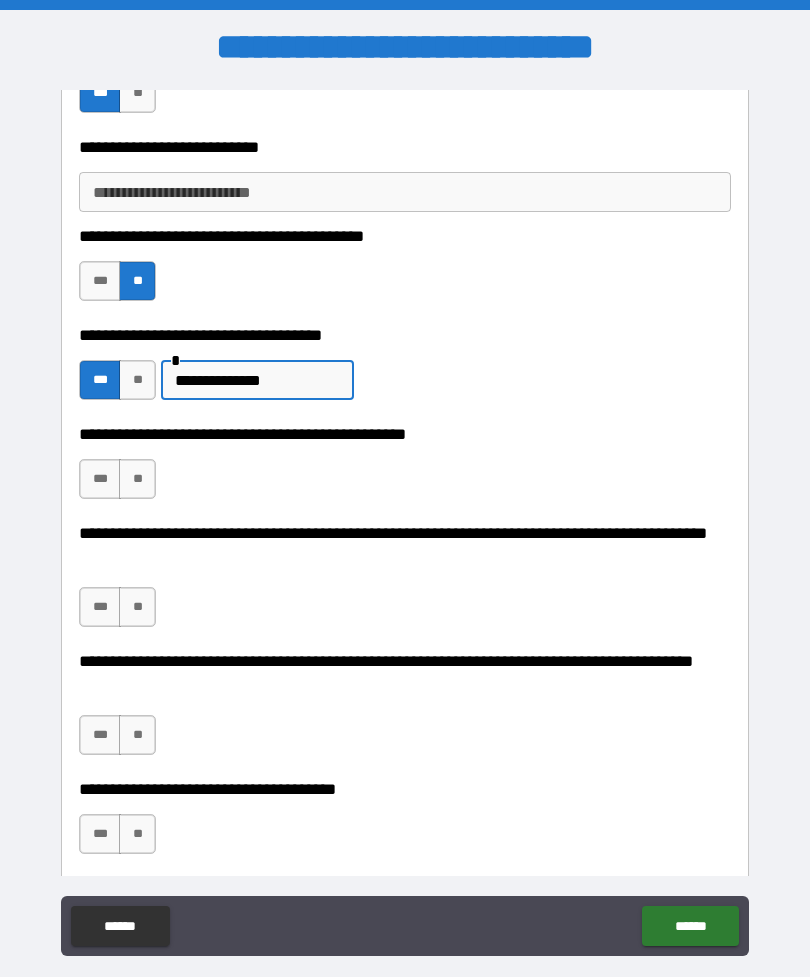 scroll, scrollTop: 554, scrollLeft: 0, axis: vertical 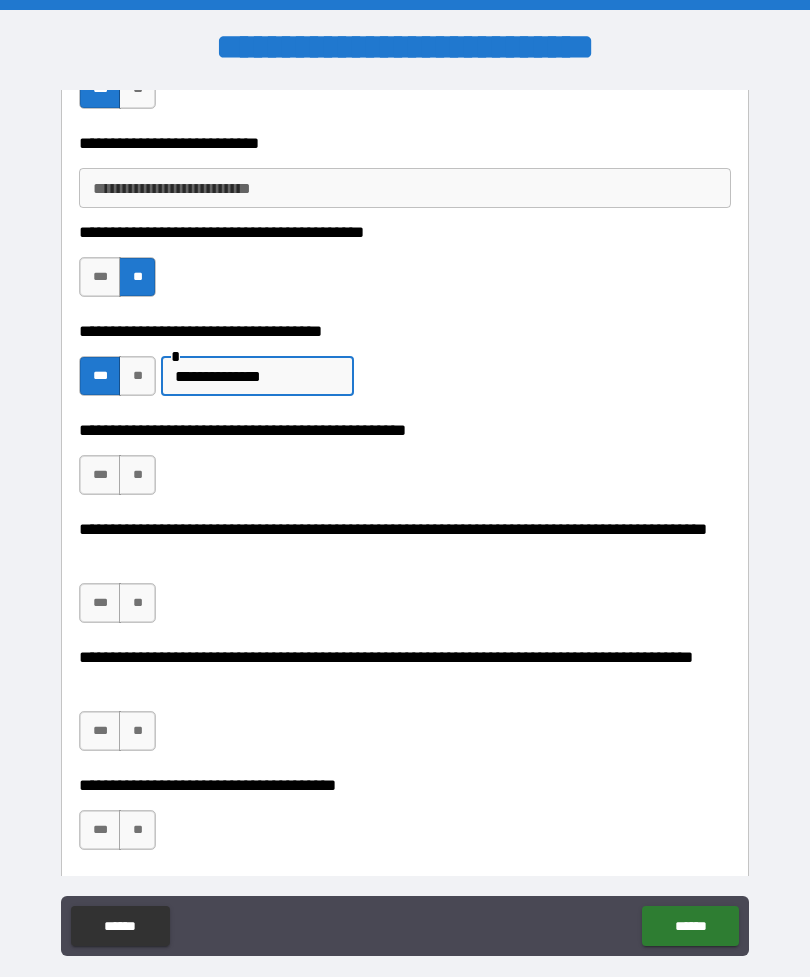 type on "**********" 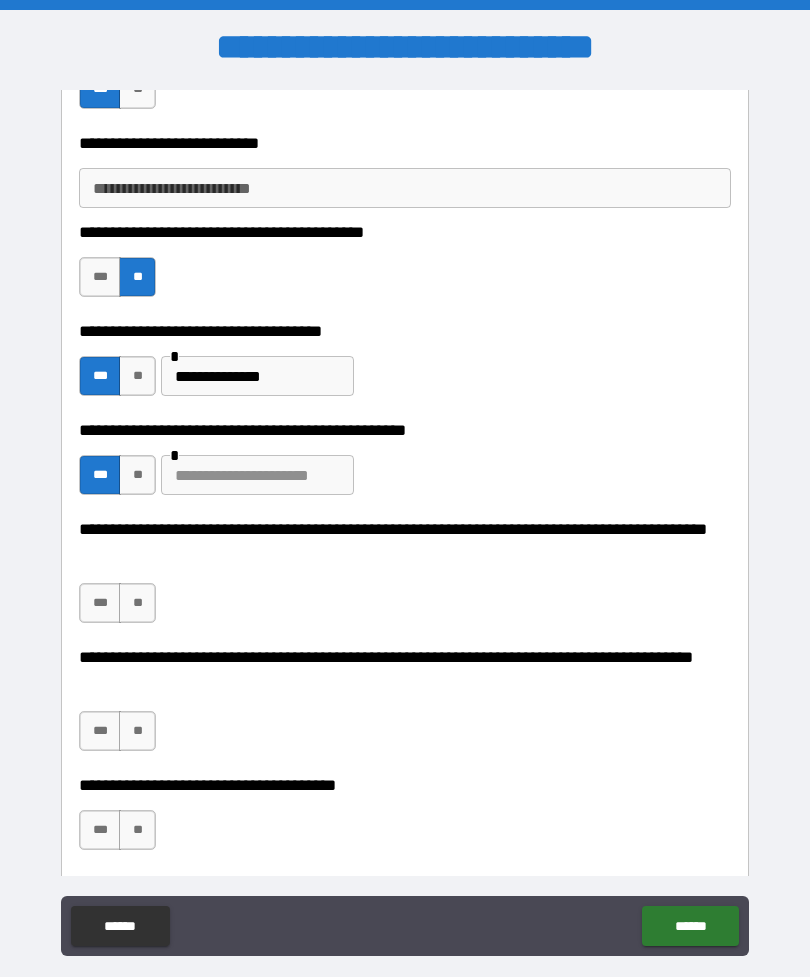 click at bounding box center (257, 475) 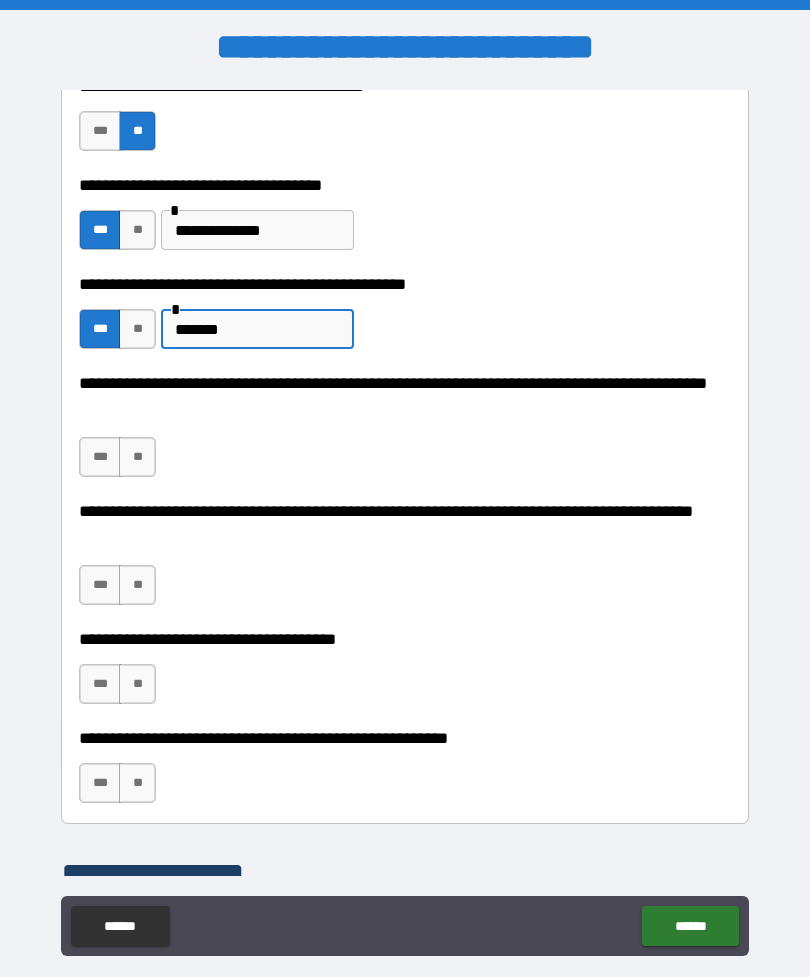 scroll, scrollTop: 705, scrollLeft: 0, axis: vertical 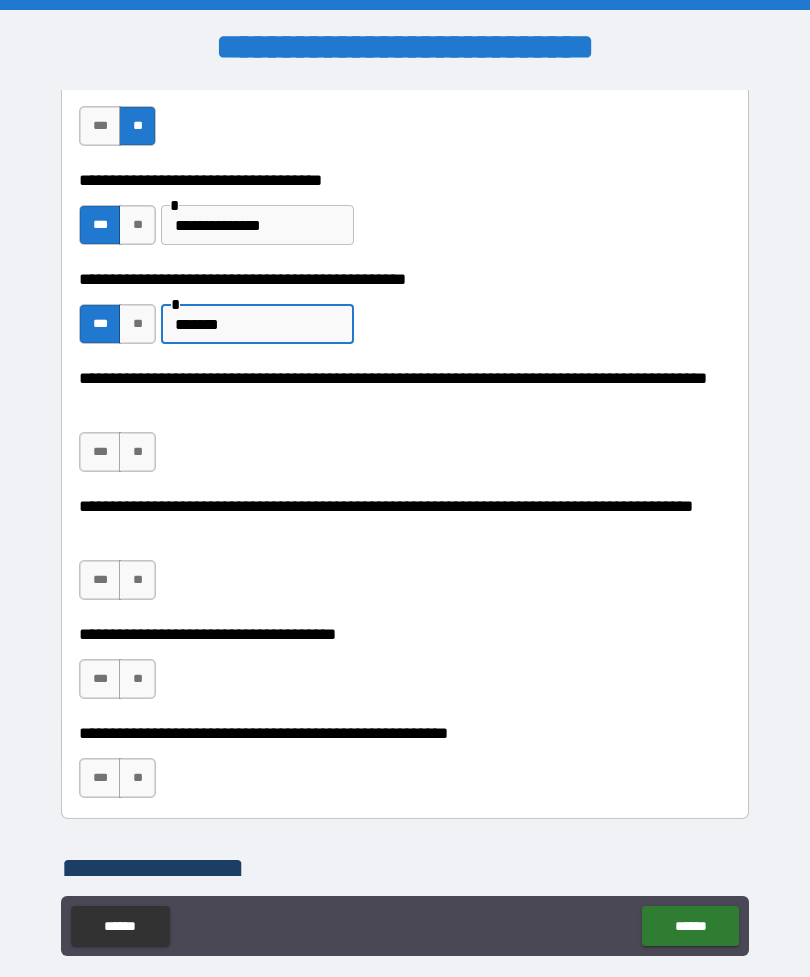 type on "*******" 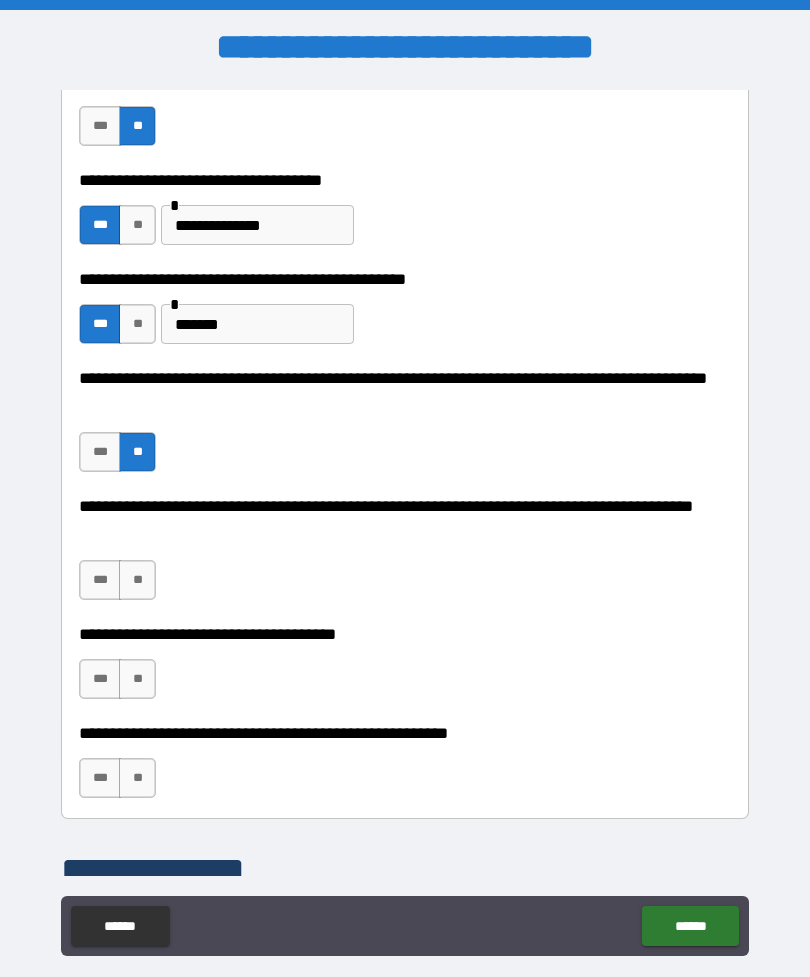 click on "***" at bounding box center (100, 580) 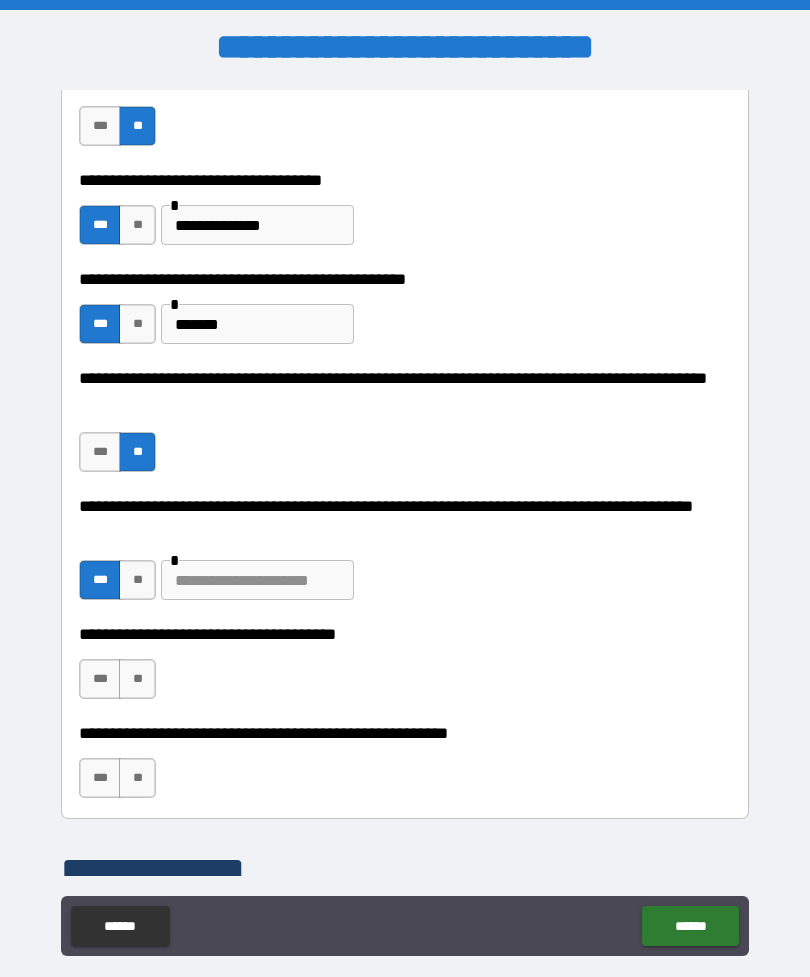 click at bounding box center [257, 580] 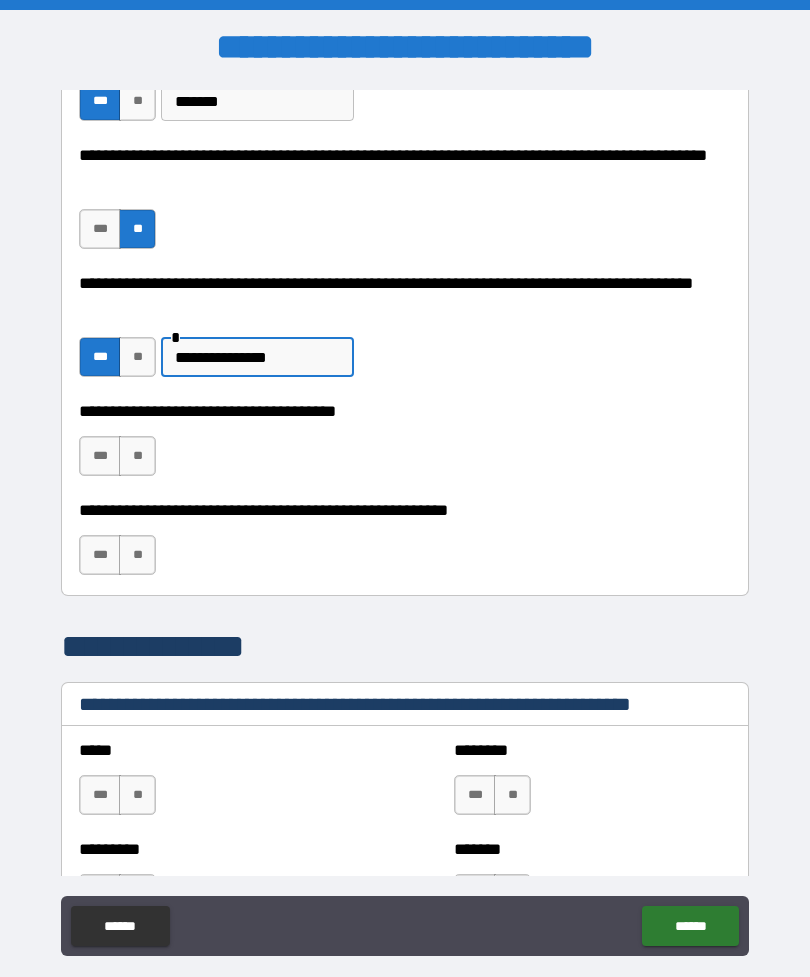 scroll, scrollTop: 931, scrollLeft: 0, axis: vertical 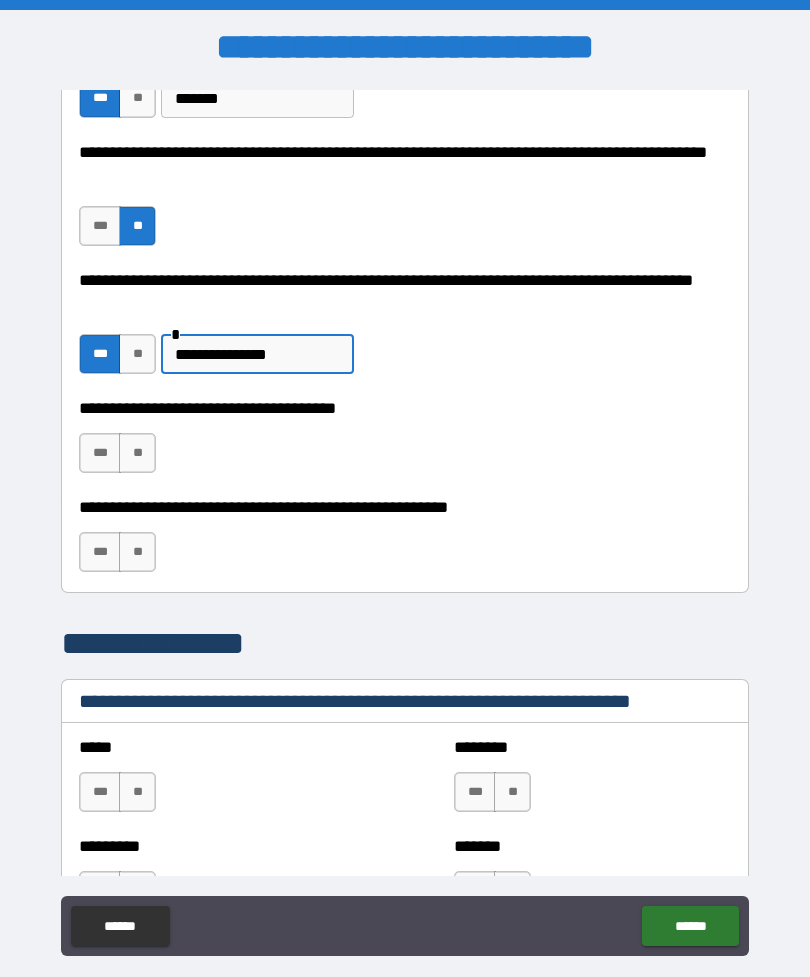 type on "**********" 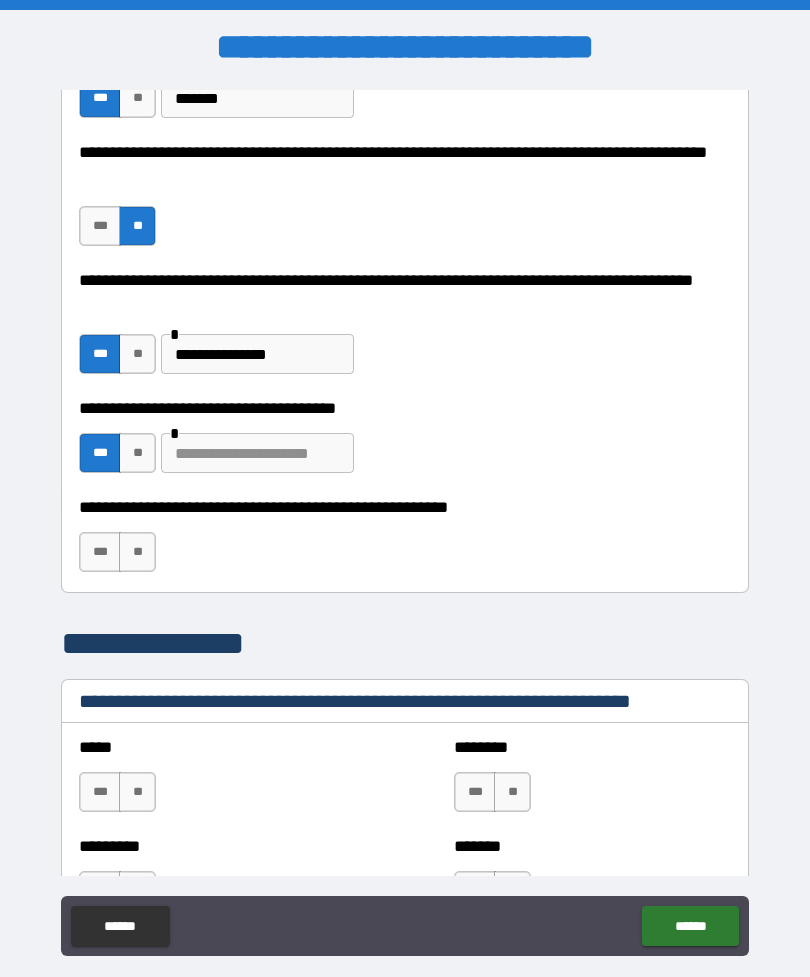 click at bounding box center [257, 453] 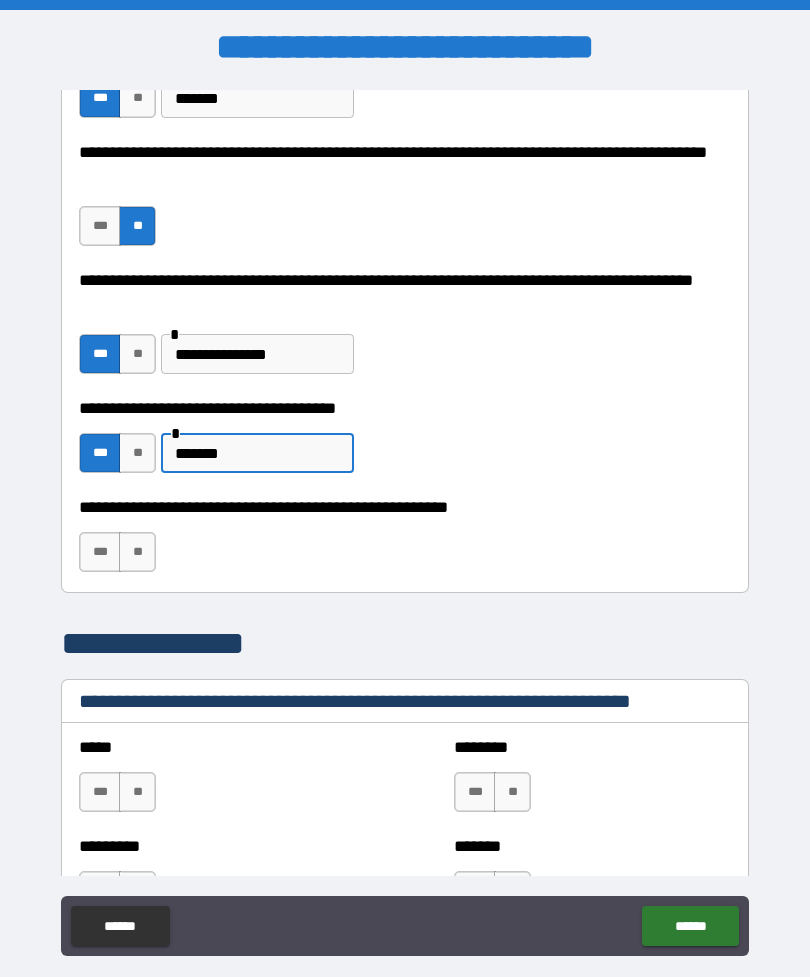 type on "*******" 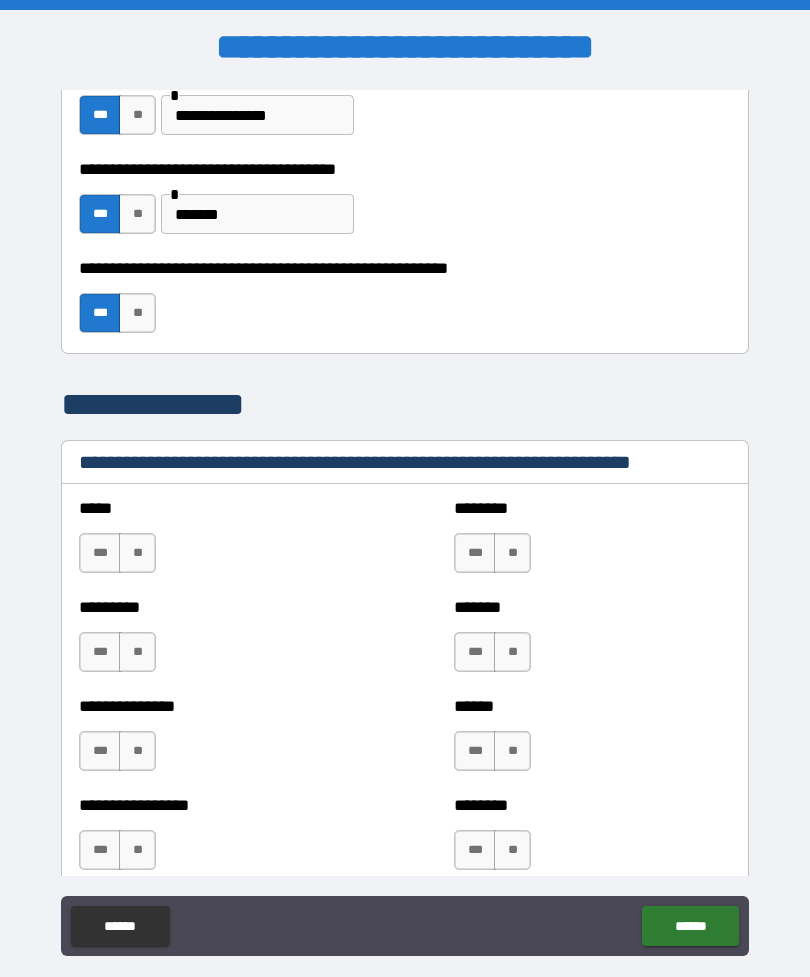 scroll, scrollTop: 1175, scrollLeft: 0, axis: vertical 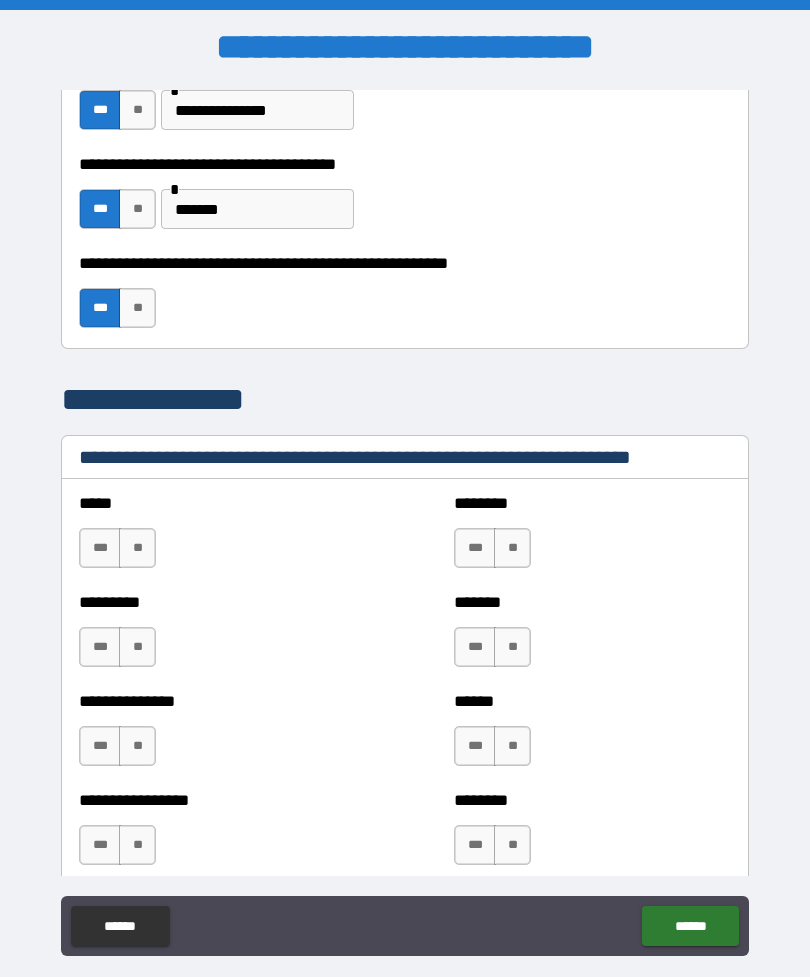 click on "**" at bounding box center (512, 548) 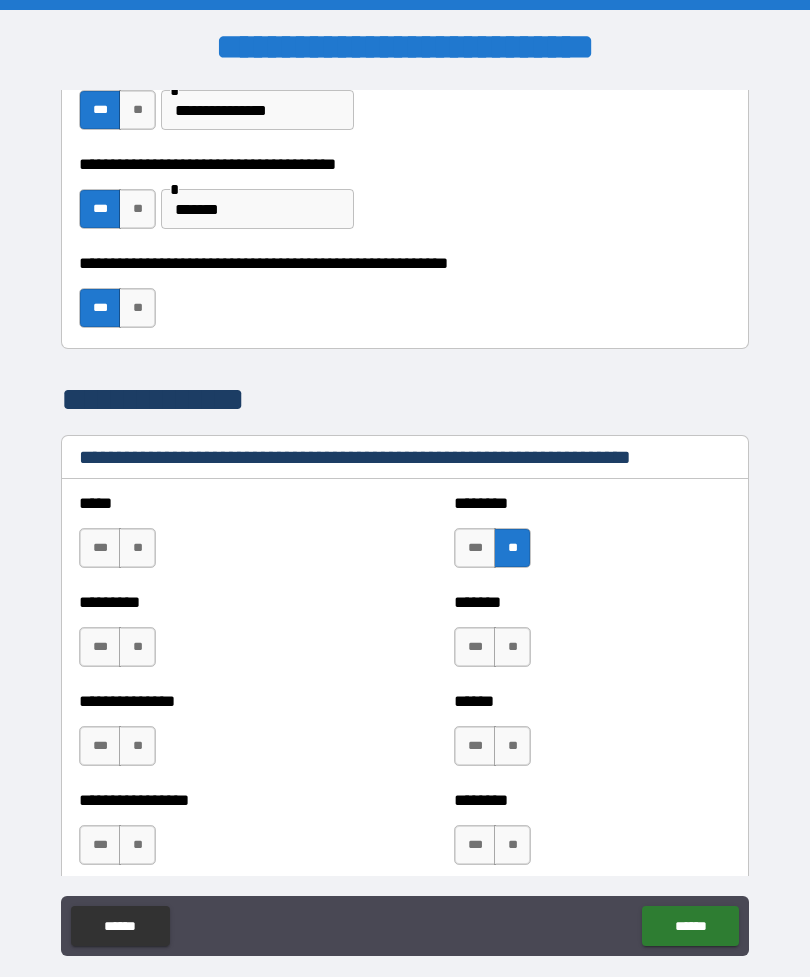 click on "**" at bounding box center [137, 548] 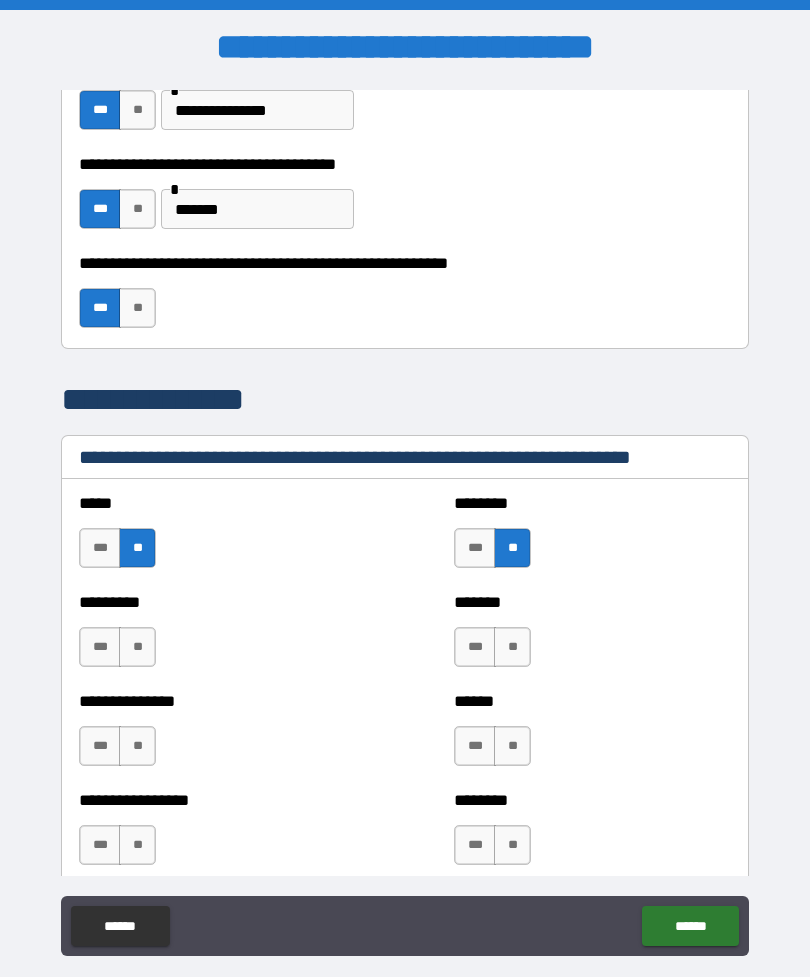 click on "**" at bounding box center [137, 647] 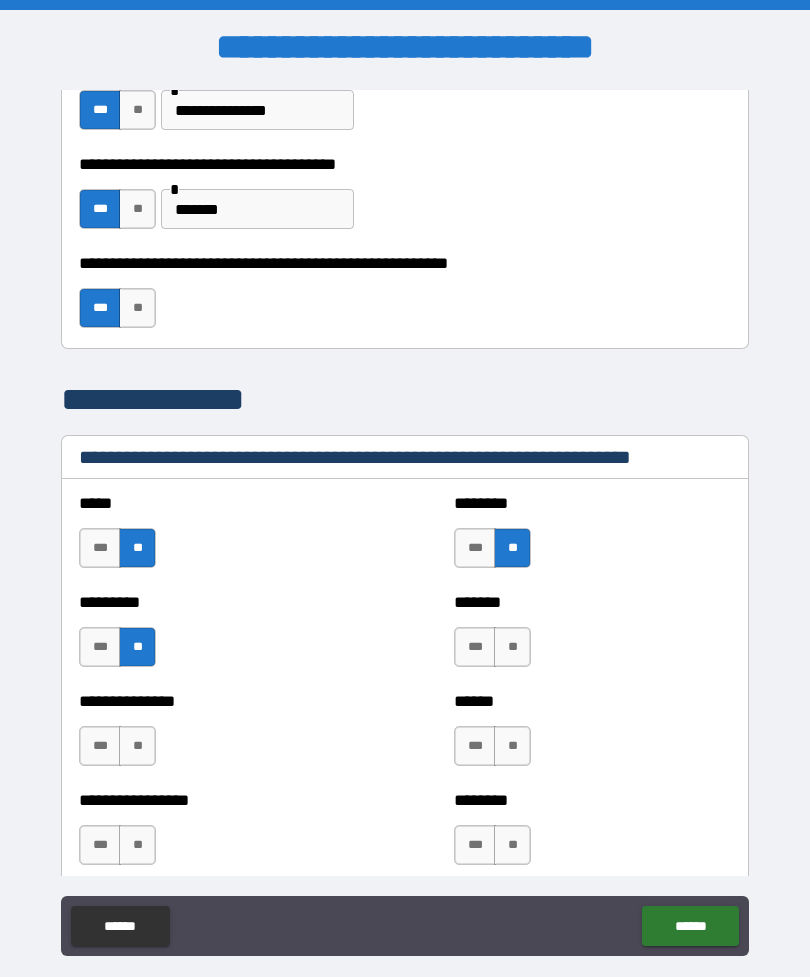 click on "**" at bounding box center [137, 746] 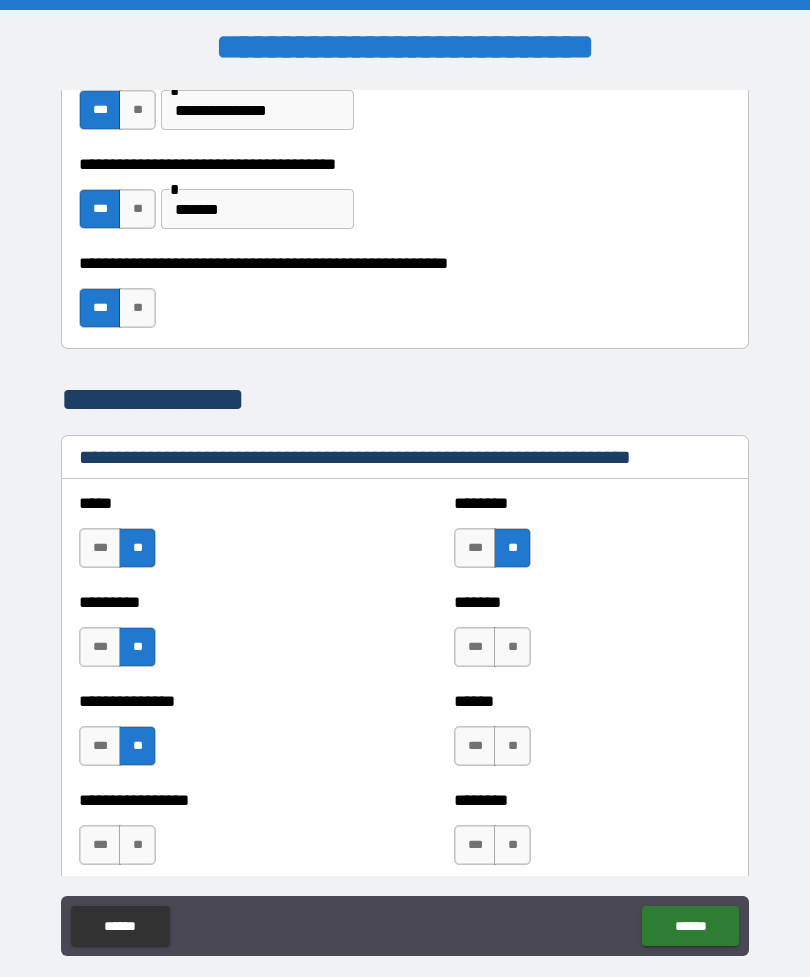 click on "**" at bounding box center (137, 845) 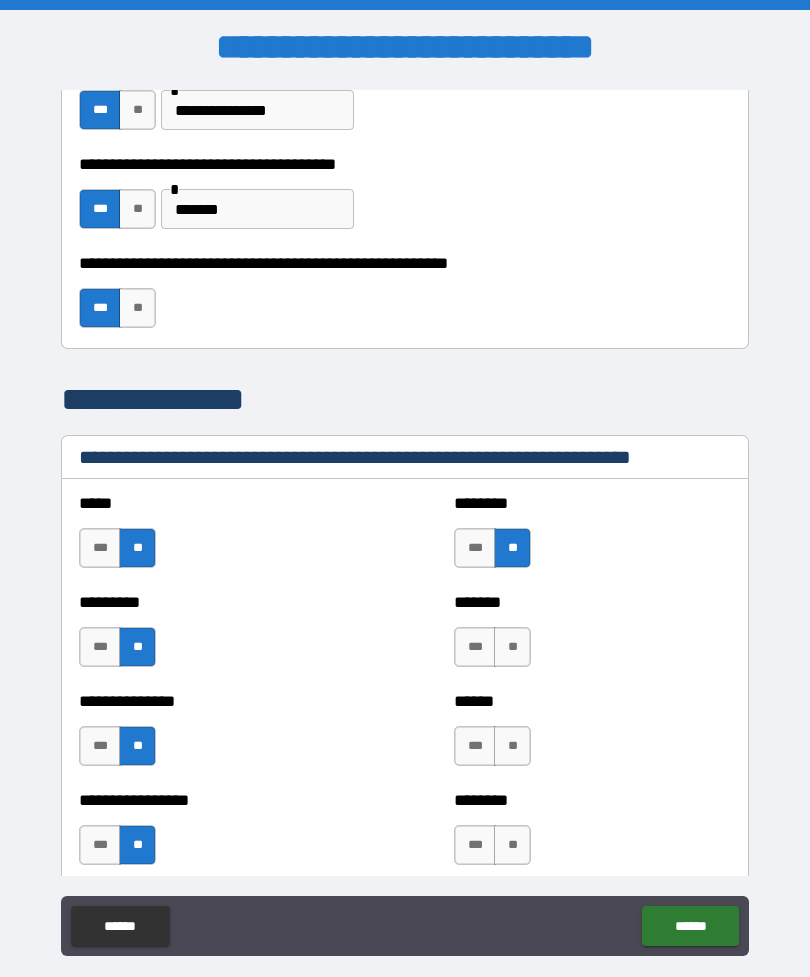 click on "**" at bounding box center (512, 647) 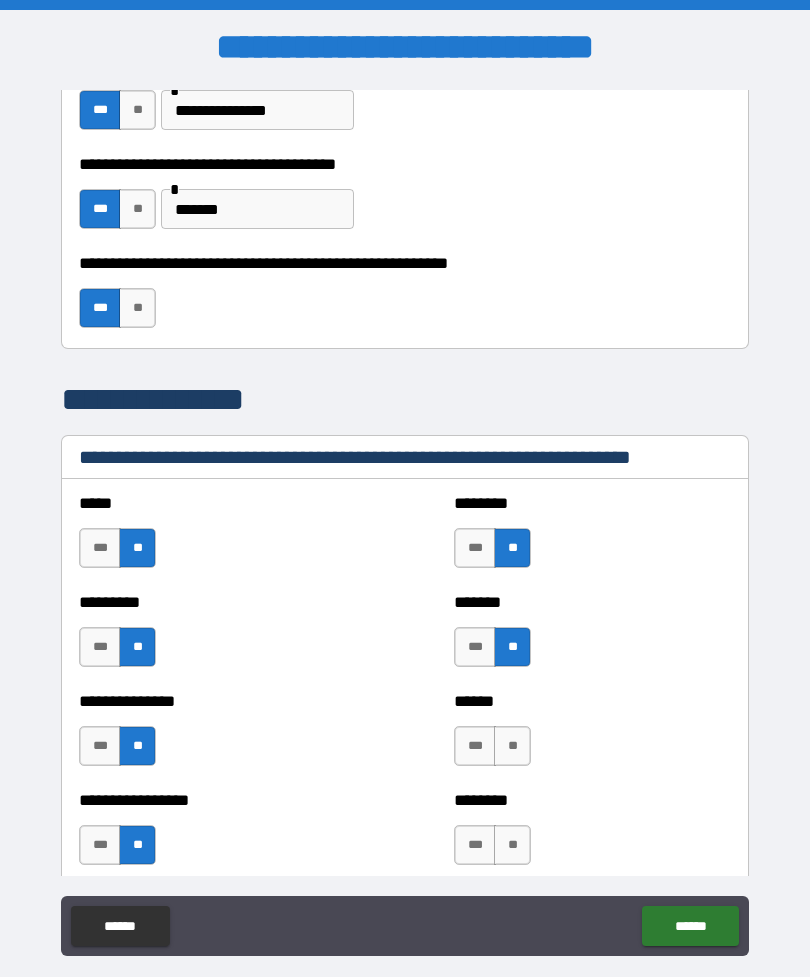 click on "**" at bounding box center (512, 746) 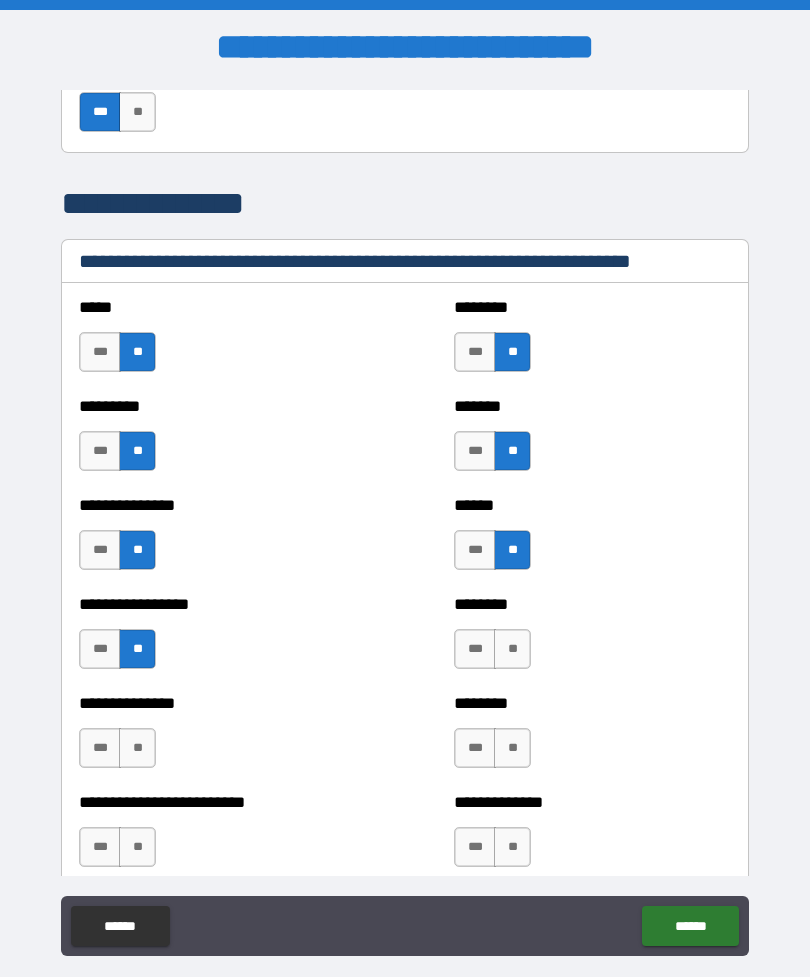 scroll, scrollTop: 1426, scrollLeft: 0, axis: vertical 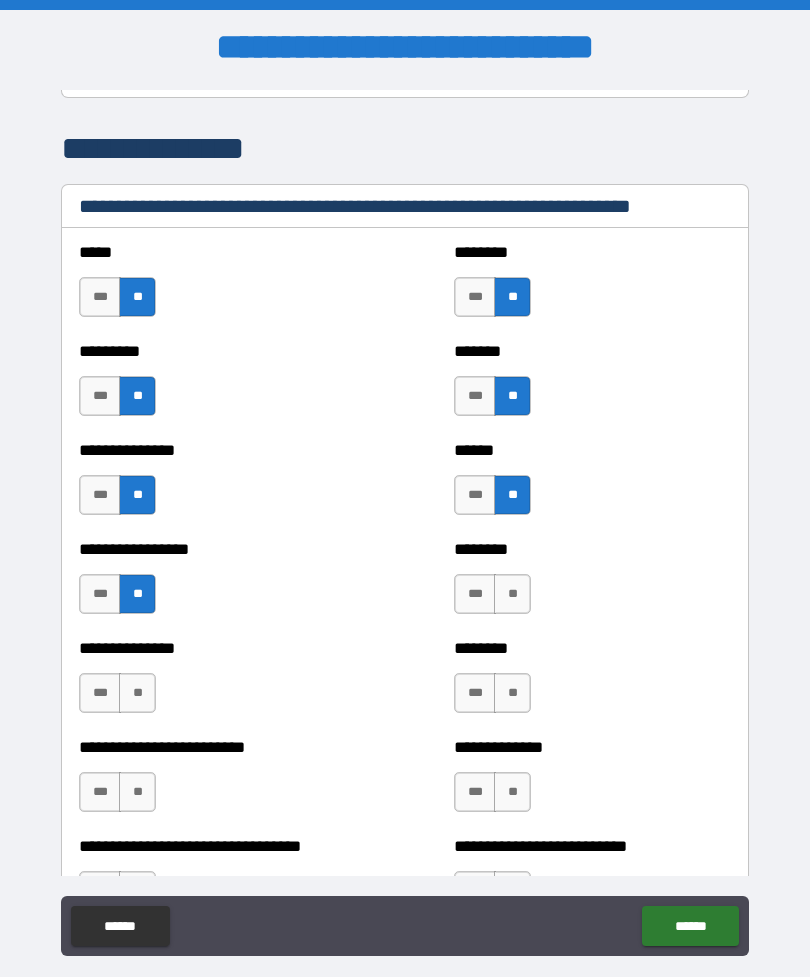 click on "**" at bounding box center [512, 594] 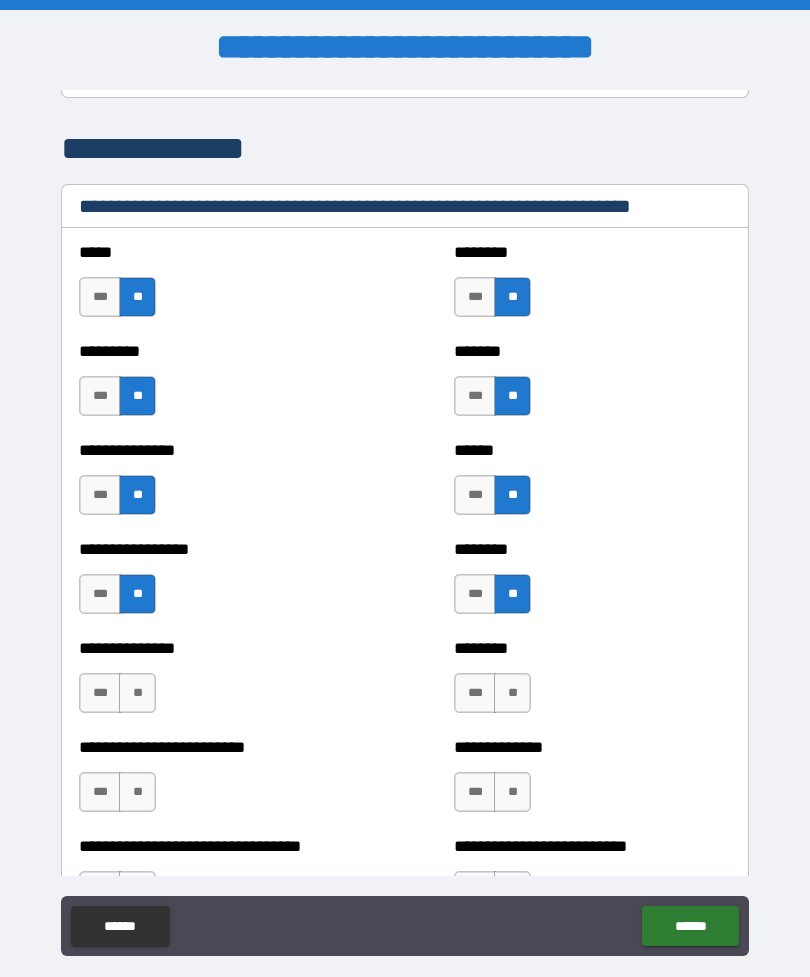 click on "**" at bounding box center (512, 693) 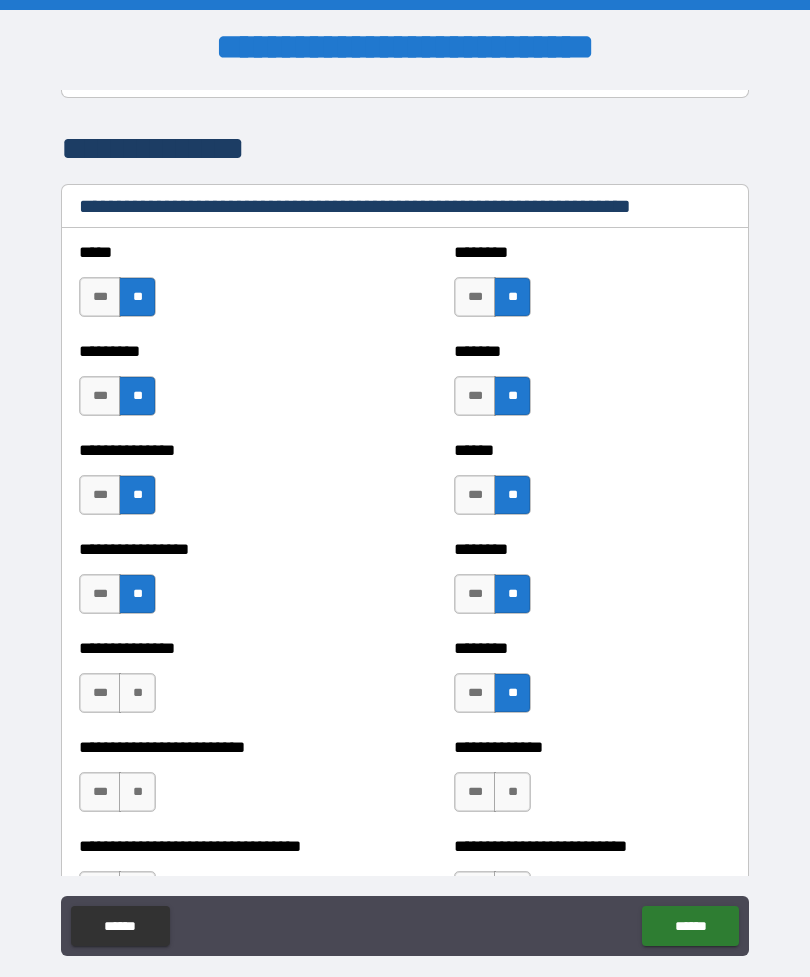 click on "**" at bounding box center (137, 693) 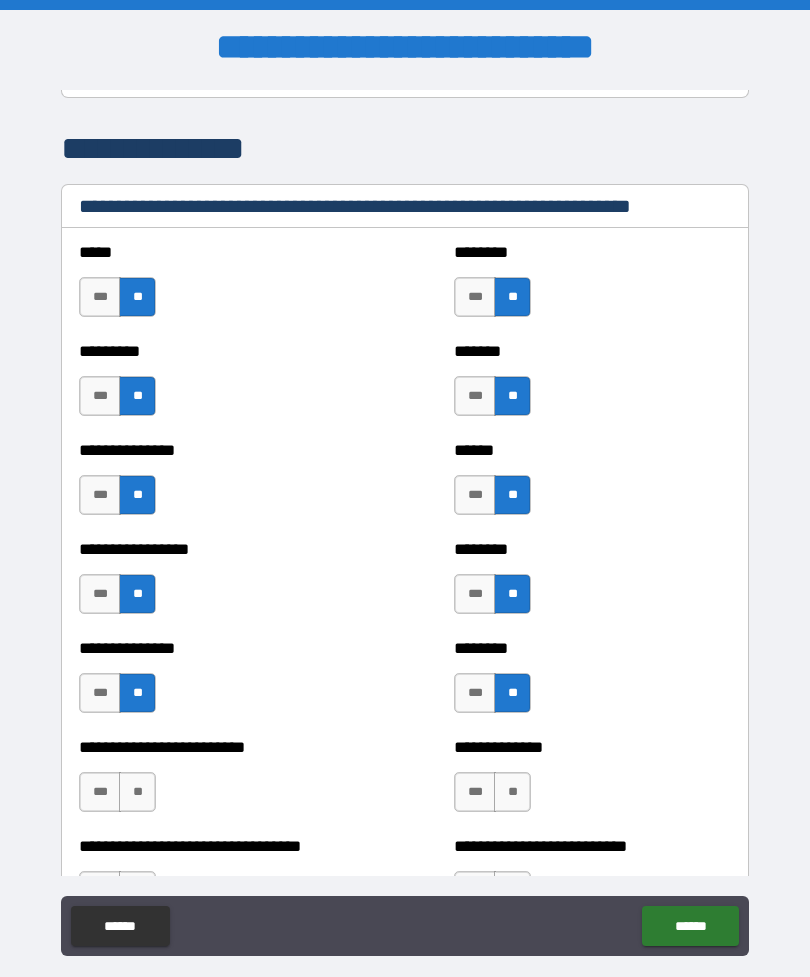 click on "**" at bounding box center (137, 792) 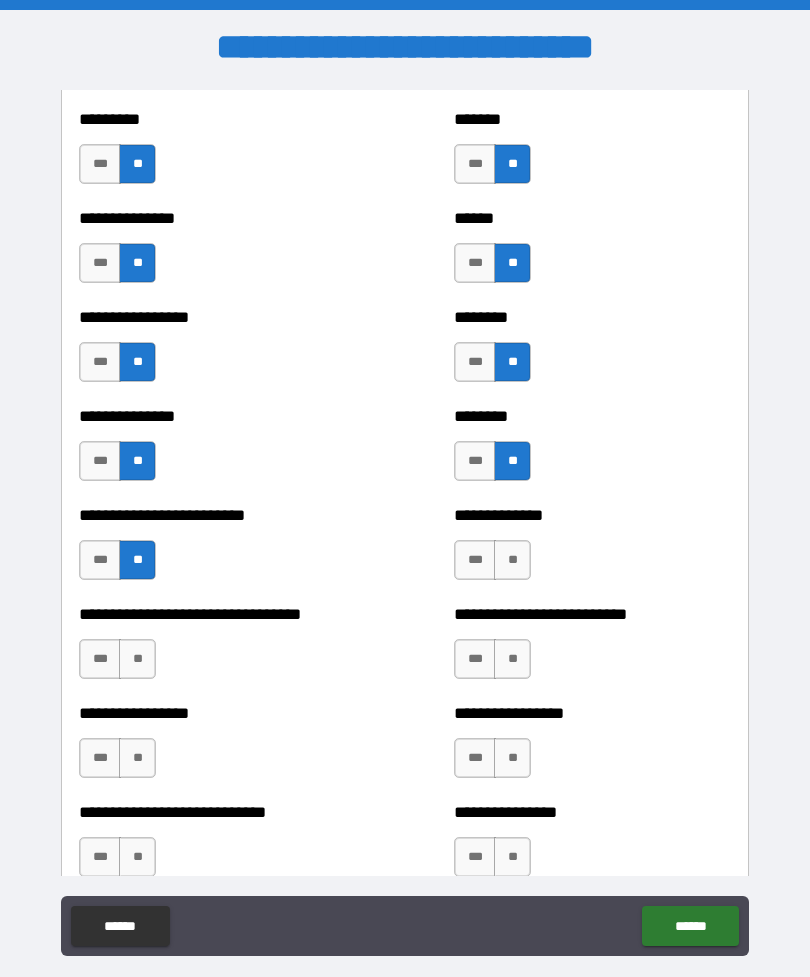 scroll, scrollTop: 1699, scrollLeft: 0, axis: vertical 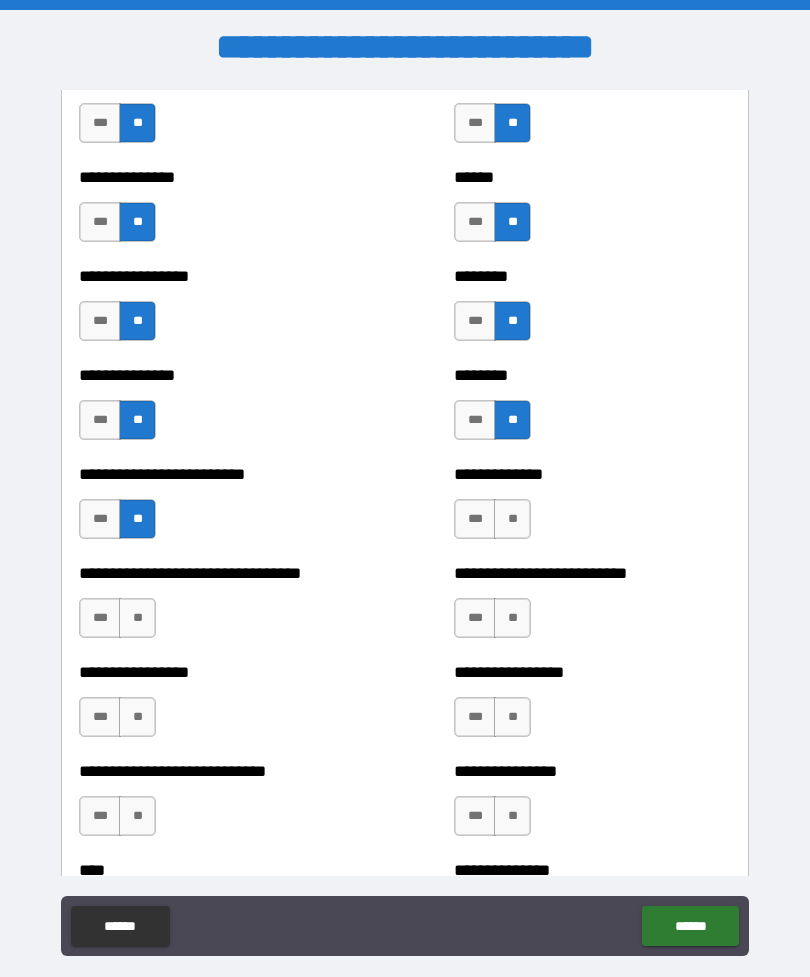 click on "**" at bounding box center (512, 519) 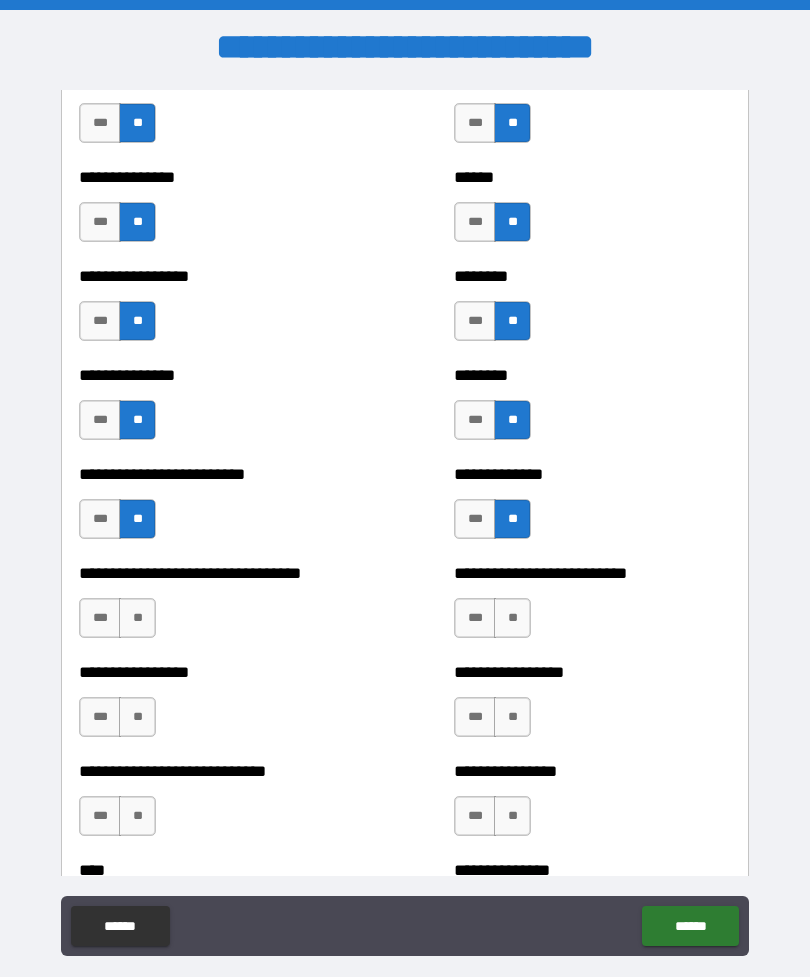 click on "**" at bounding box center [512, 618] 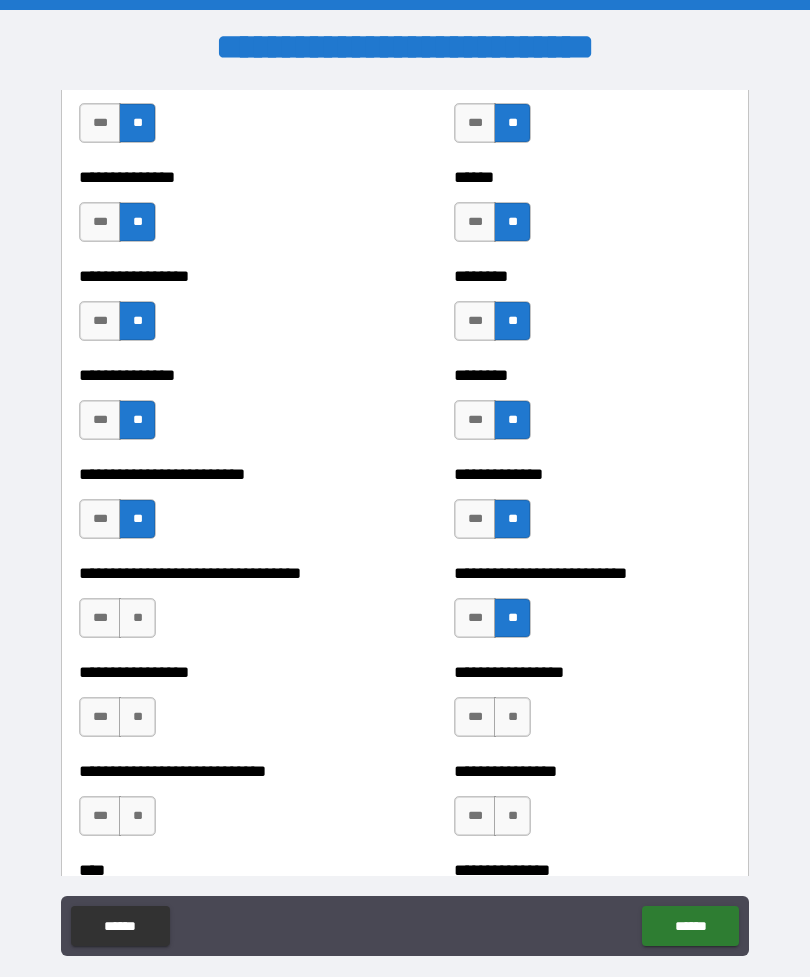 click on "**" at bounding box center (137, 618) 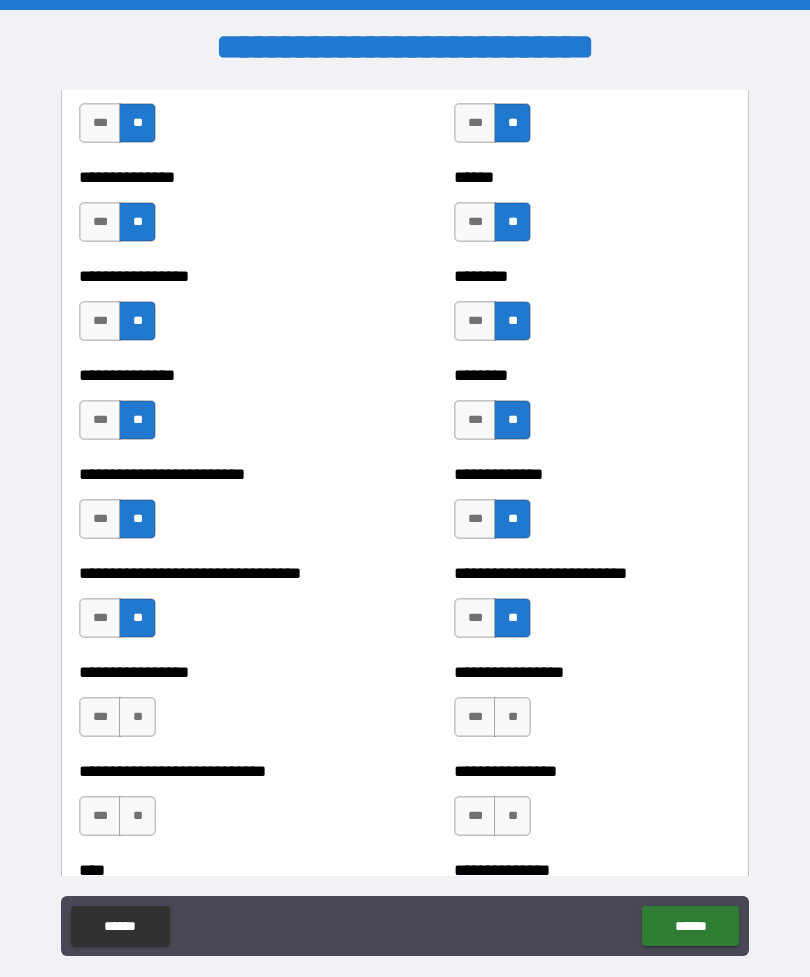 click on "**" at bounding box center [137, 717] 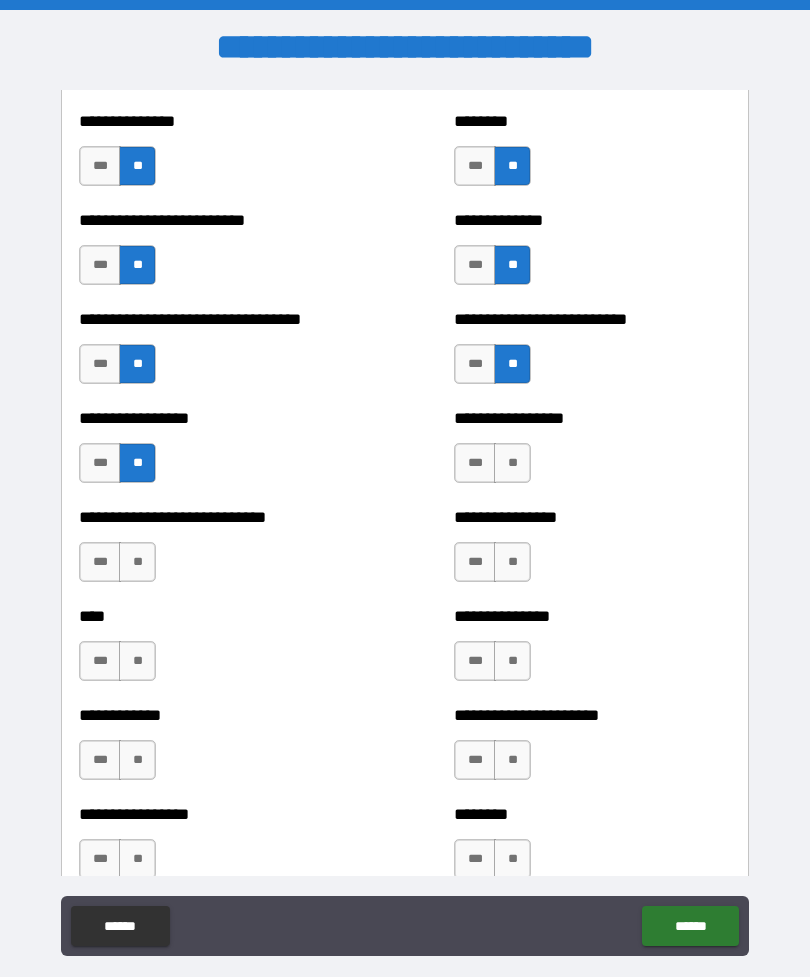 scroll, scrollTop: 1967, scrollLeft: 0, axis: vertical 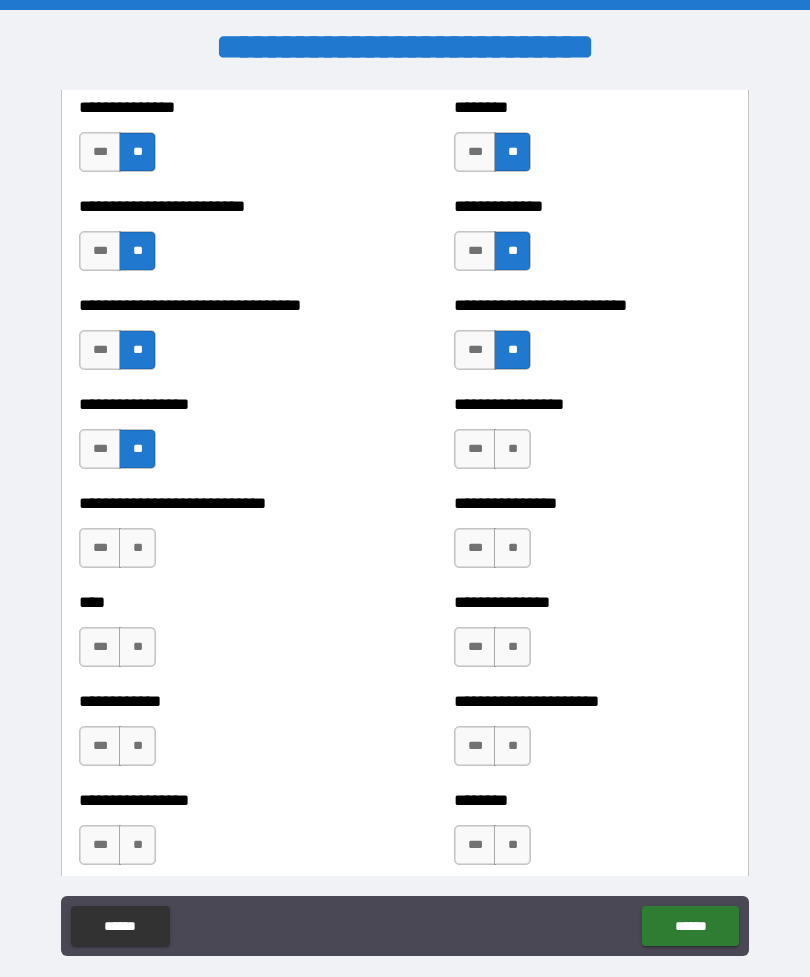 click on "**" at bounding box center [512, 449] 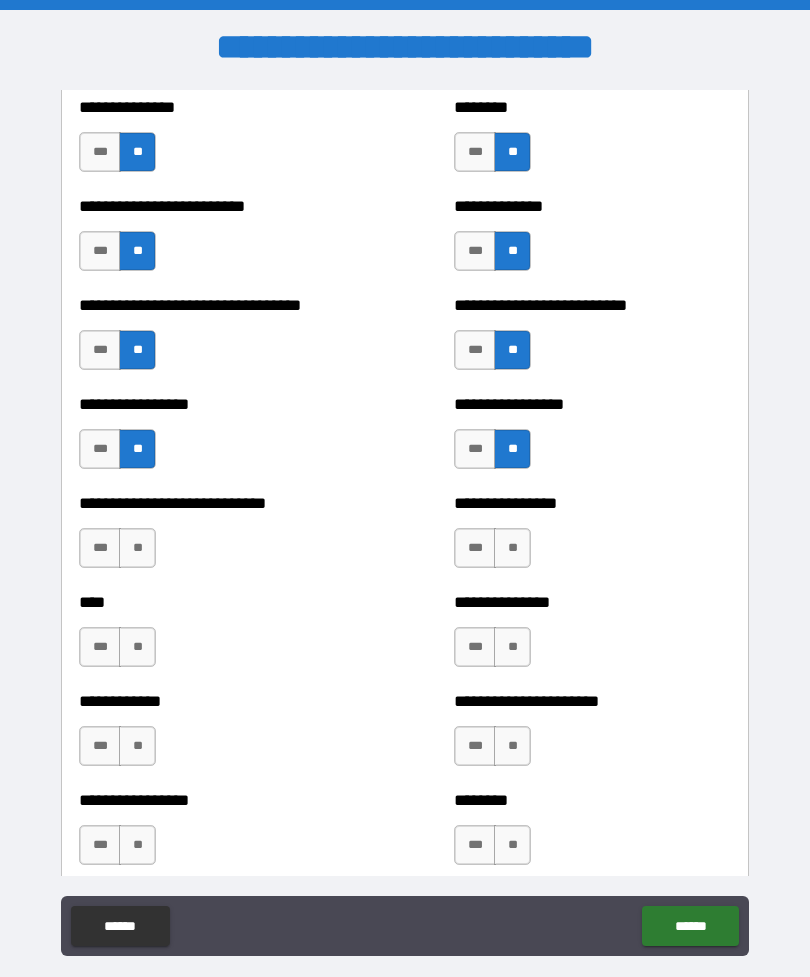 click on "**" at bounding box center [512, 548] 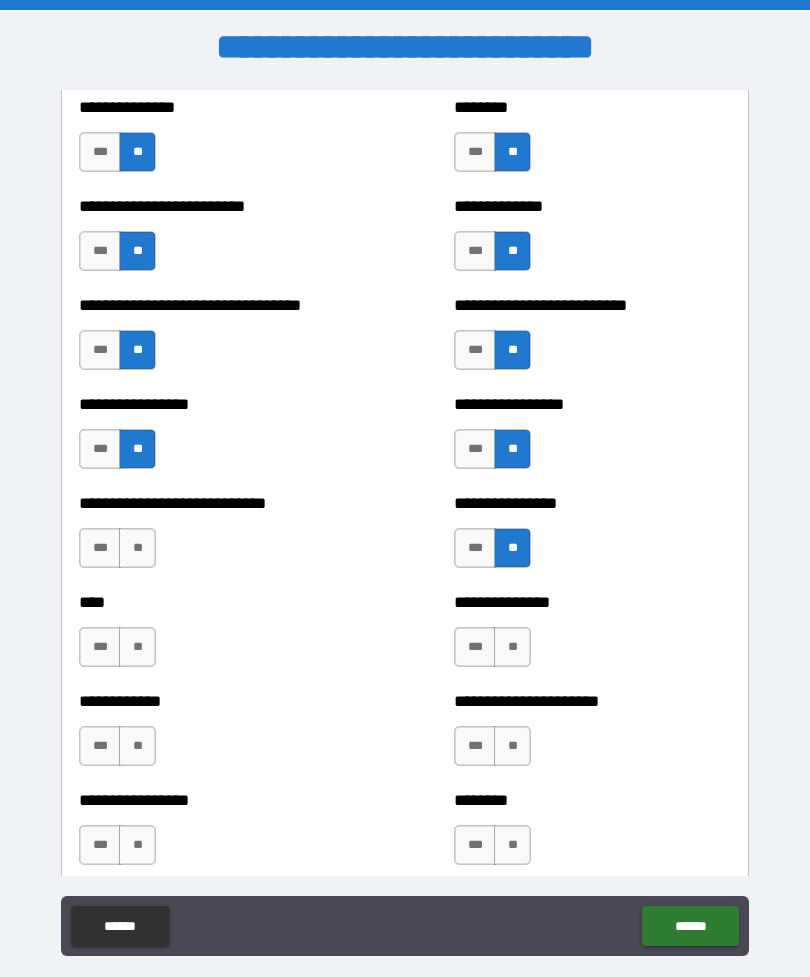 click on "**" at bounding box center [137, 548] 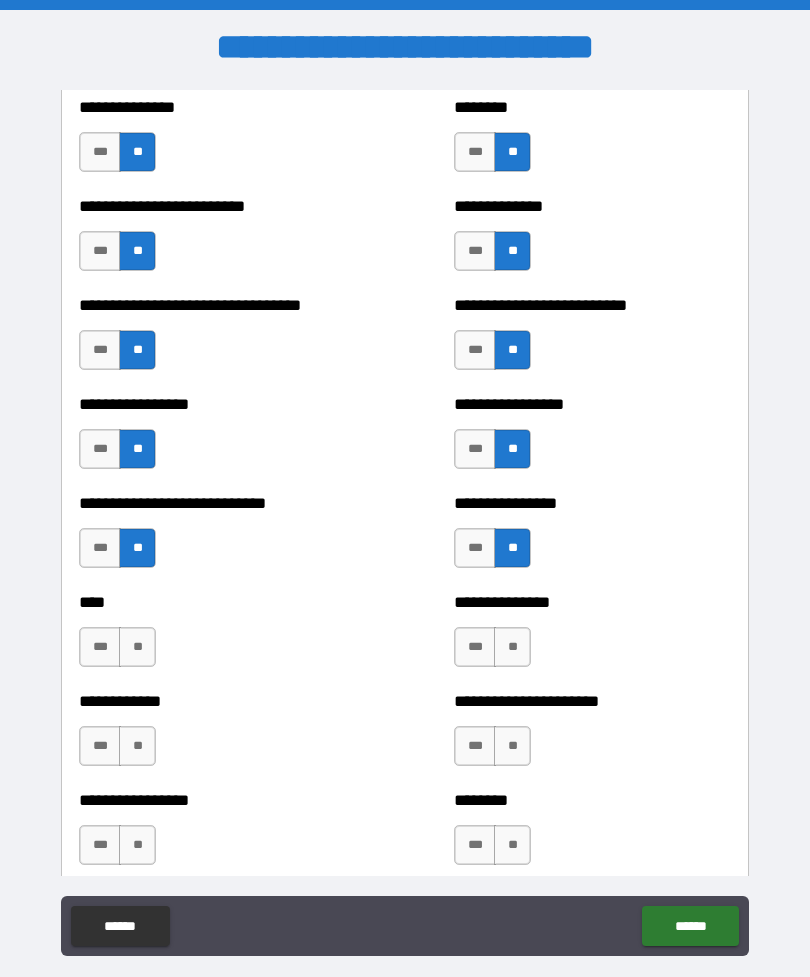 click on "**" at bounding box center [137, 647] 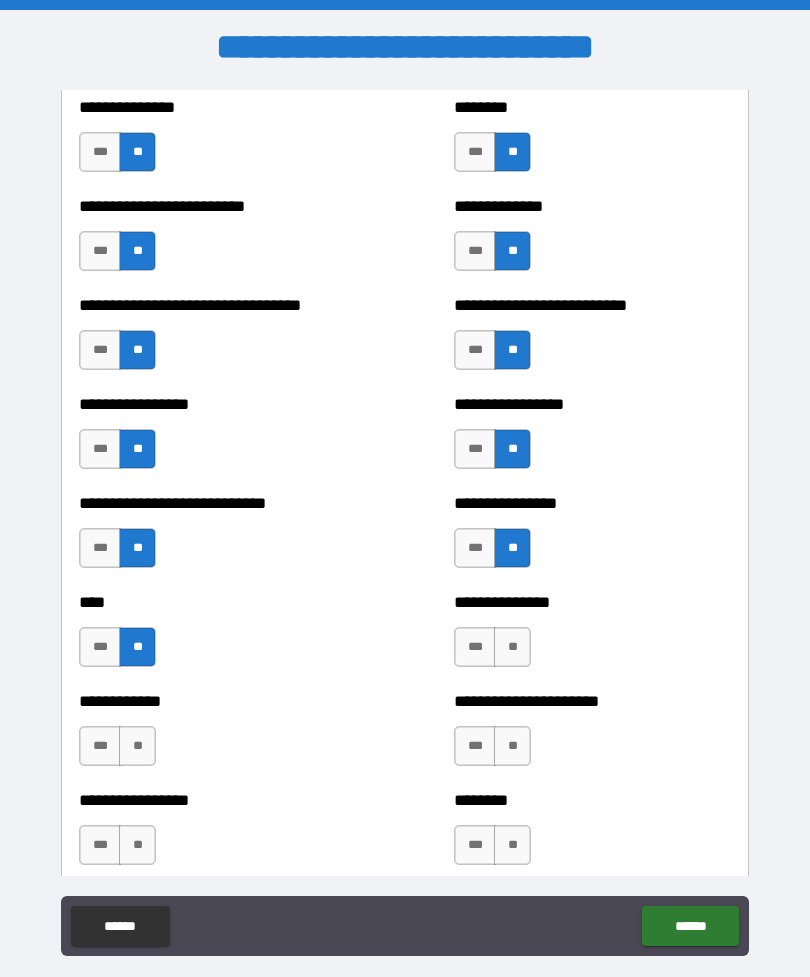 click on "**" at bounding box center (137, 746) 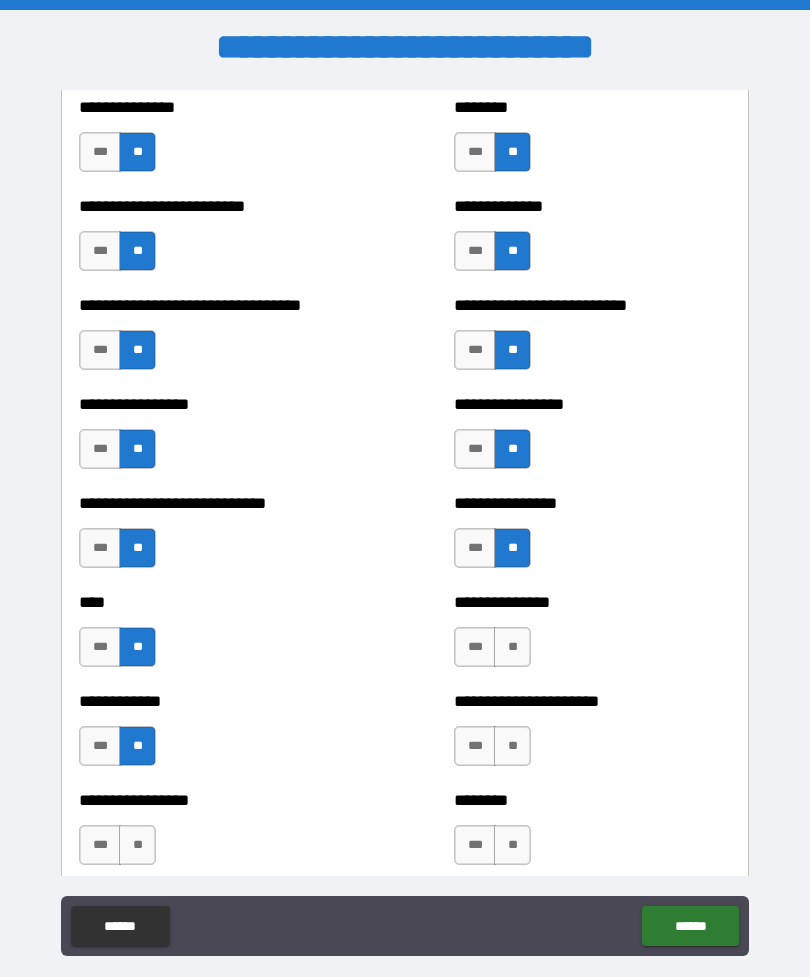 click on "**" at bounding box center [137, 845] 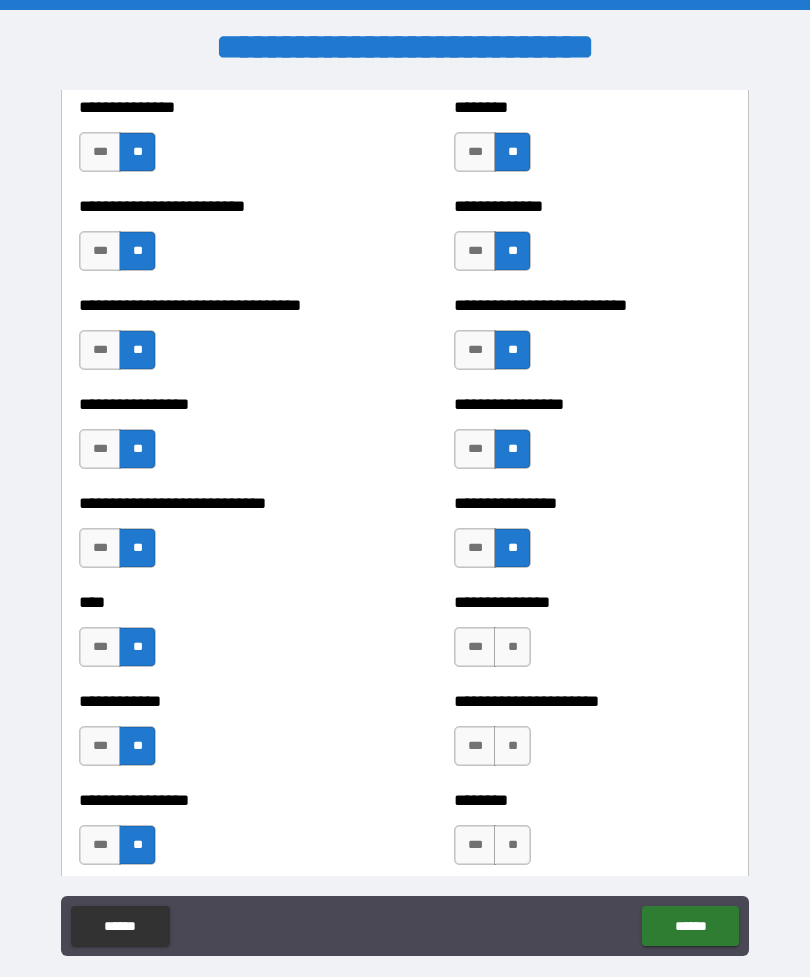 click on "**" at bounding box center [512, 647] 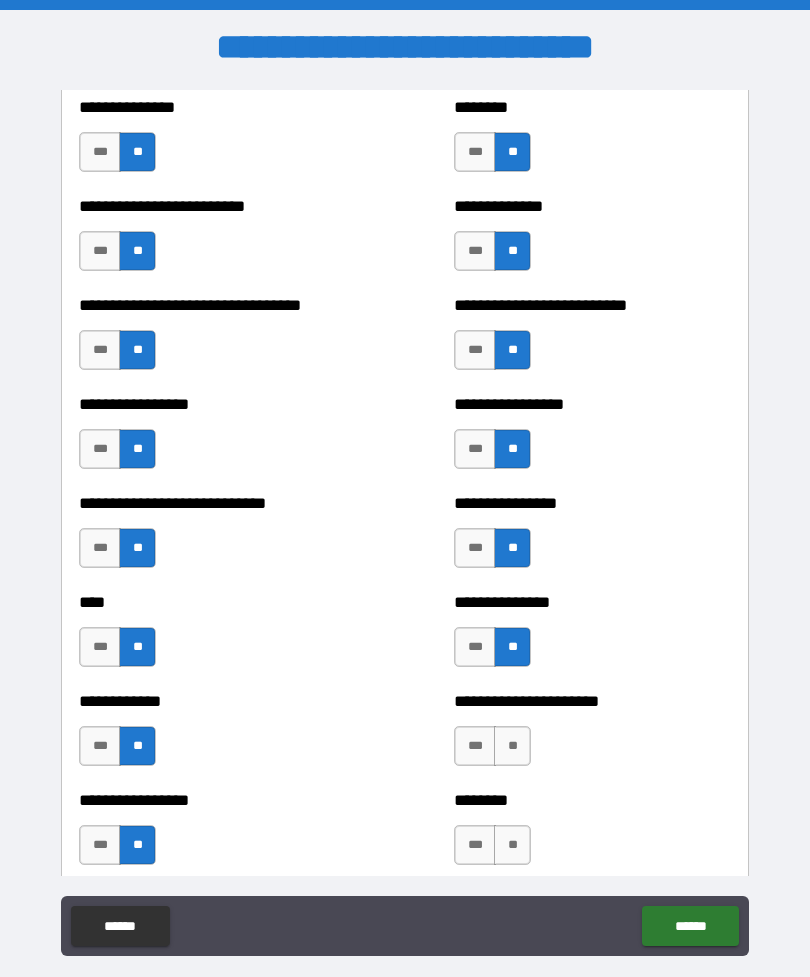 click on "**" at bounding box center [512, 746] 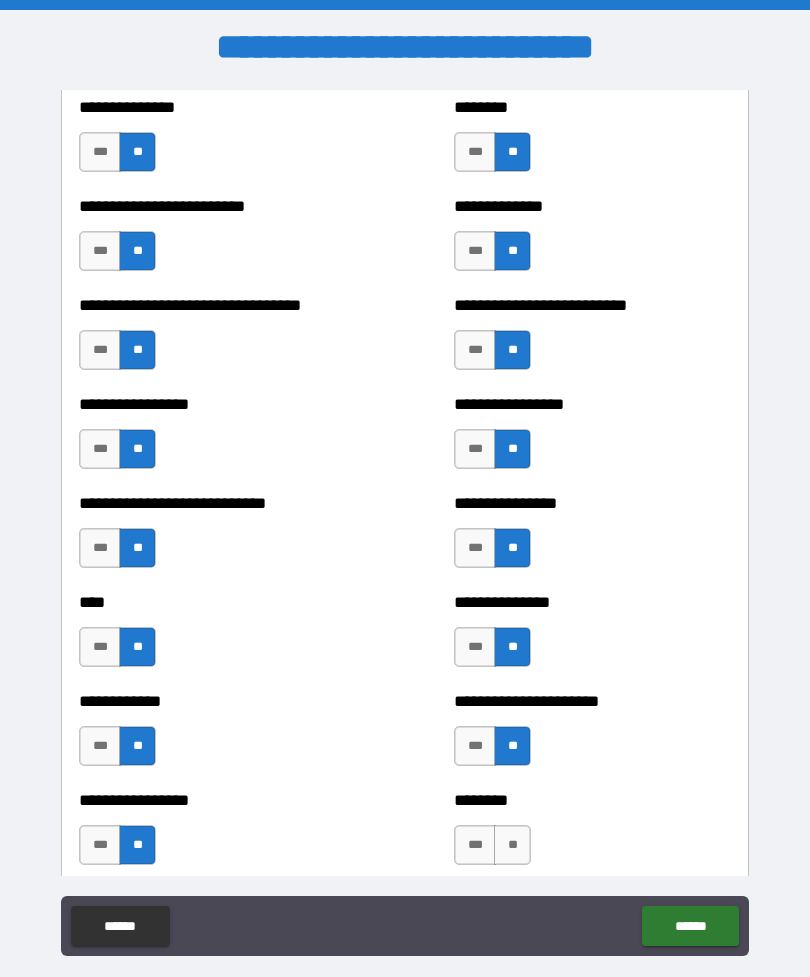 click on "**" at bounding box center [512, 845] 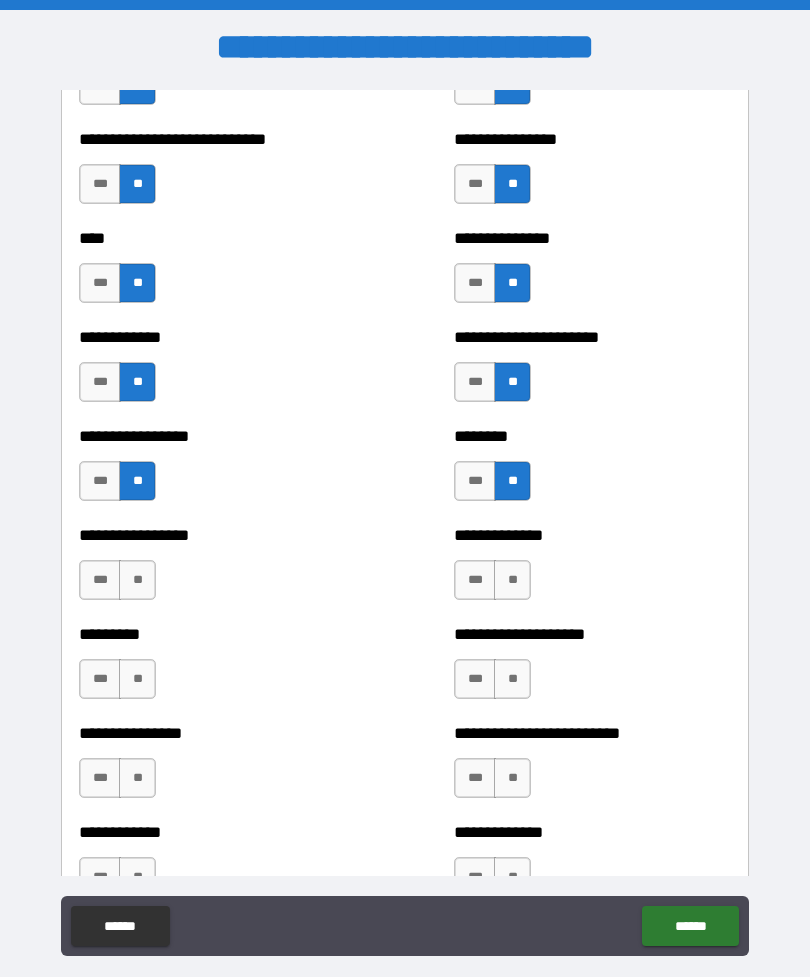 scroll, scrollTop: 2334, scrollLeft: 0, axis: vertical 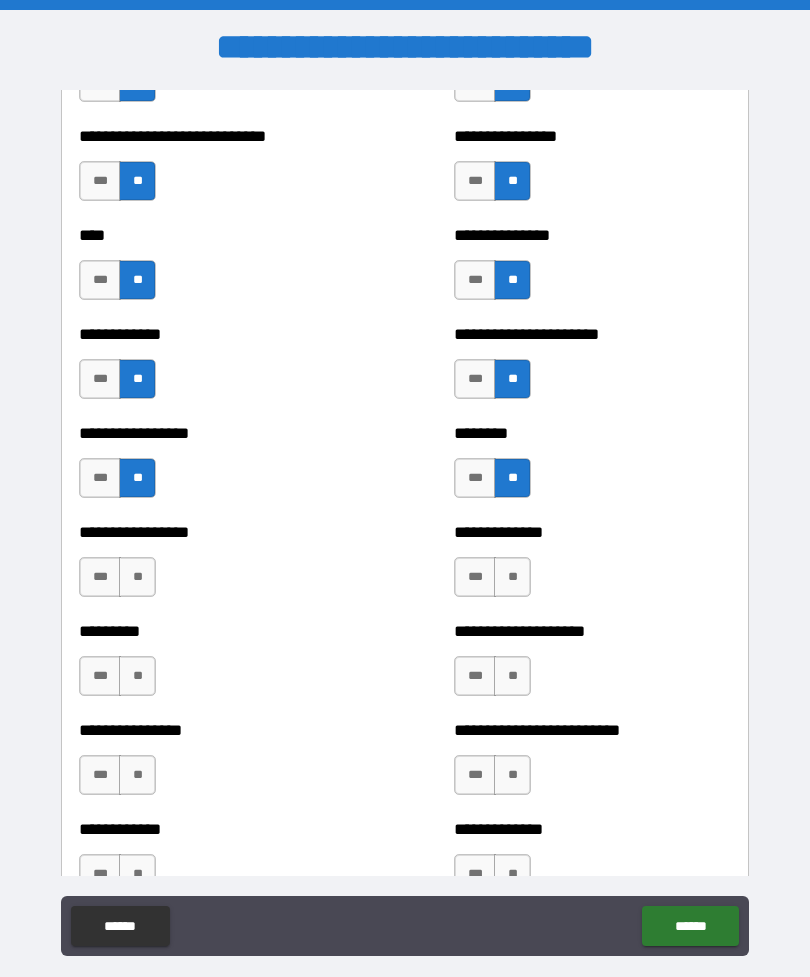 click on "**" at bounding box center [512, 577] 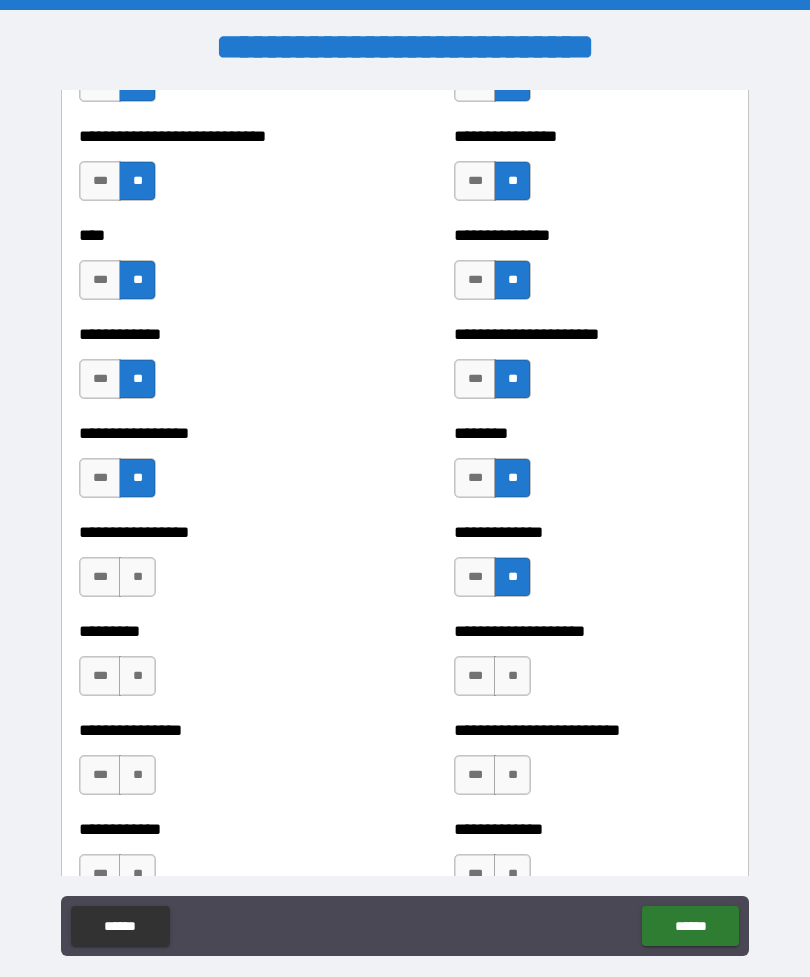 click on "**" at bounding box center [137, 577] 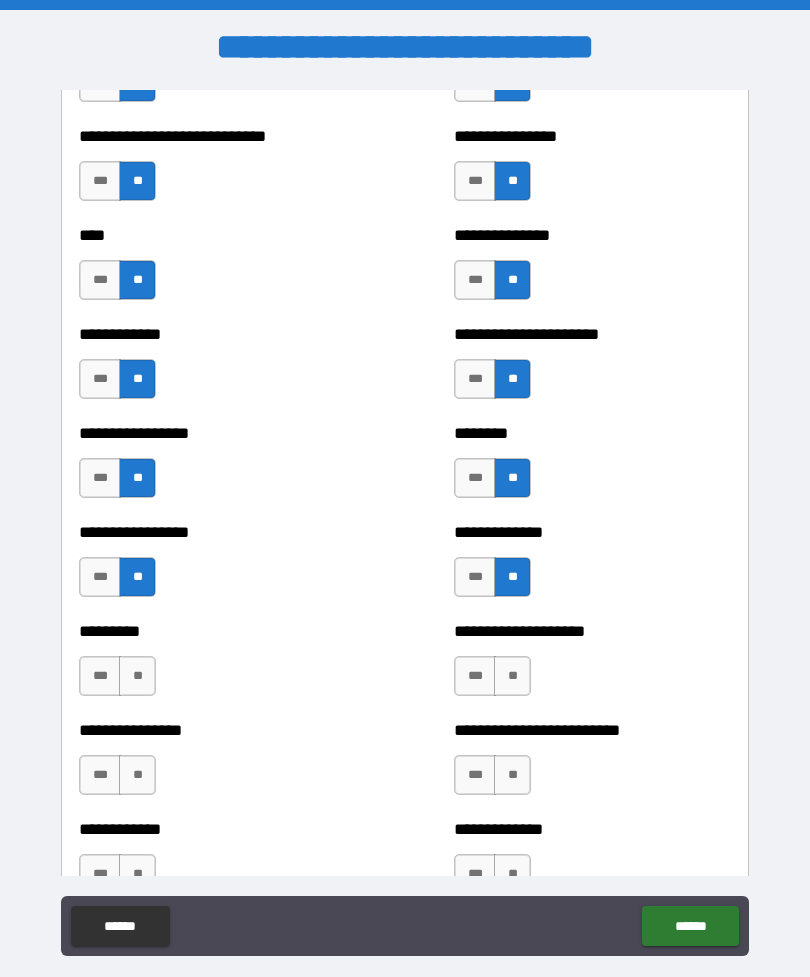 click on "**" at bounding box center (137, 676) 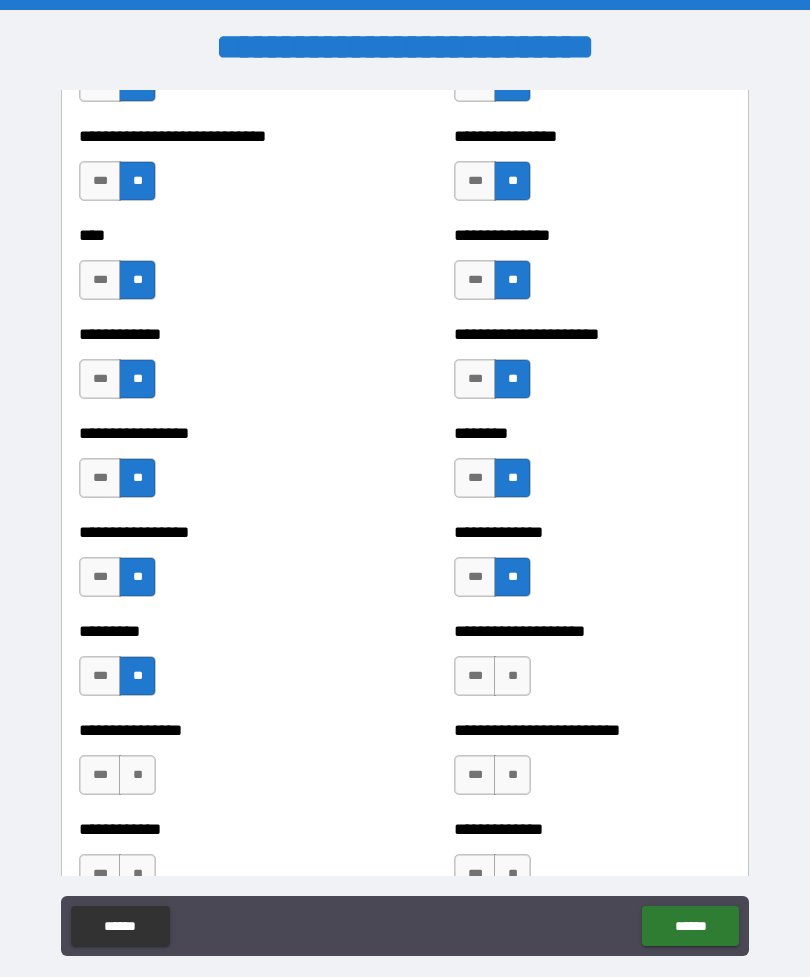 click on "**" at bounding box center (137, 775) 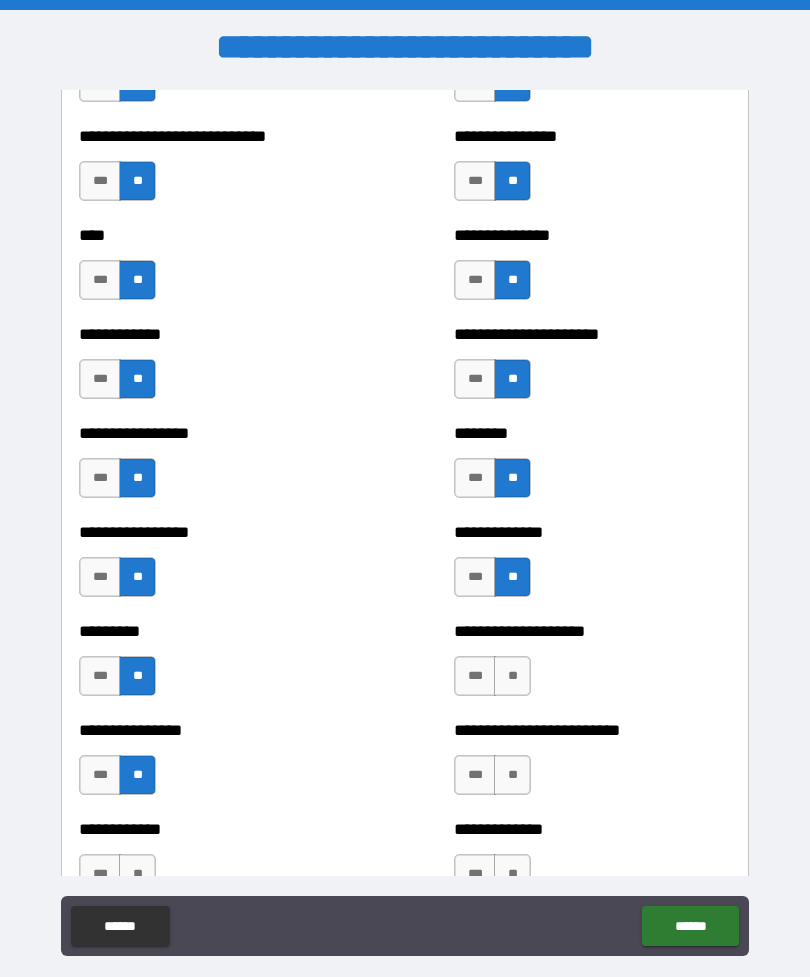 click on "**" at bounding box center (512, 676) 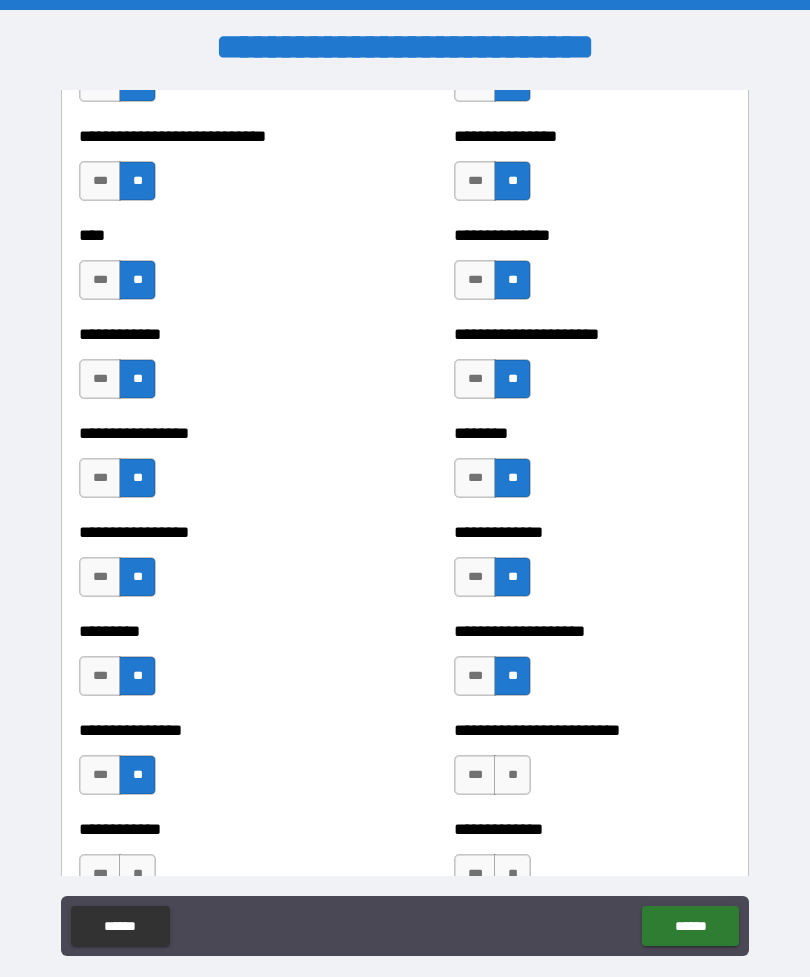 click on "**" at bounding box center [512, 775] 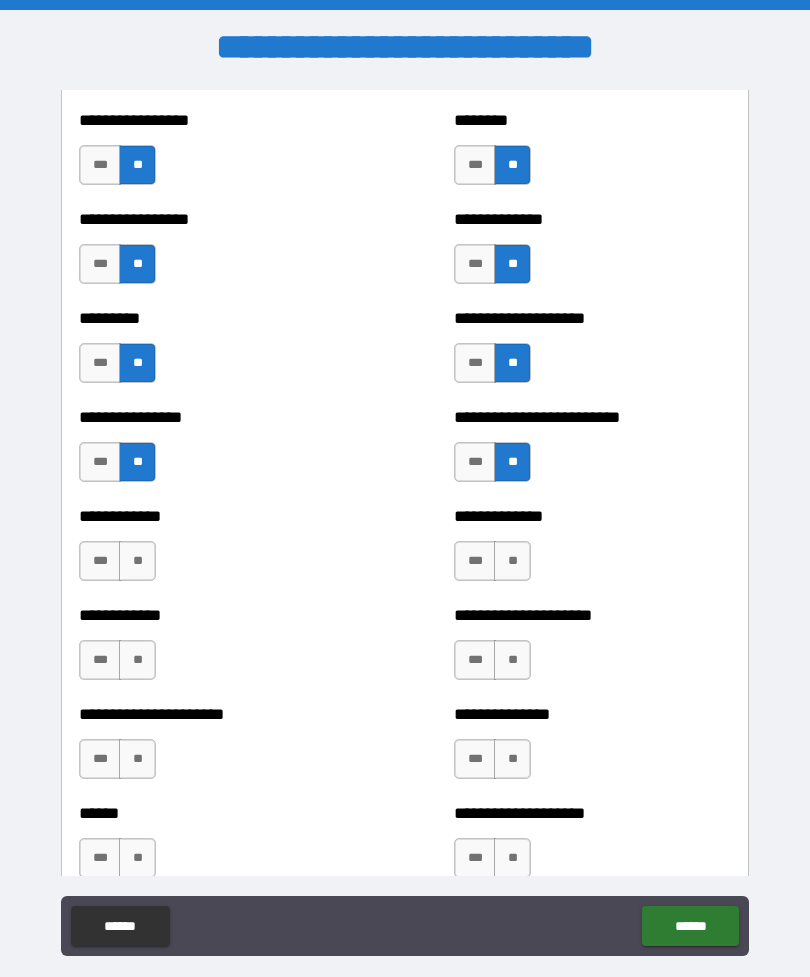 scroll, scrollTop: 2648, scrollLeft: 0, axis: vertical 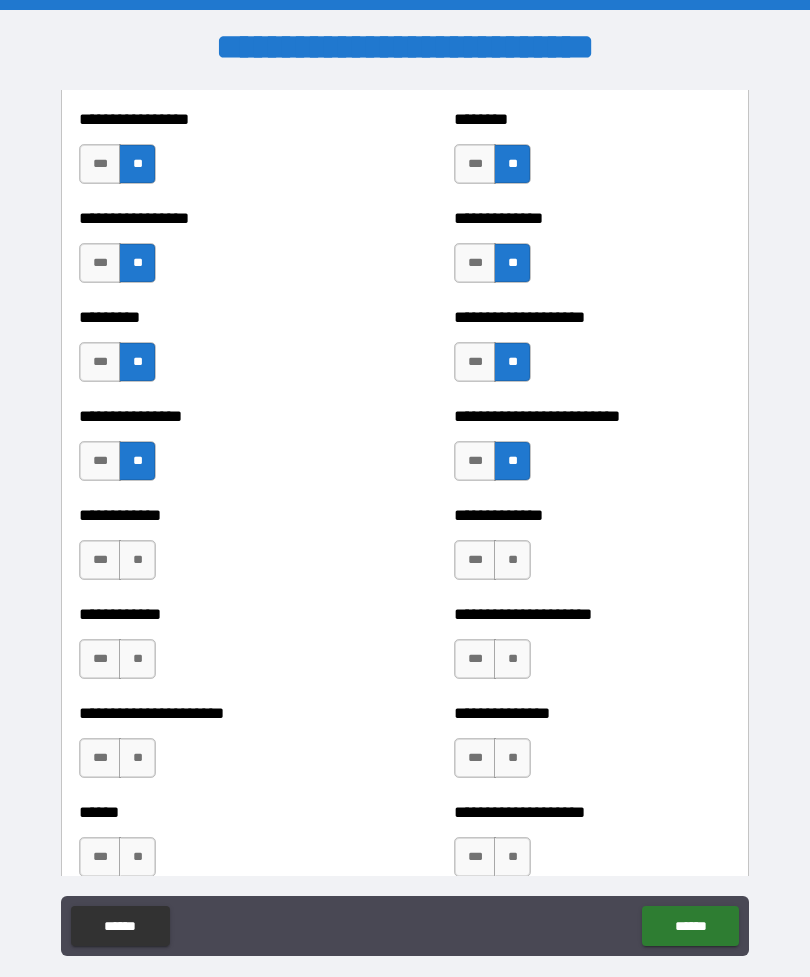 click on "**" at bounding box center [512, 560] 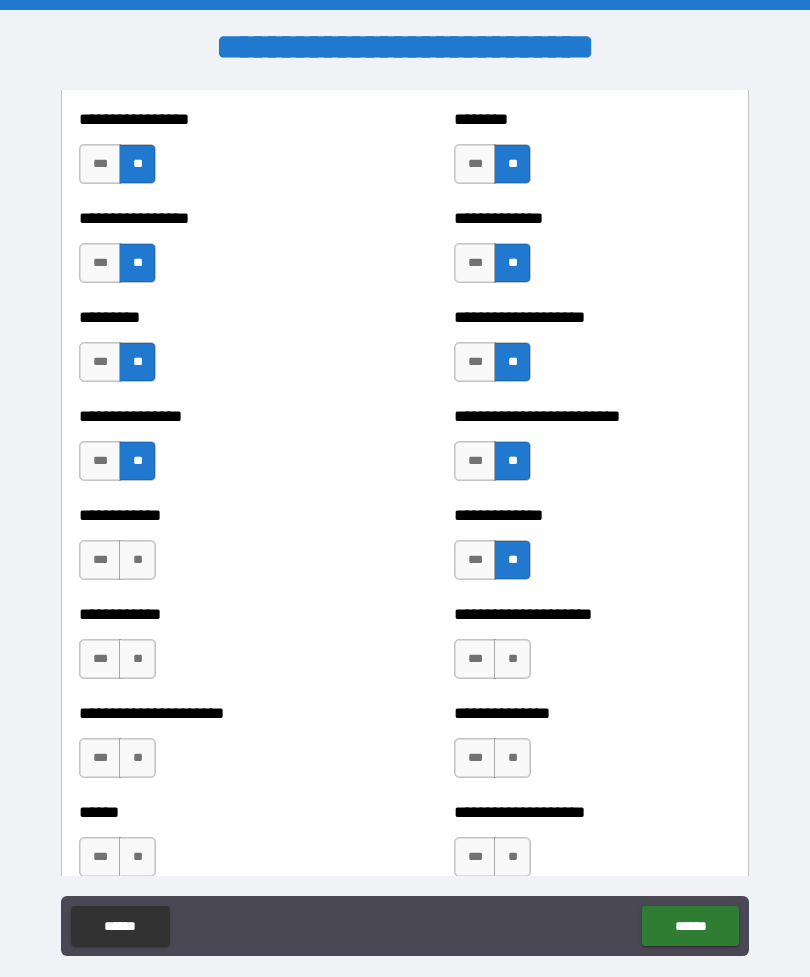 click on "**" at bounding box center (512, 659) 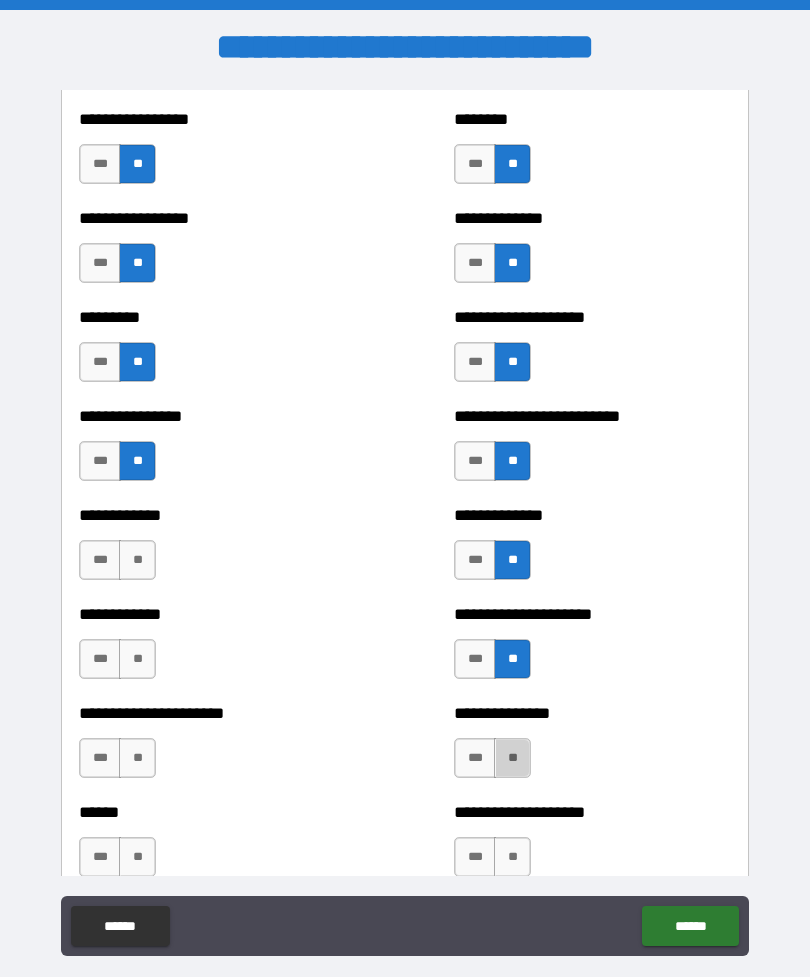 click on "**" at bounding box center [512, 758] 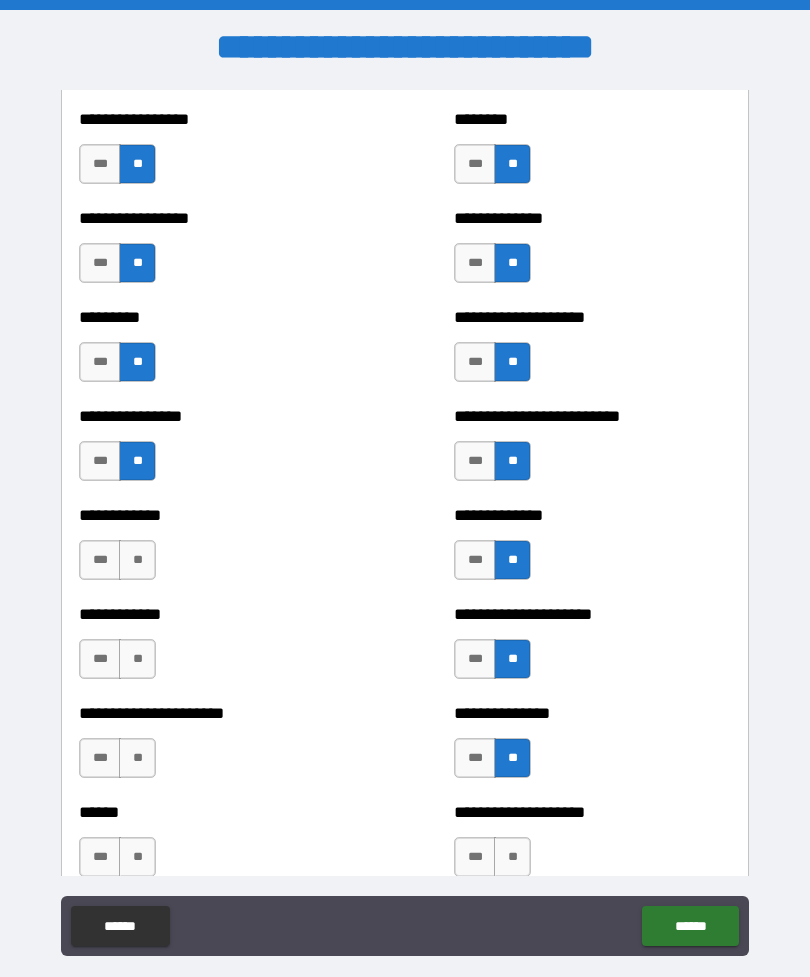 click on "**" at bounding box center [137, 560] 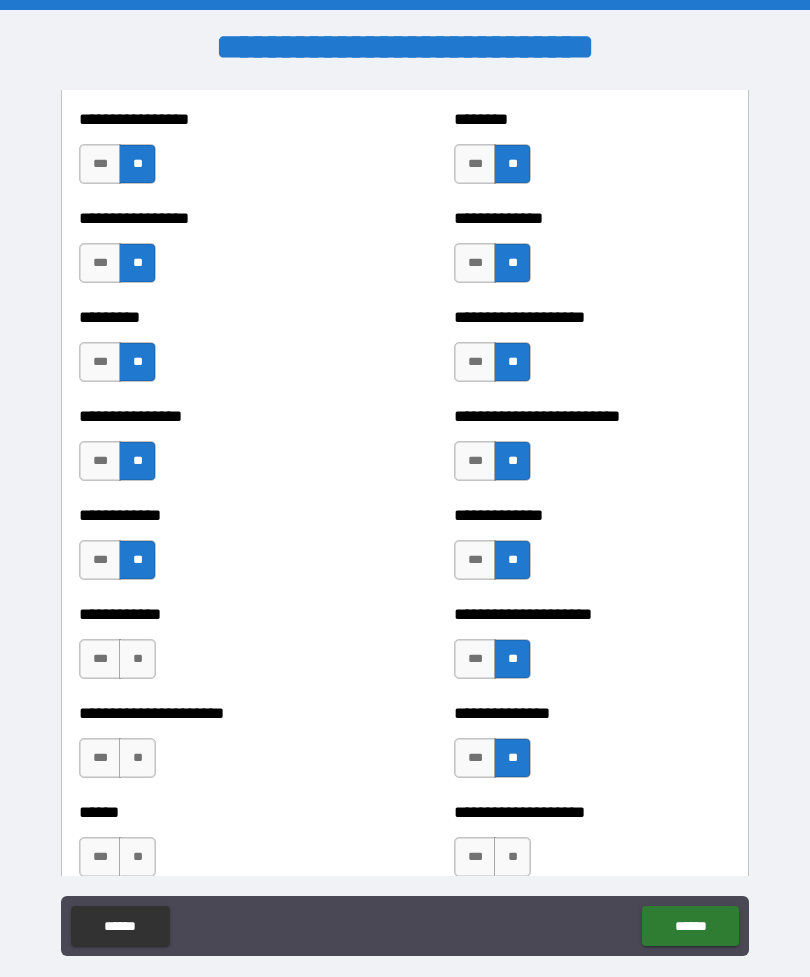 click on "**" at bounding box center (137, 659) 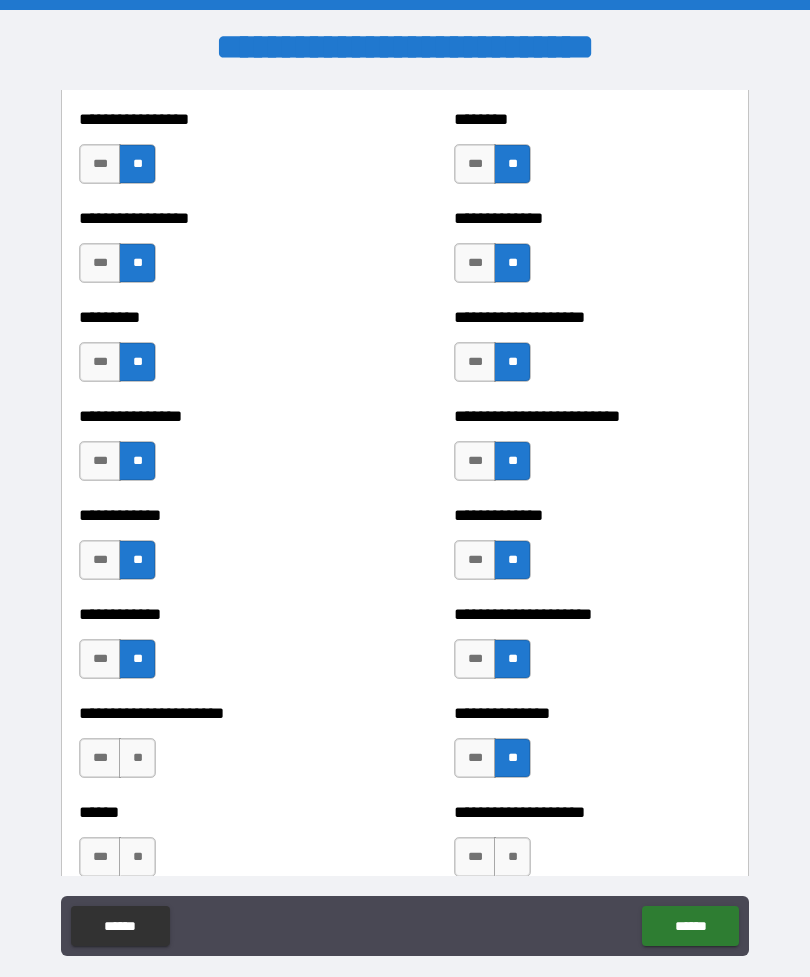 click on "**" at bounding box center [137, 758] 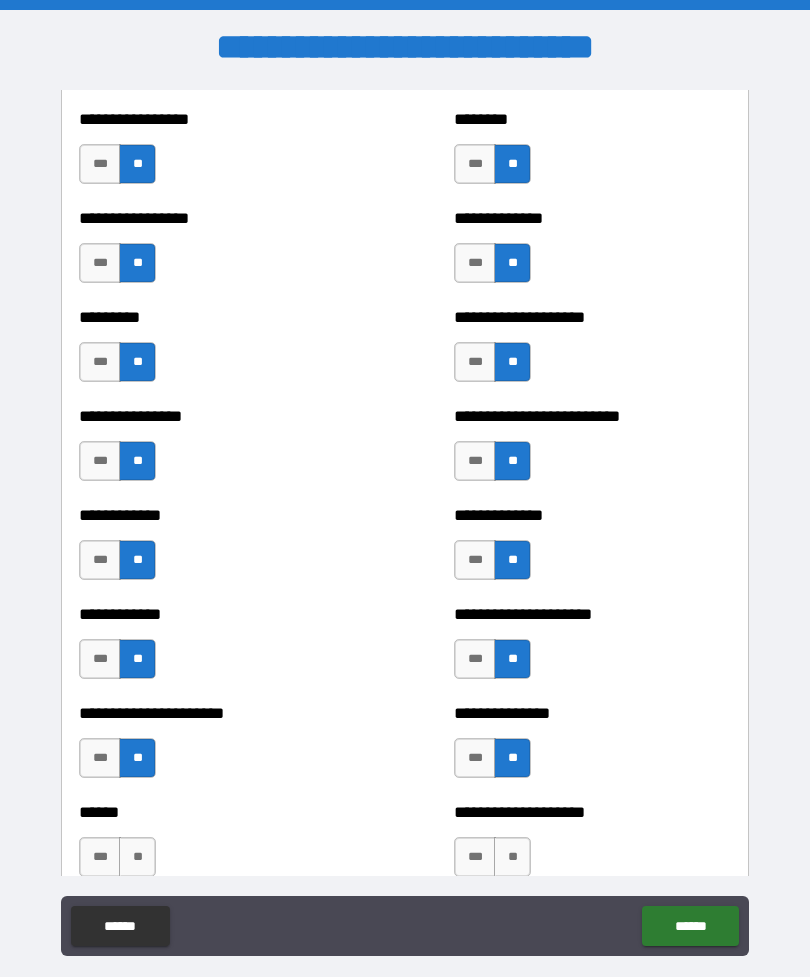 click on "**" at bounding box center (137, 857) 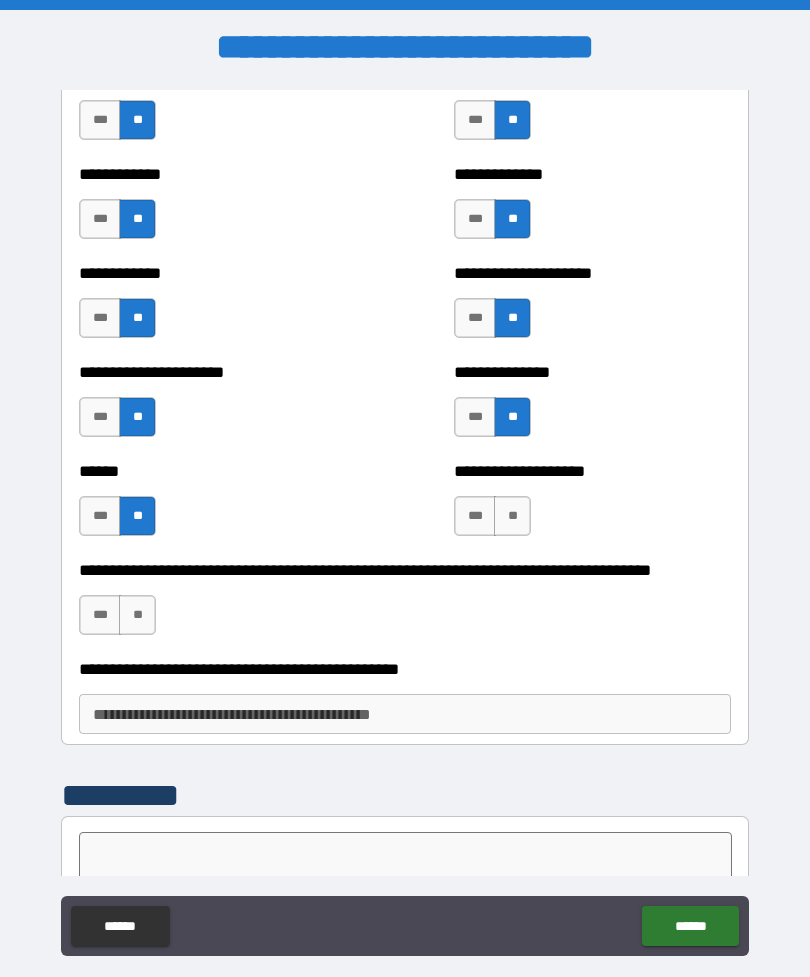scroll, scrollTop: 3012, scrollLeft: 0, axis: vertical 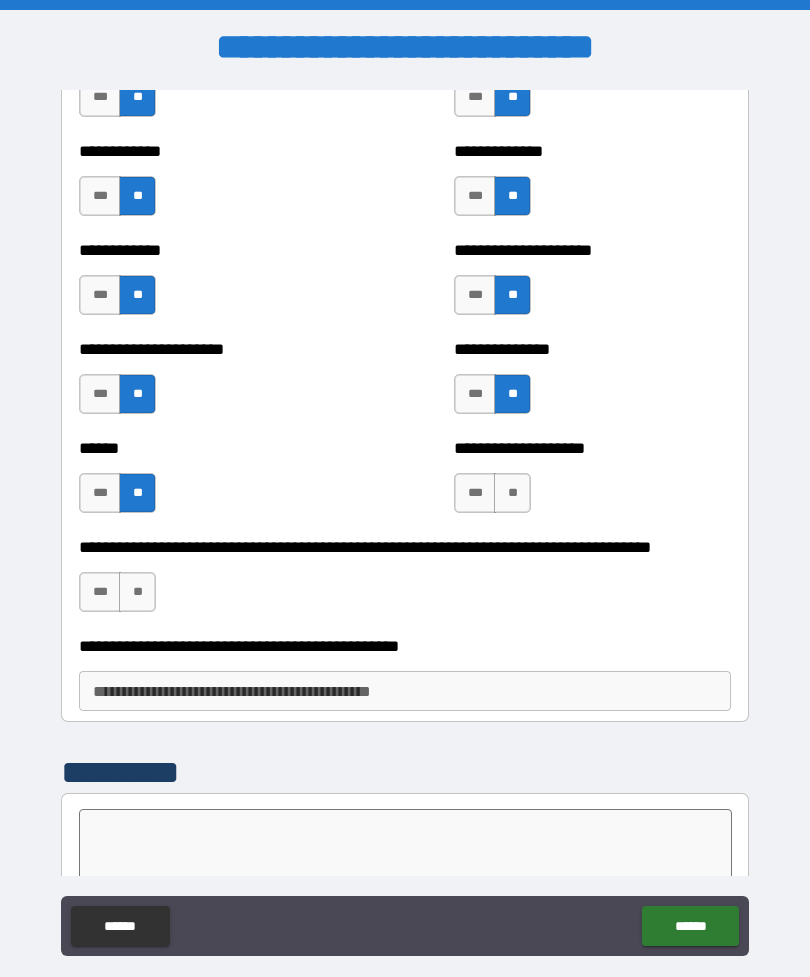 click on "**" at bounding box center (512, 493) 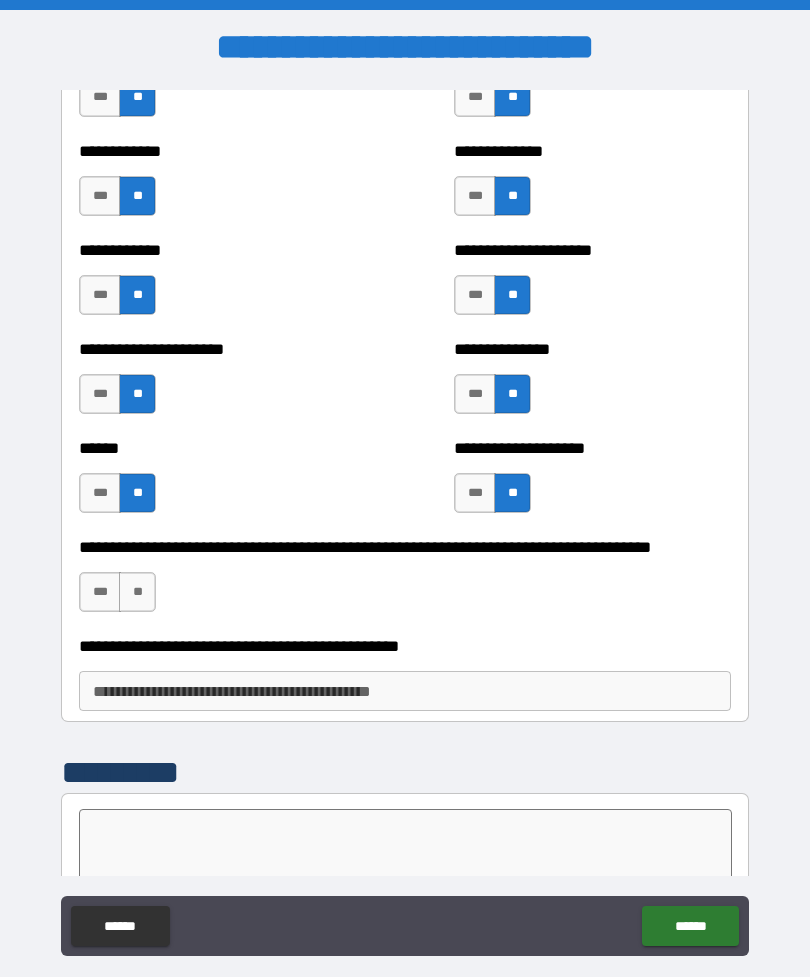 click on "**" at bounding box center (137, 592) 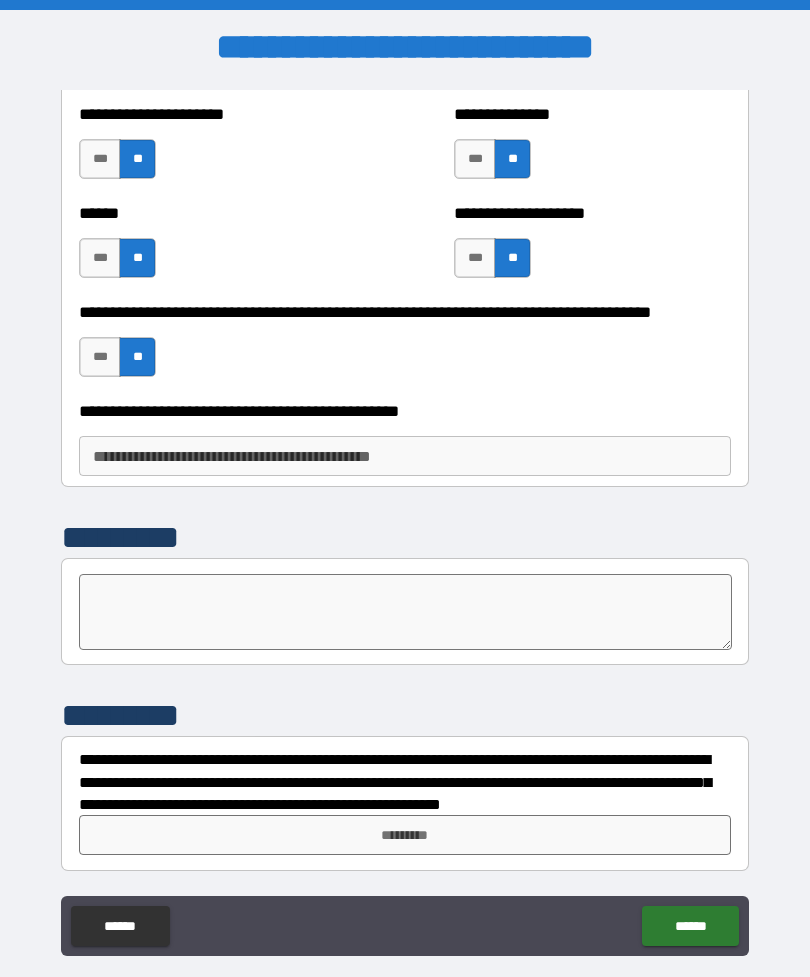 scroll, scrollTop: 3247, scrollLeft: 0, axis: vertical 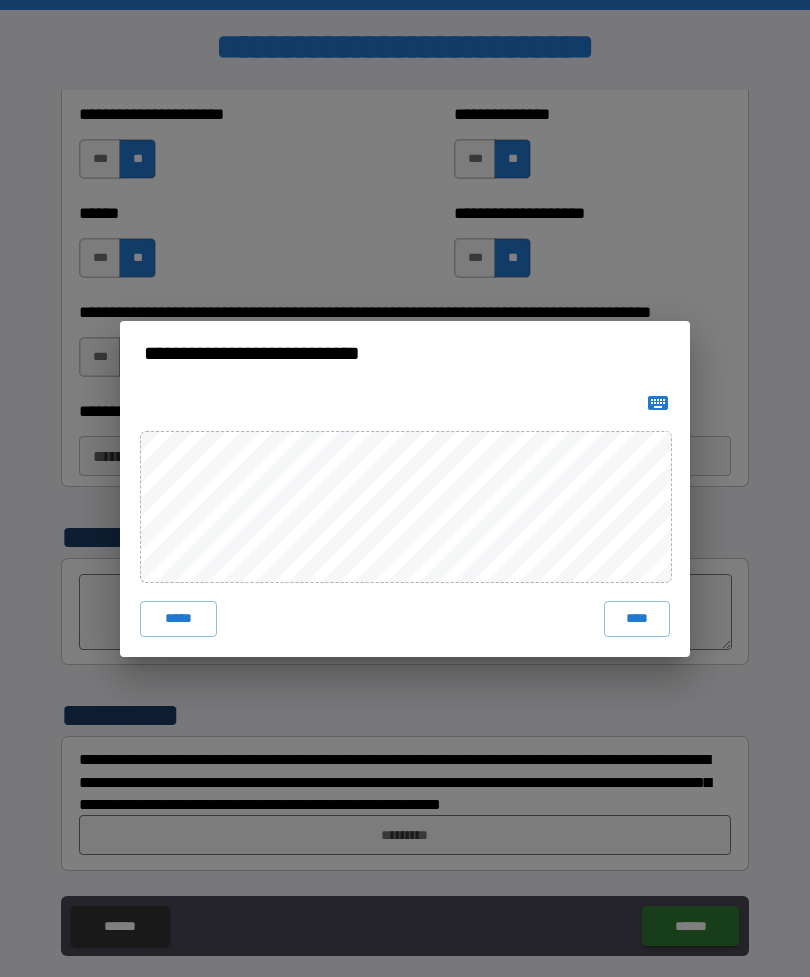 click on "****" at bounding box center (637, 619) 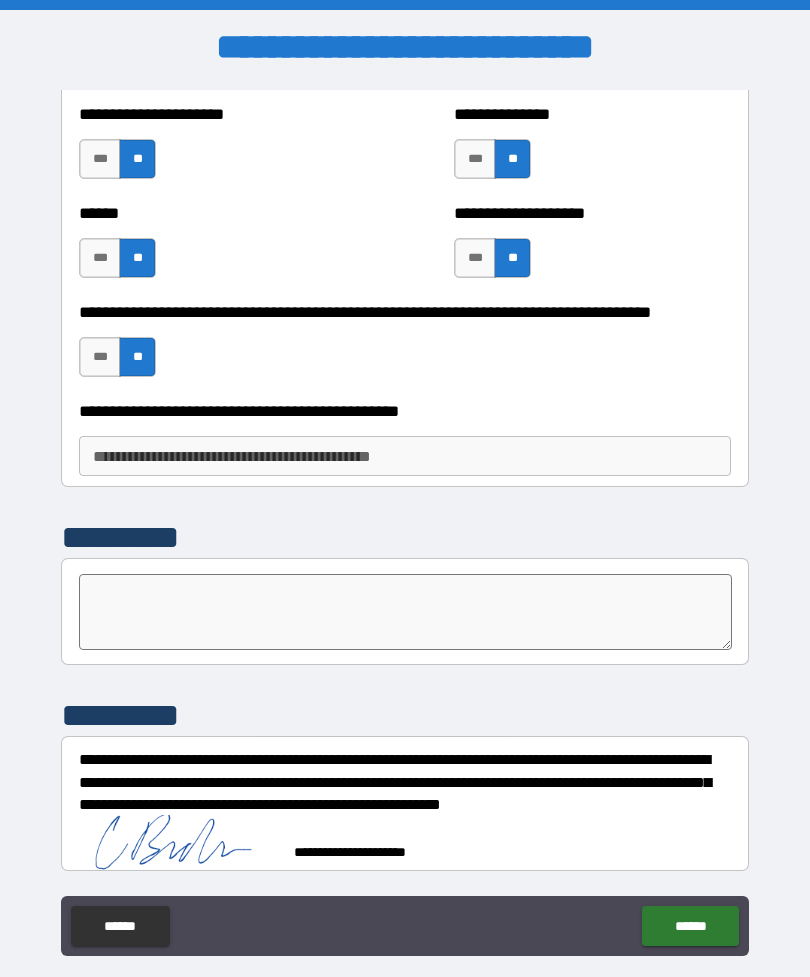 scroll, scrollTop: 3237, scrollLeft: 0, axis: vertical 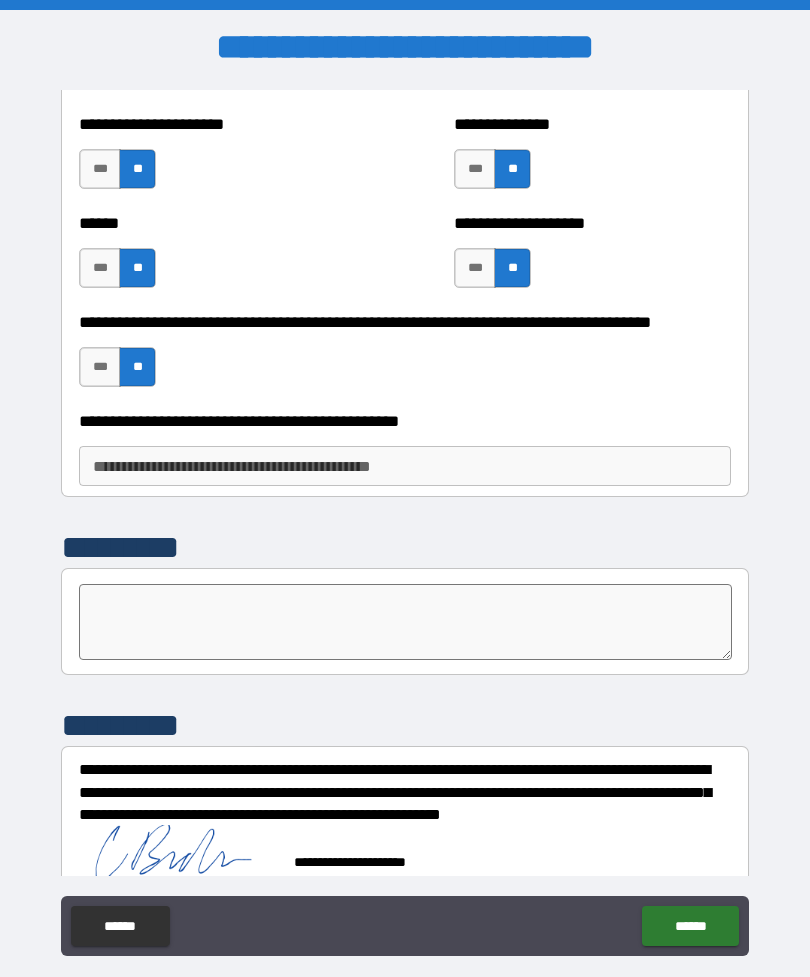 click on "******" at bounding box center [690, 926] 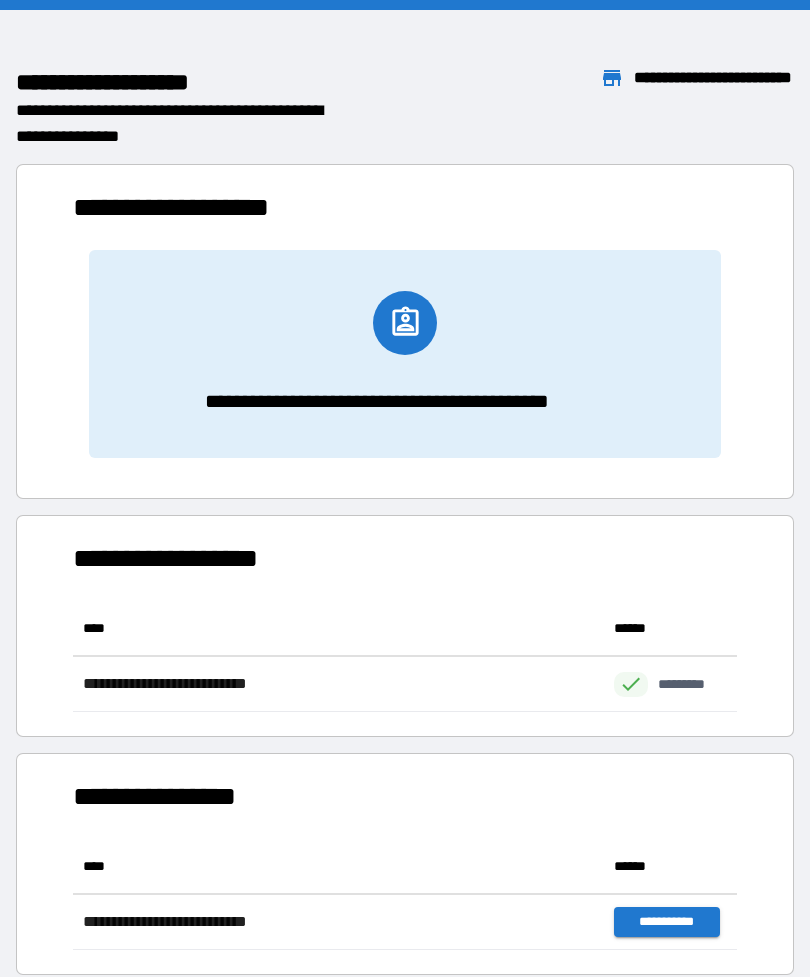 scroll, scrollTop: 1, scrollLeft: 1, axis: both 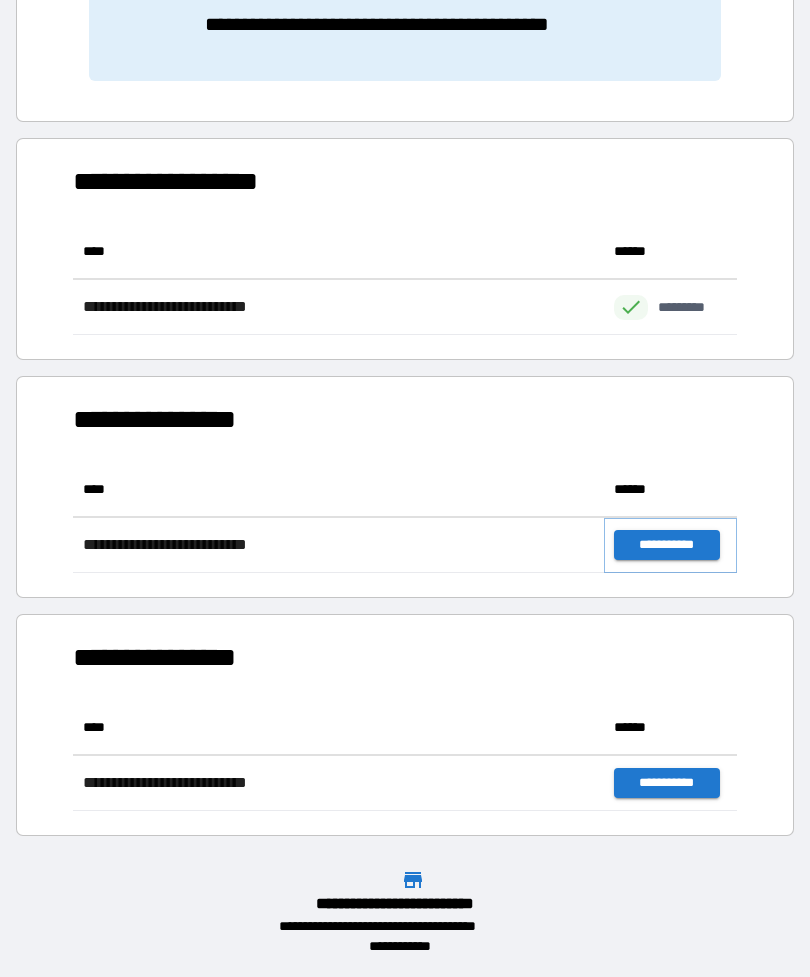 click on "**********" at bounding box center [666, 545] 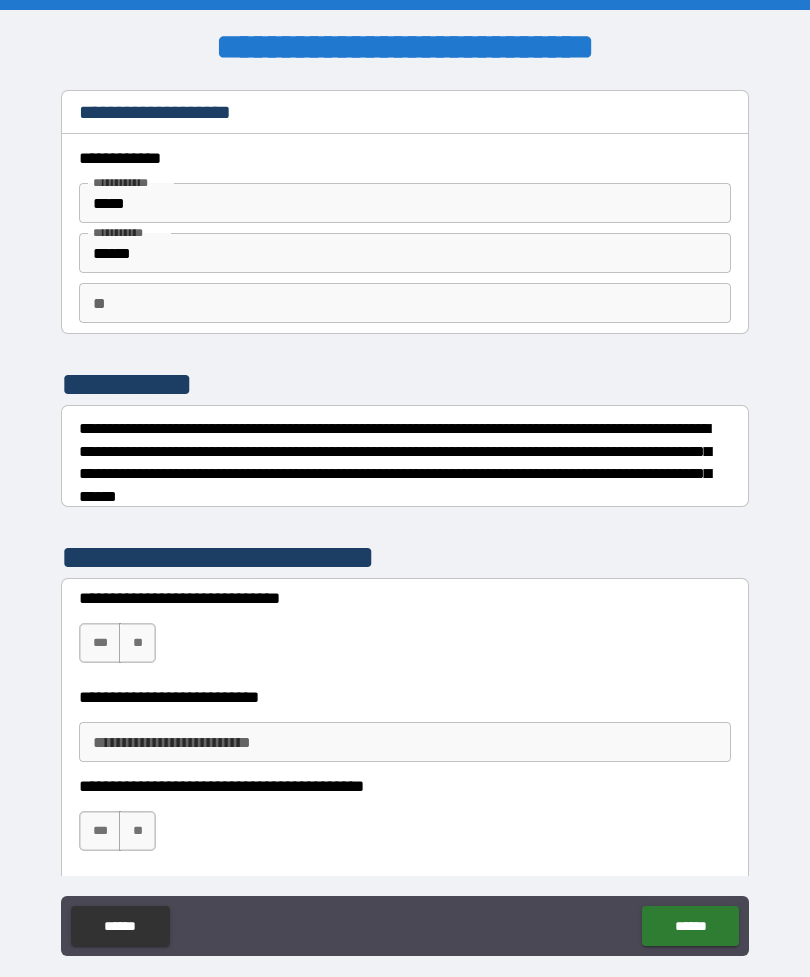 click on "***" at bounding box center [100, 643] 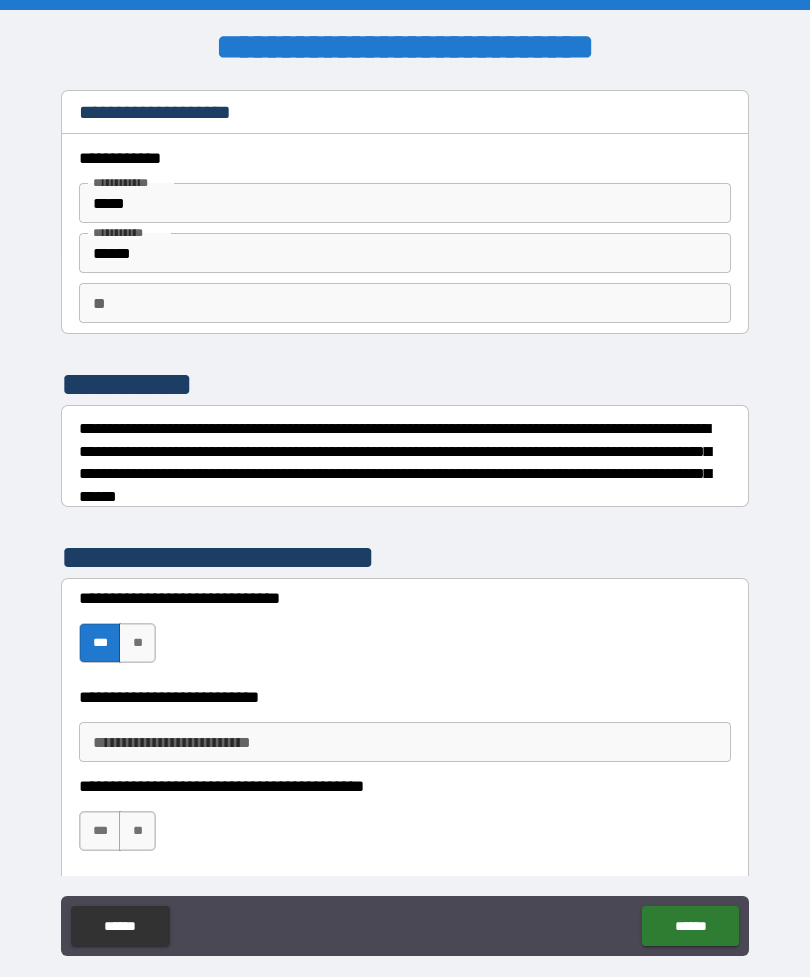 click on "**********" at bounding box center [405, 742] 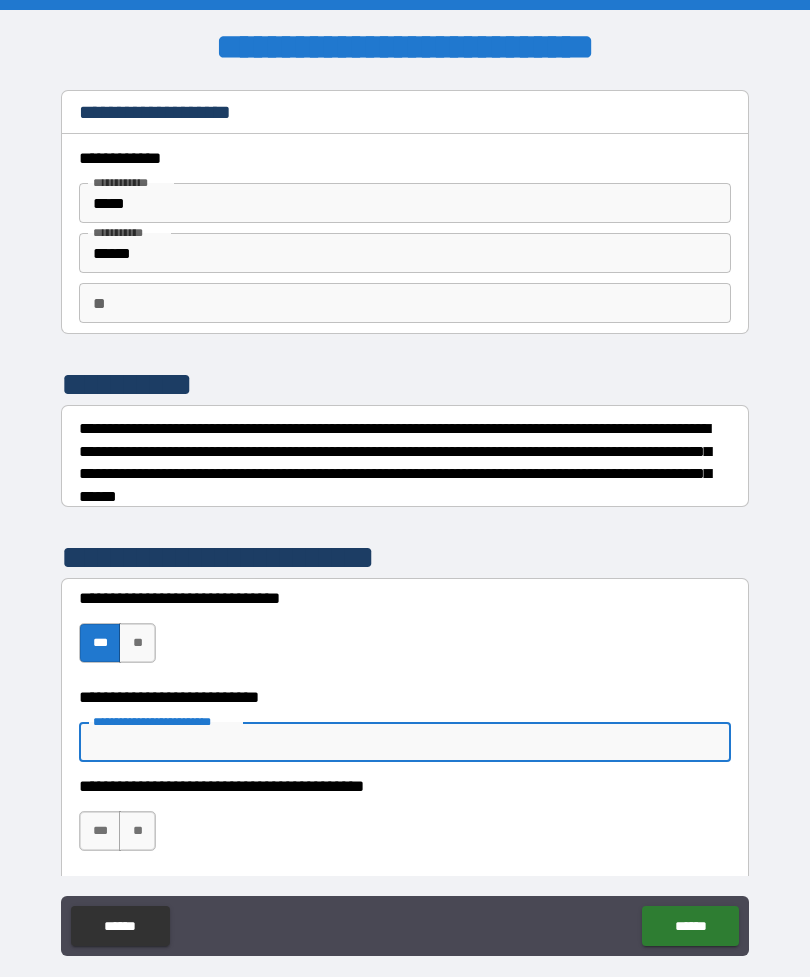 scroll, scrollTop: 64, scrollLeft: 0, axis: vertical 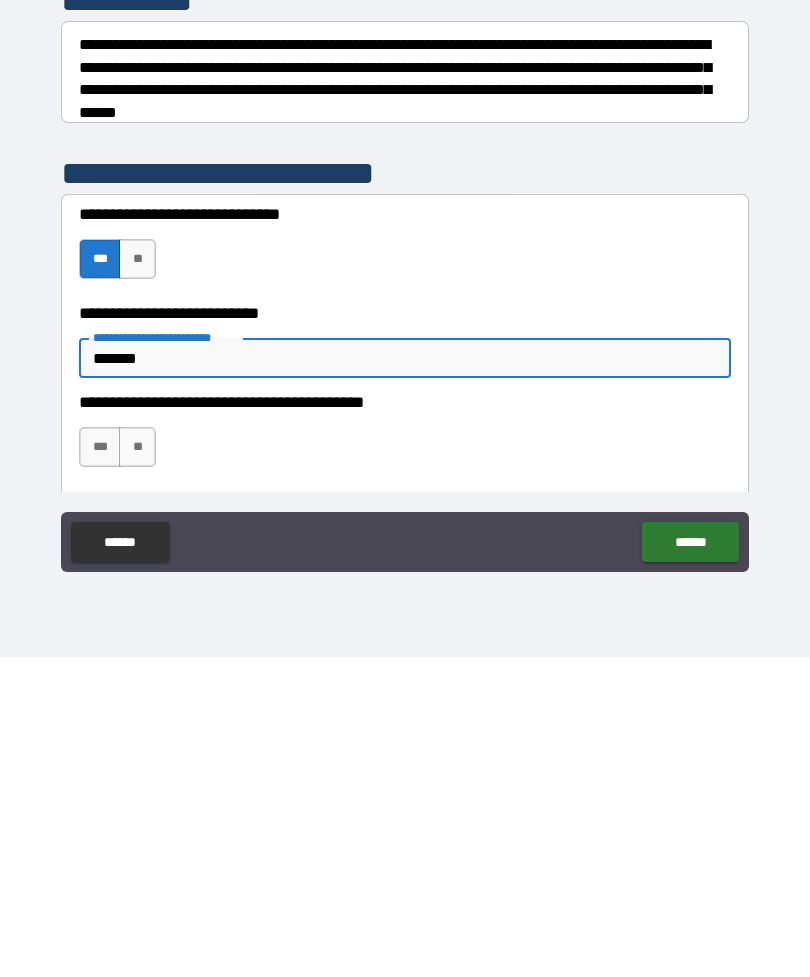 type on "*******" 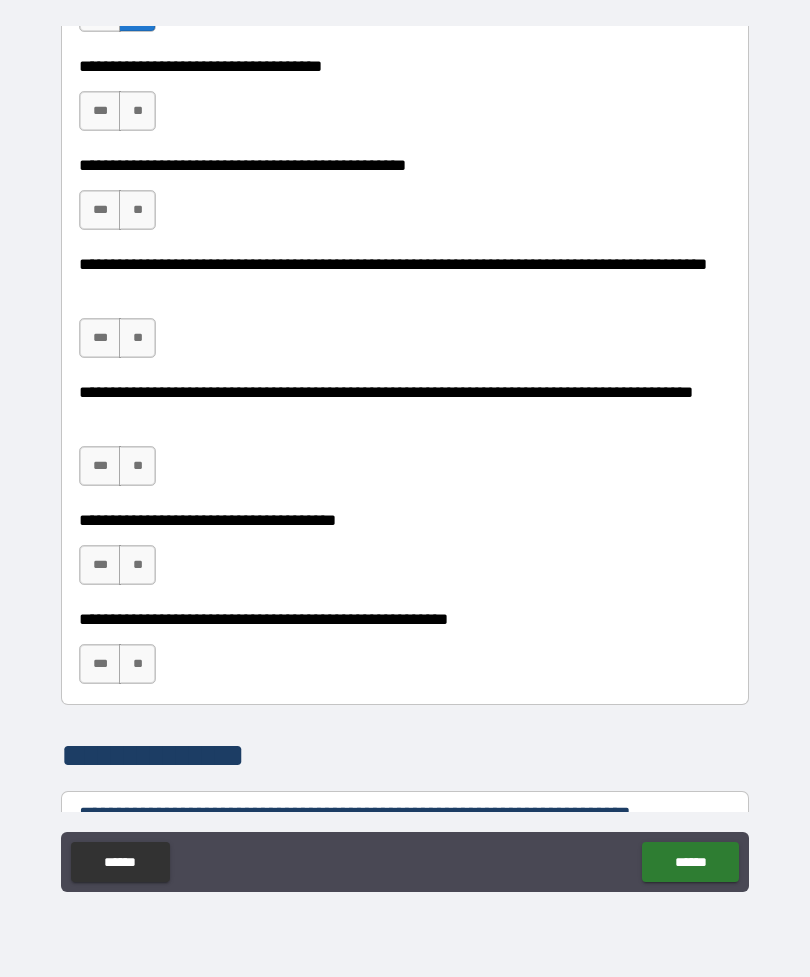 scroll, scrollTop: 759, scrollLeft: 0, axis: vertical 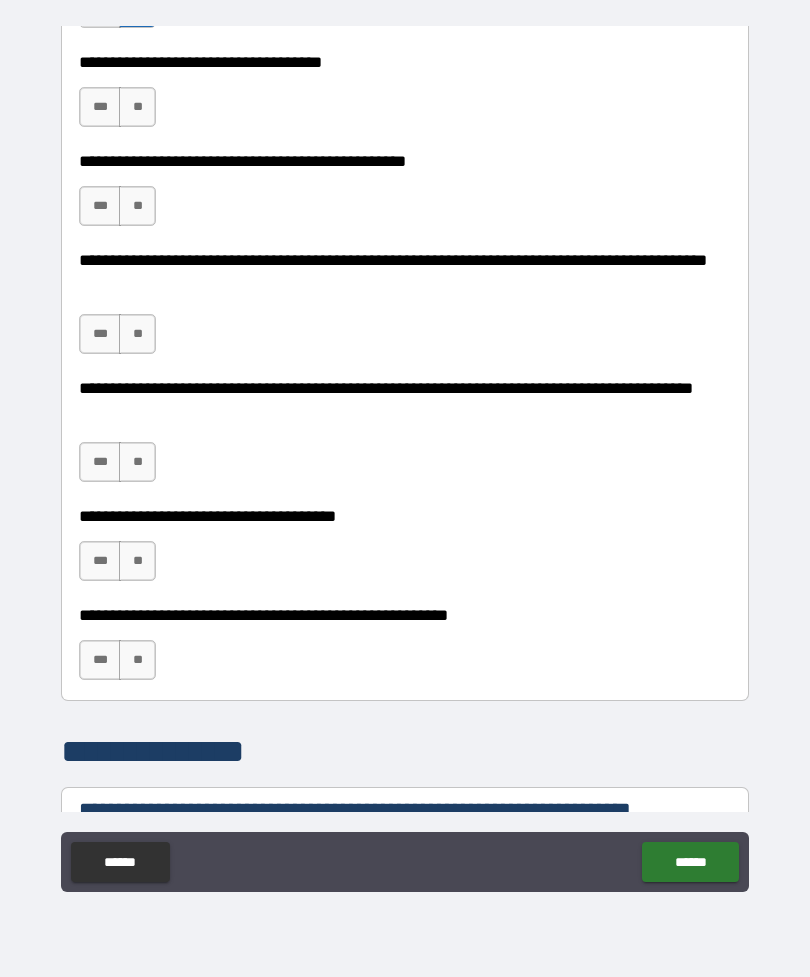 click on "**" at bounding box center (137, 107) 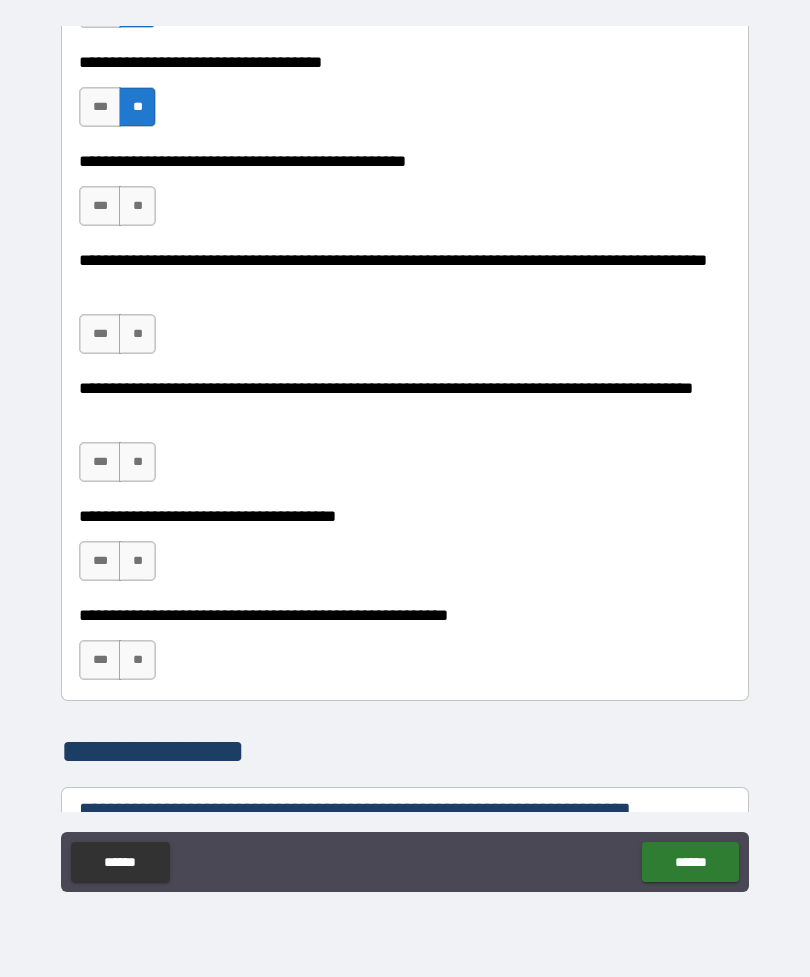 click on "**" at bounding box center (137, 206) 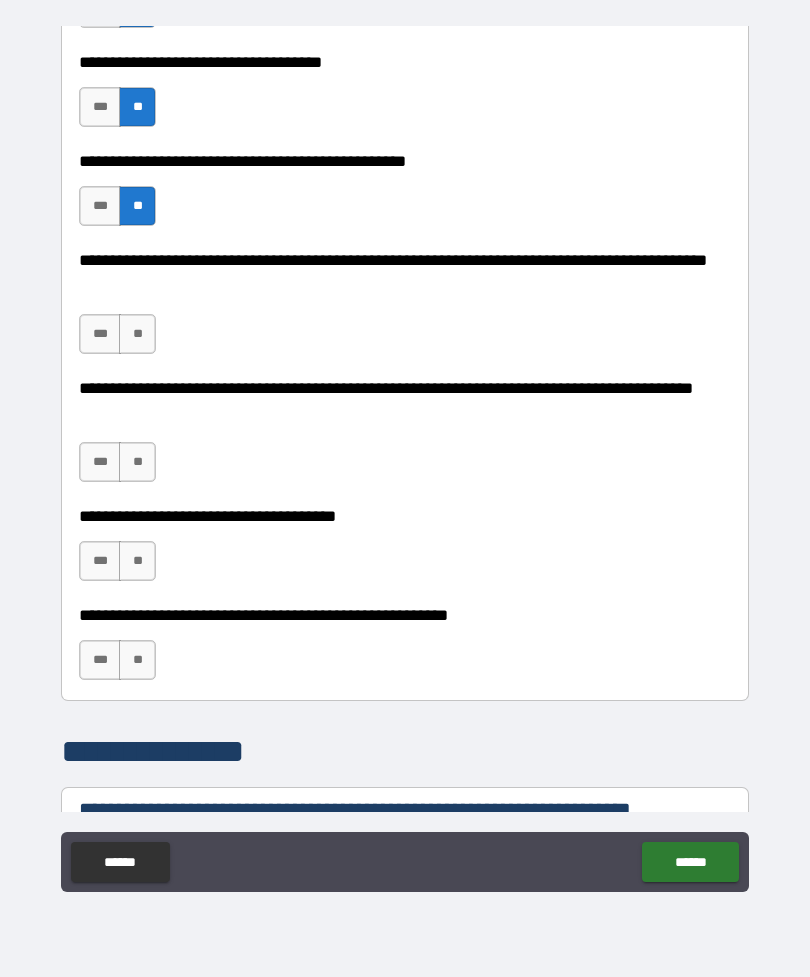 click on "**" at bounding box center [137, 334] 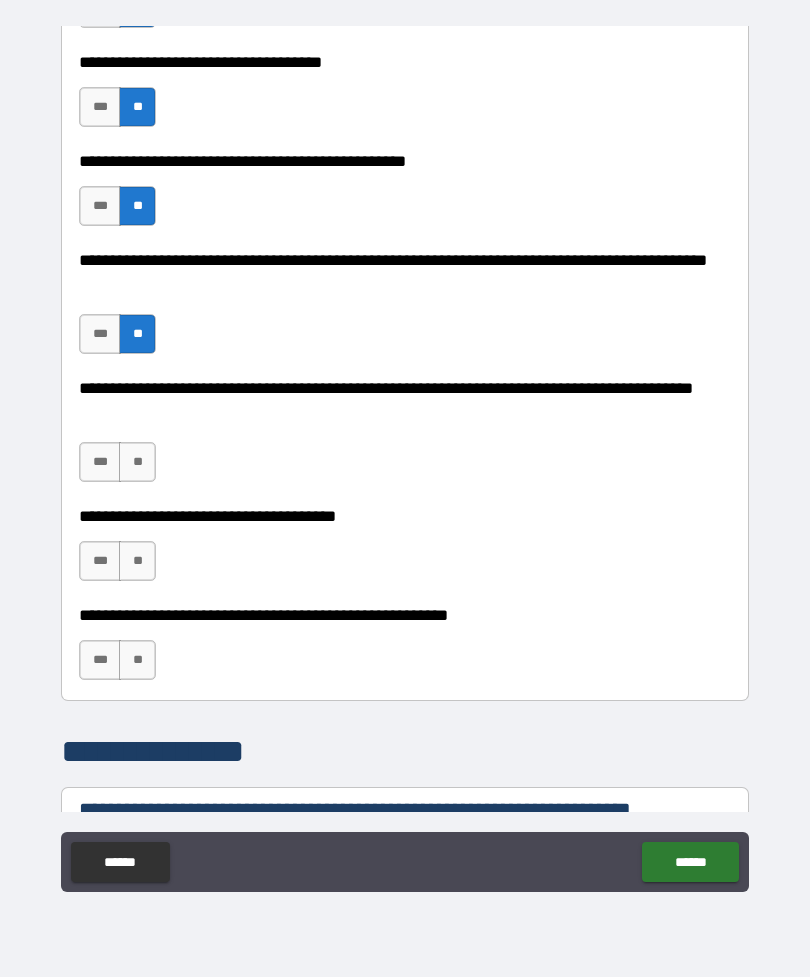 click on "**" at bounding box center [137, 462] 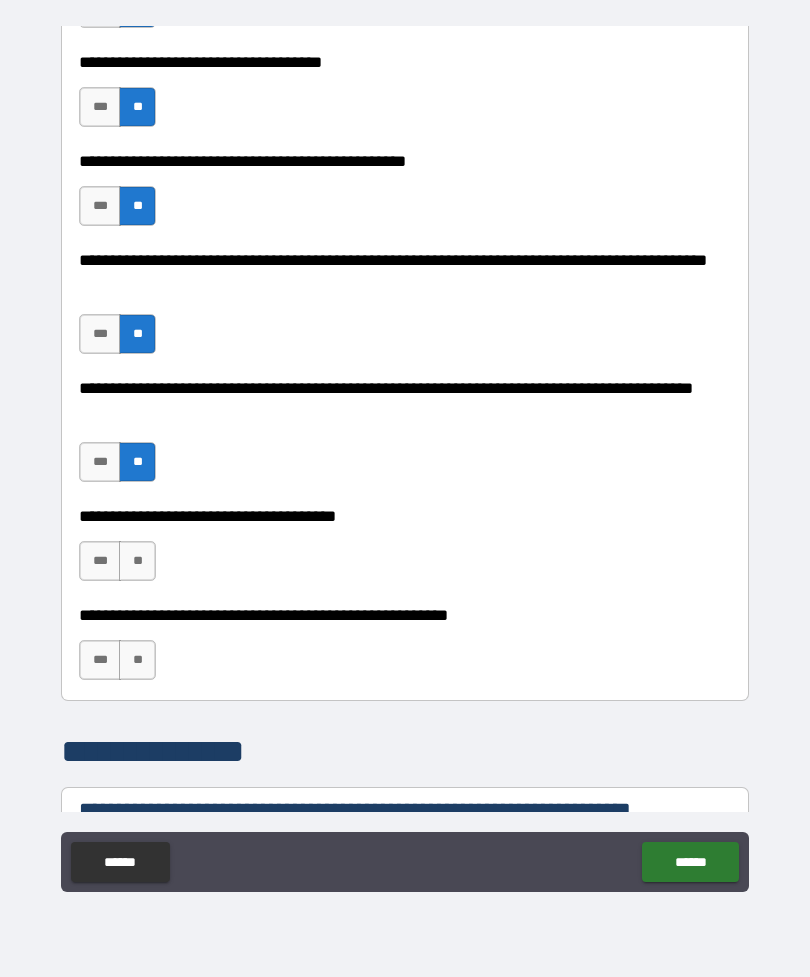 click on "**" at bounding box center (137, 561) 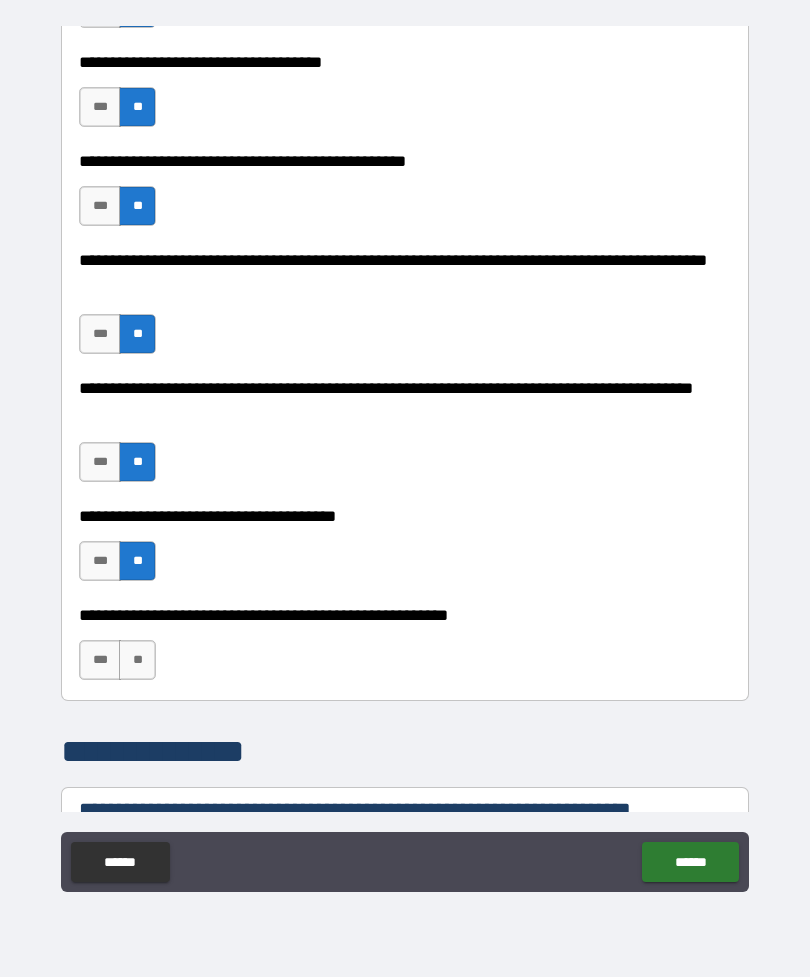 click on "***" at bounding box center (100, 462) 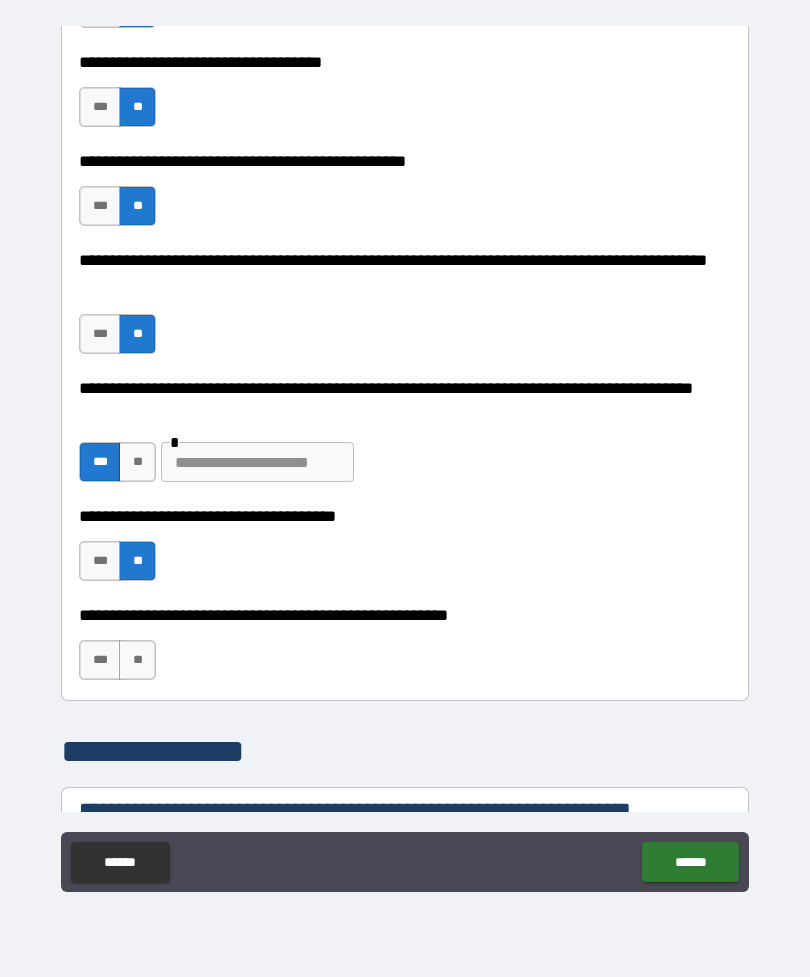 click at bounding box center [257, 462] 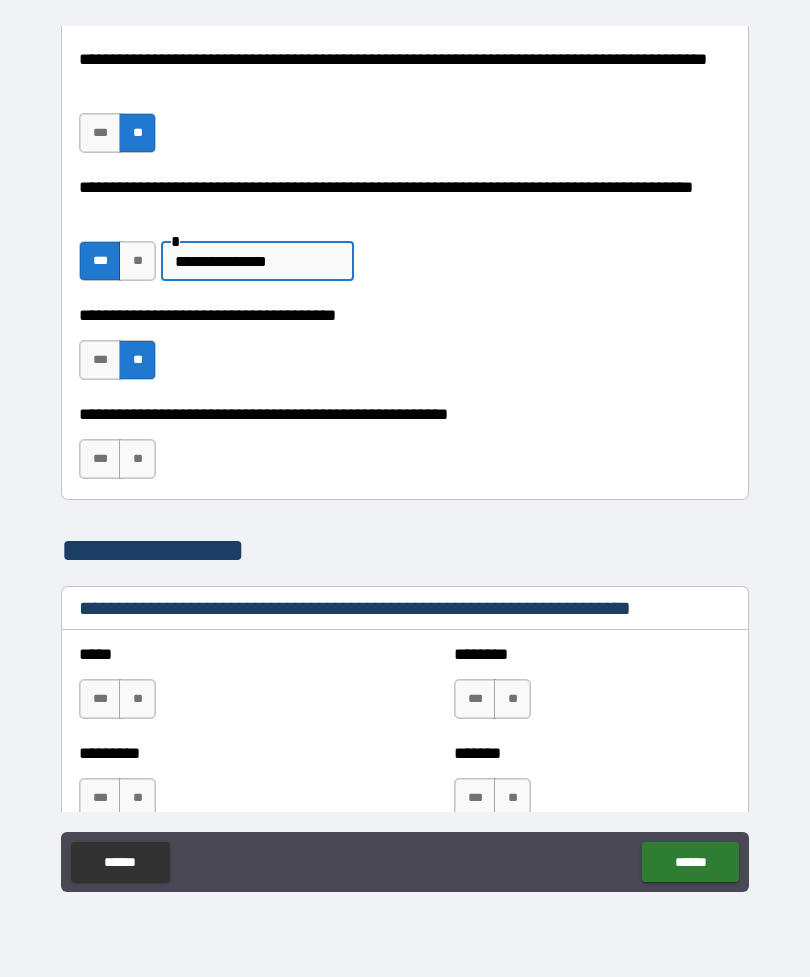 scroll, scrollTop: 1009, scrollLeft: 0, axis: vertical 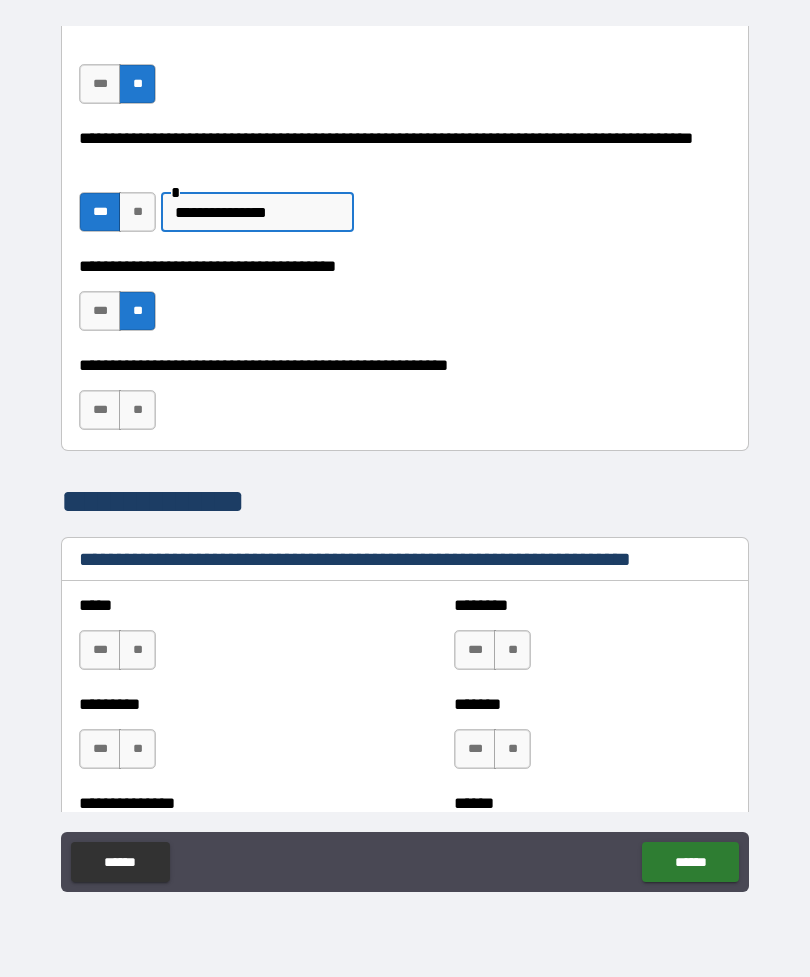 type on "**********" 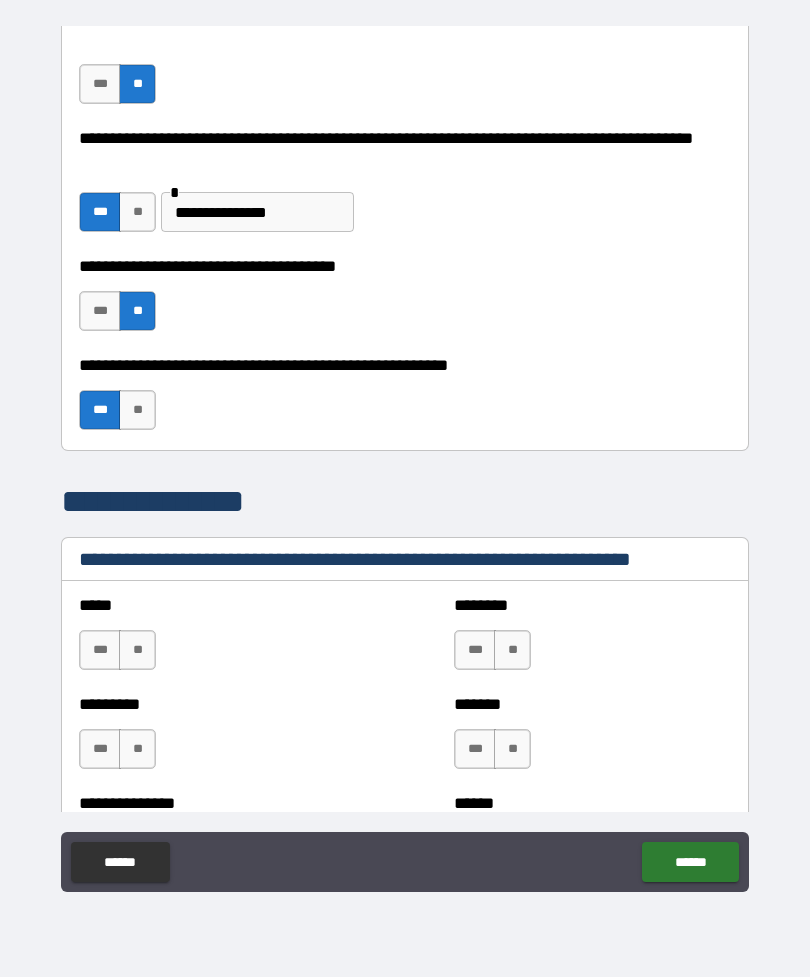 click on "**" at bounding box center [137, 650] 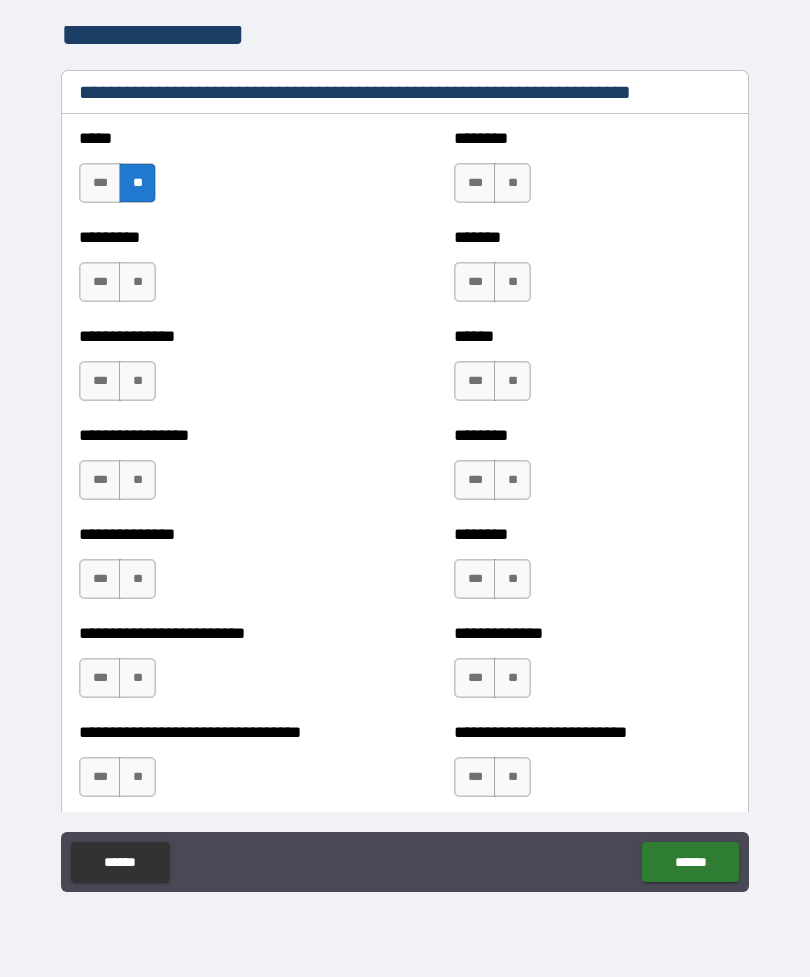 scroll, scrollTop: 1532, scrollLeft: 0, axis: vertical 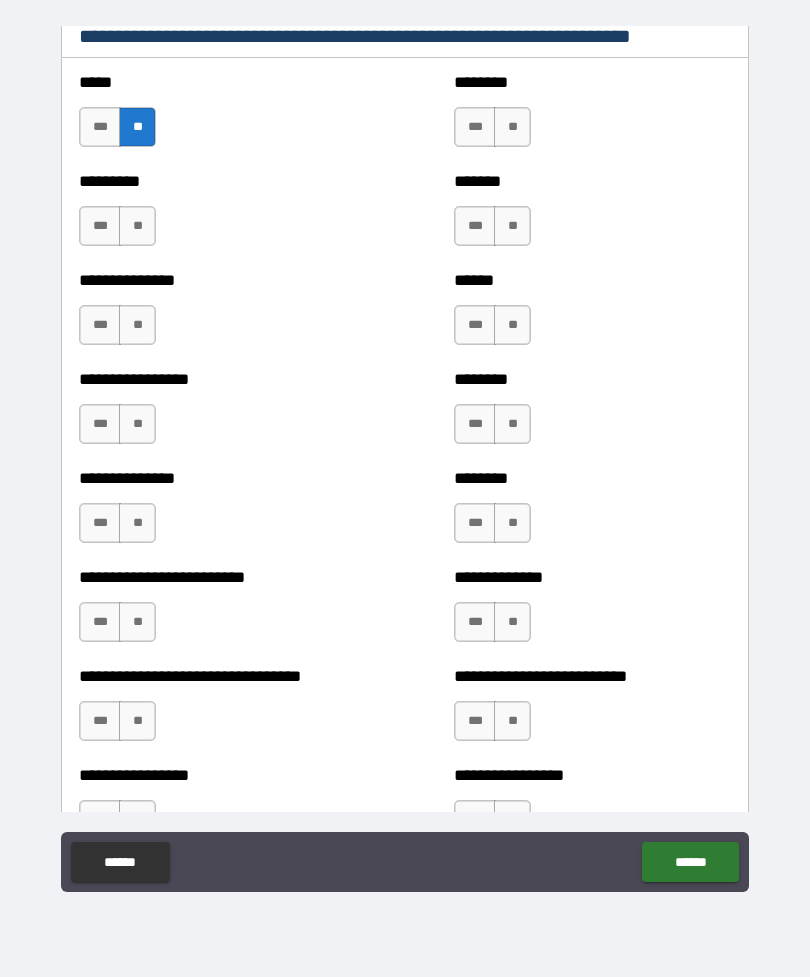 click on "**" at bounding box center (512, 127) 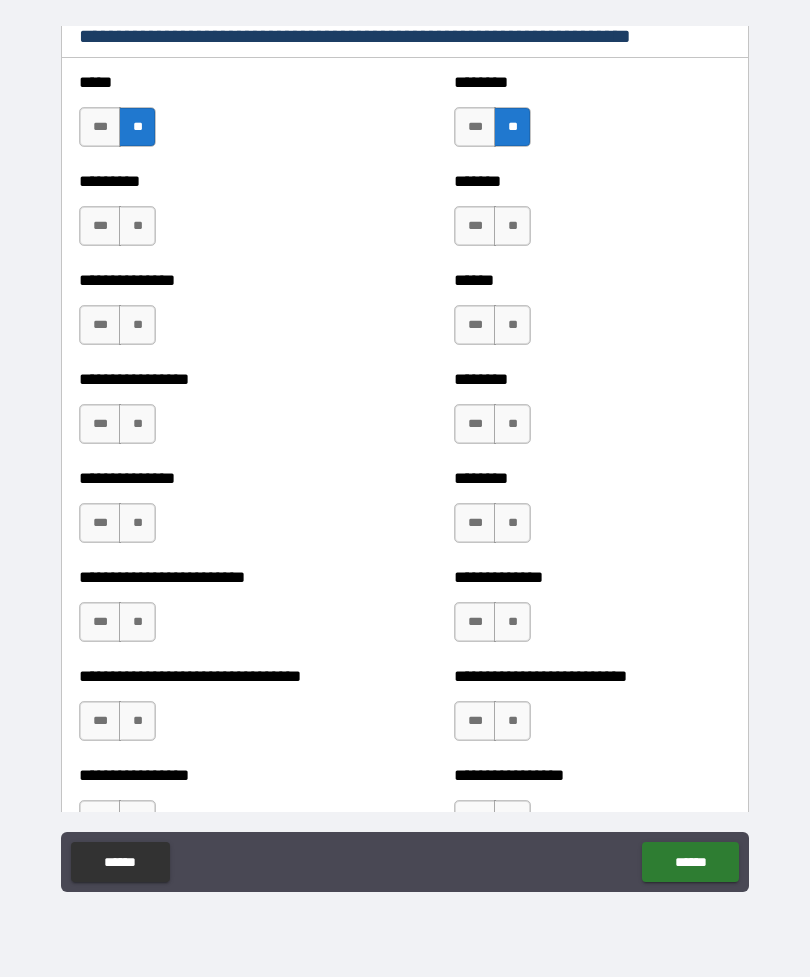click on "**" at bounding box center [512, 226] 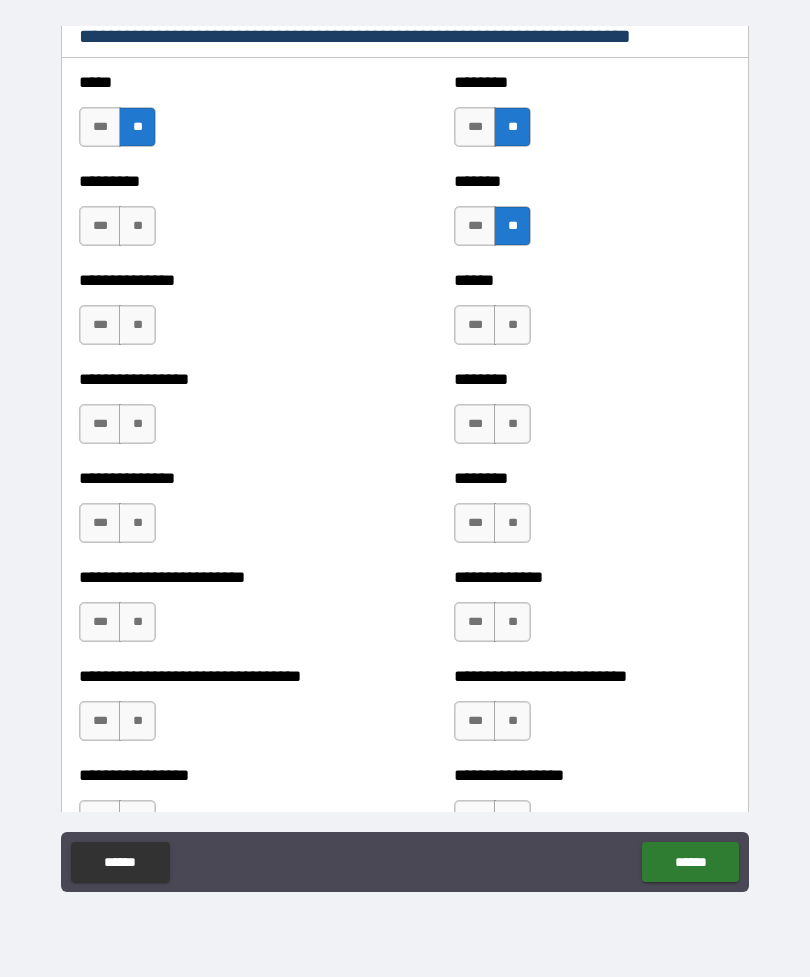 click on "**" at bounding box center (137, 226) 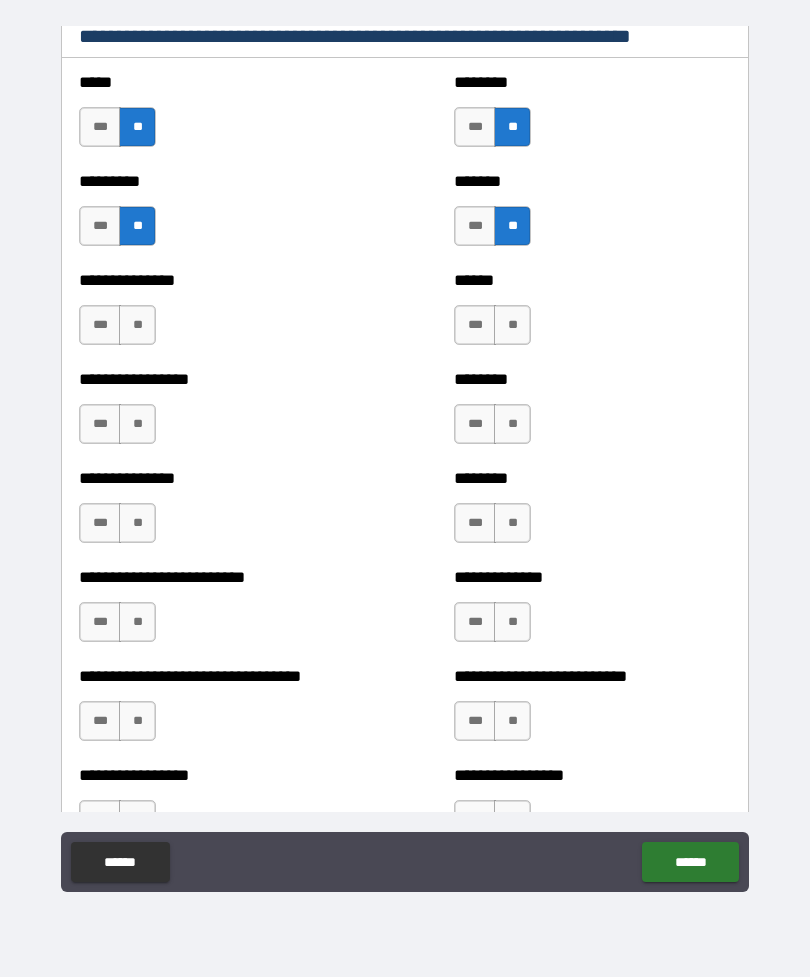 click on "**" at bounding box center [137, 325] 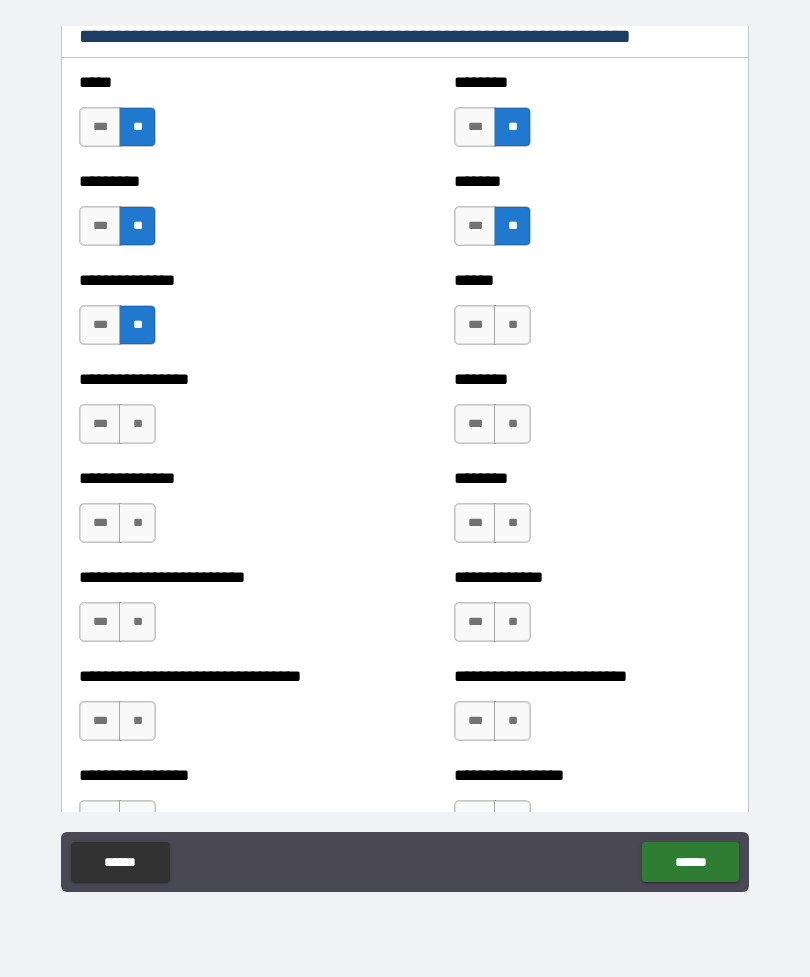 click on "**" at bounding box center (137, 424) 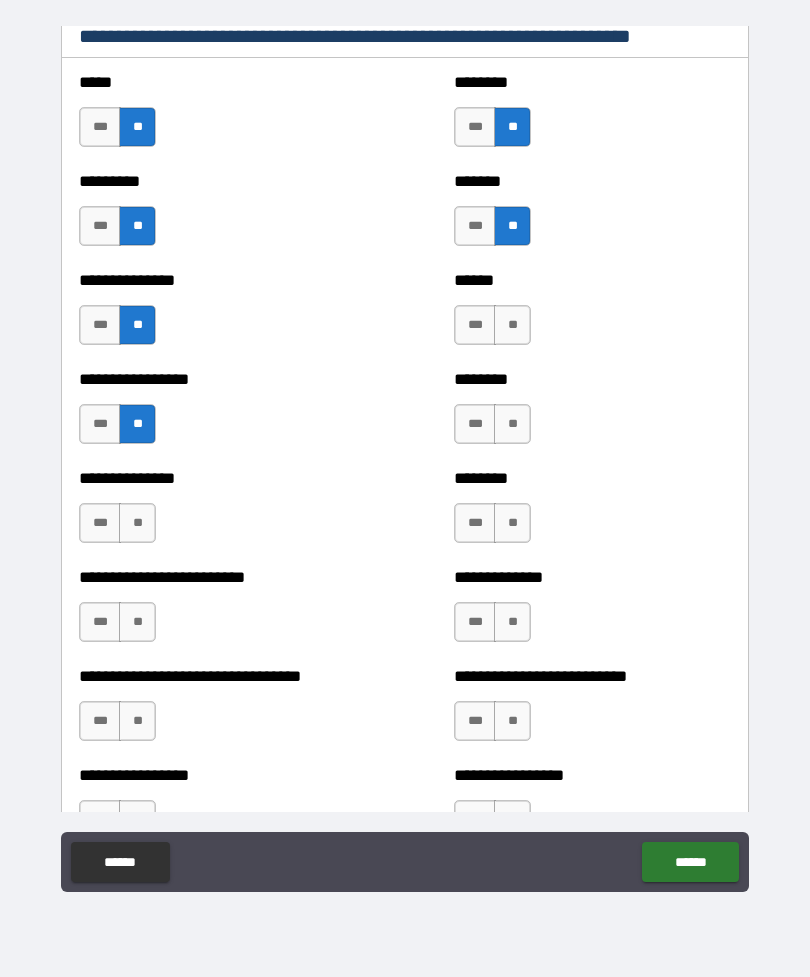 click on "**" at bounding box center [137, 523] 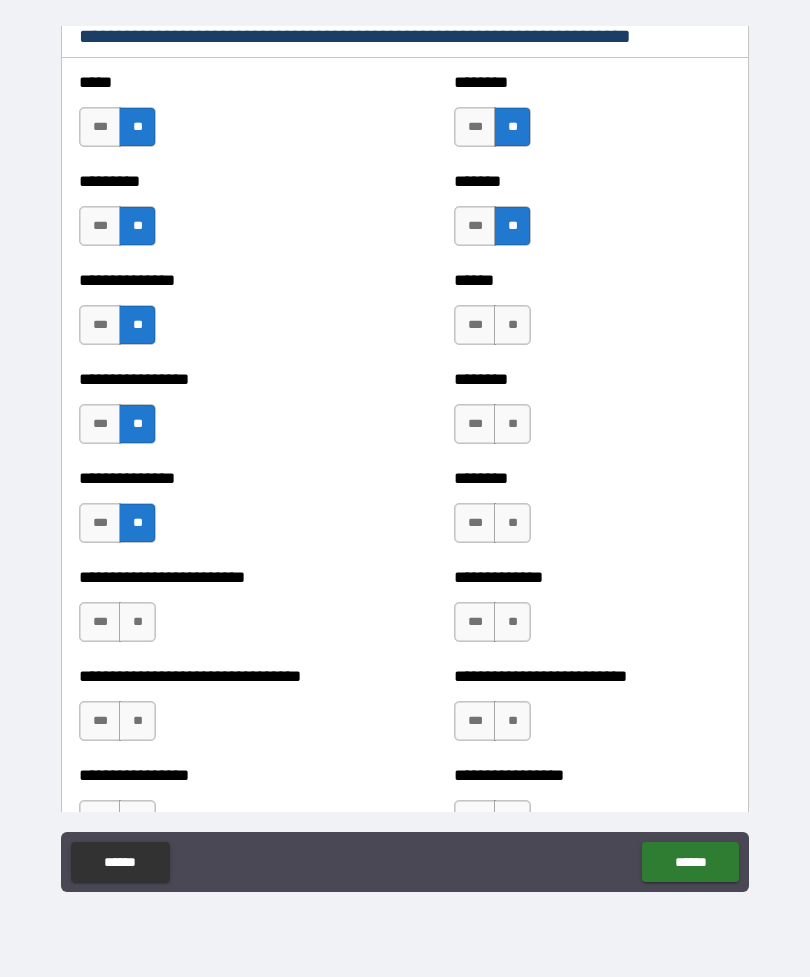 click on "**" at bounding box center (137, 622) 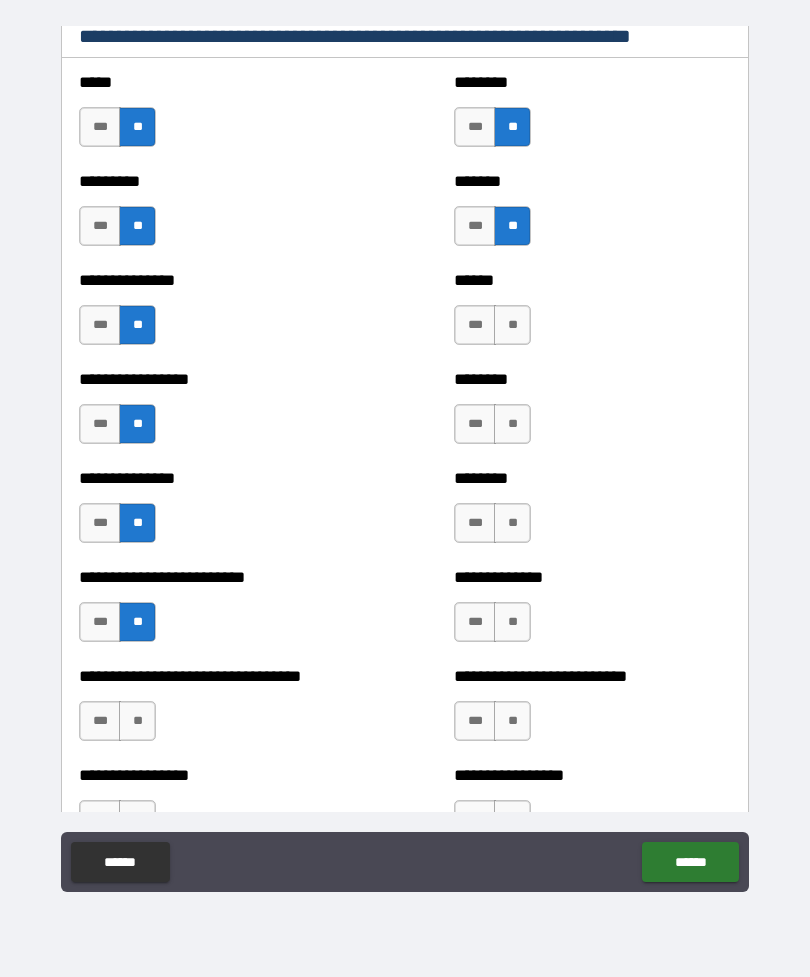click on "**" at bounding box center [137, 721] 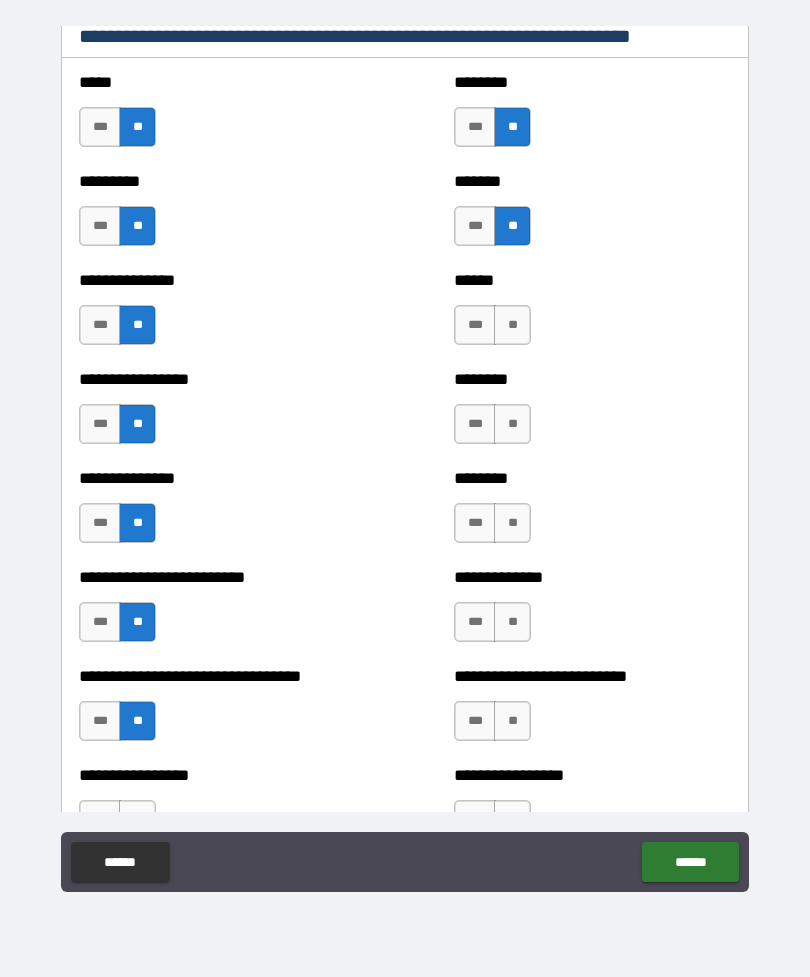 click on "**" at bounding box center [512, 325] 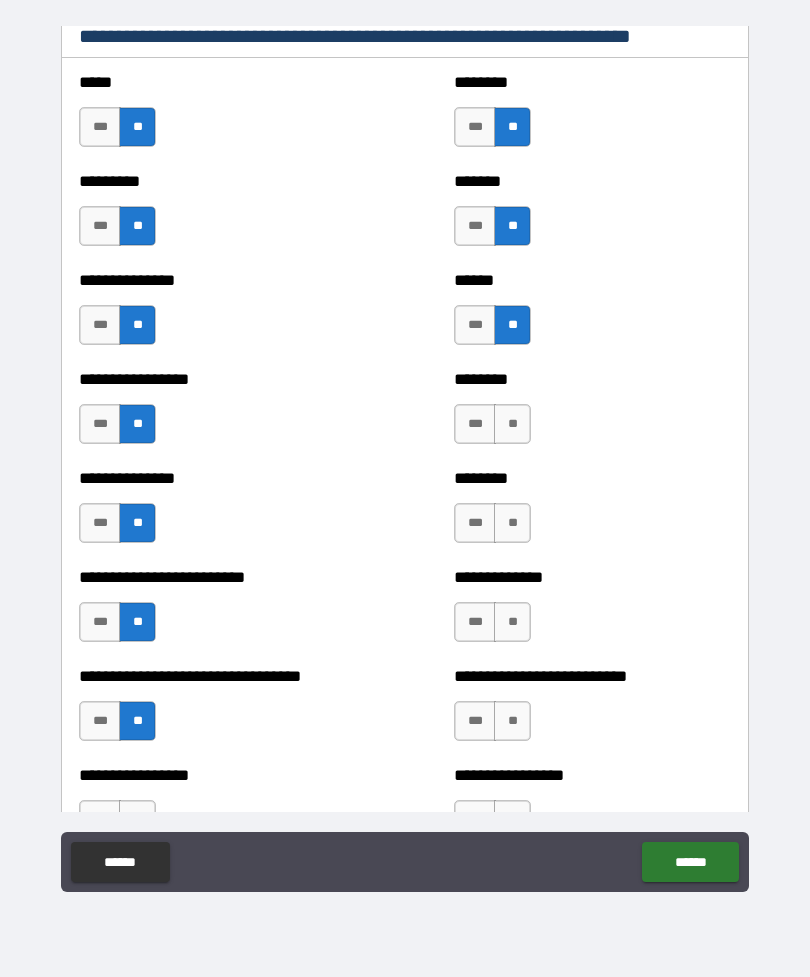 click on "**" at bounding box center (512, 424) 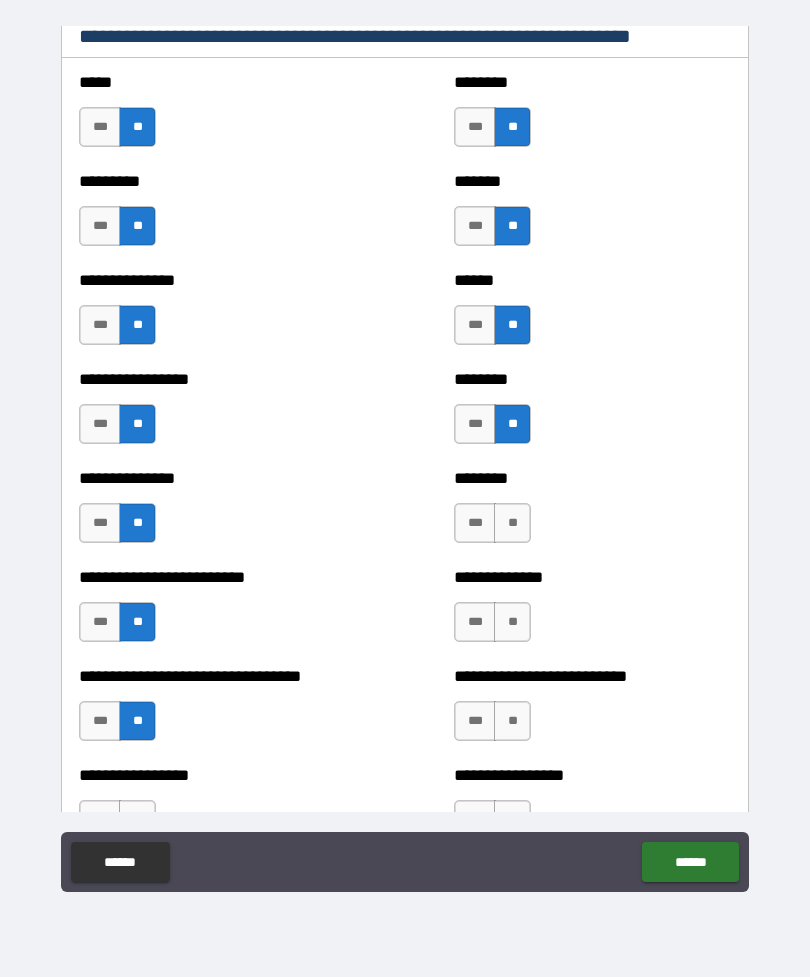 click on "**" at bounding box center [512, 523] 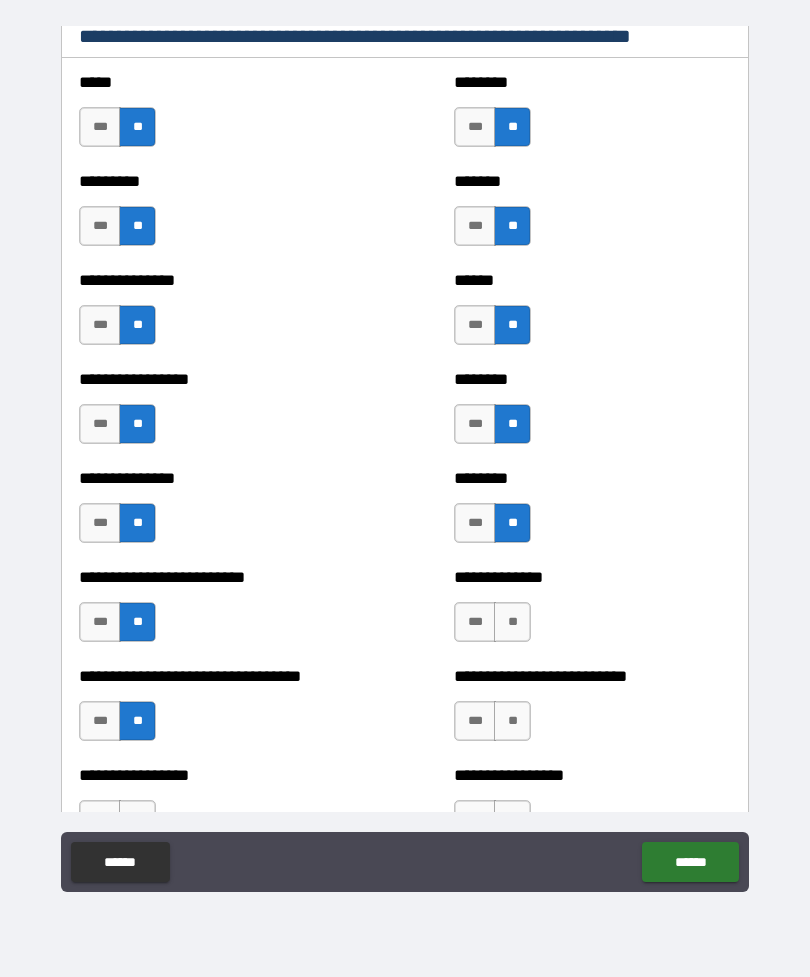click on "**" at bounding box center (512, 622) 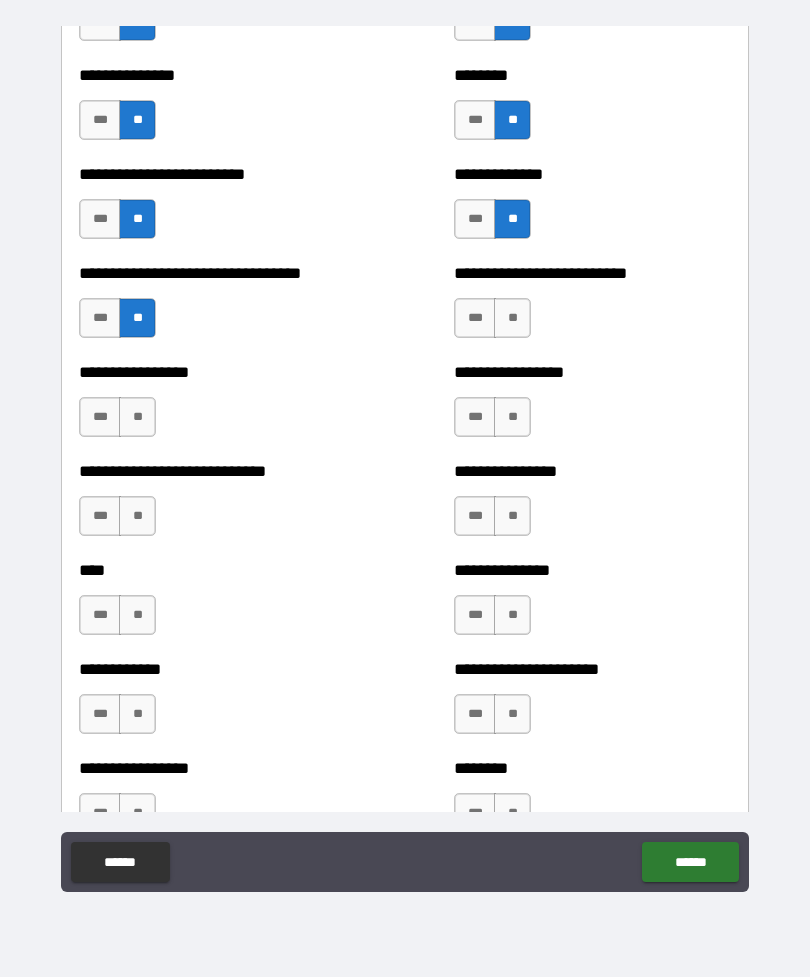 scroll, scrollTop: 2004, scrollLeft: 0, axis: vertical 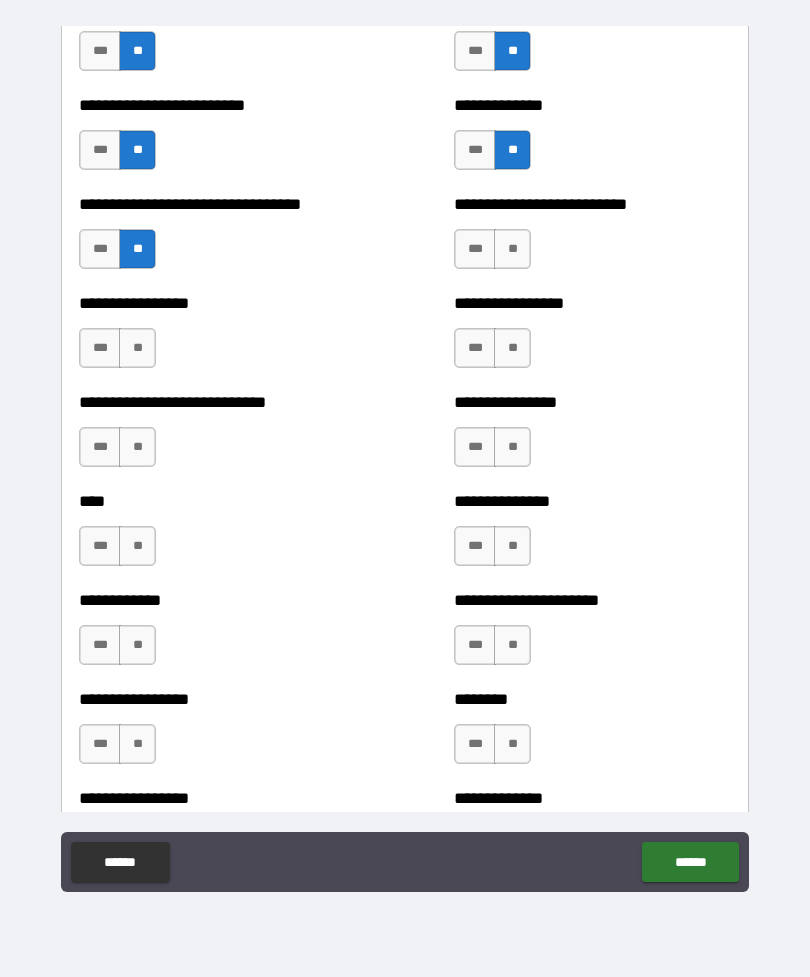 click on "**" at bounding box center [512, 249] 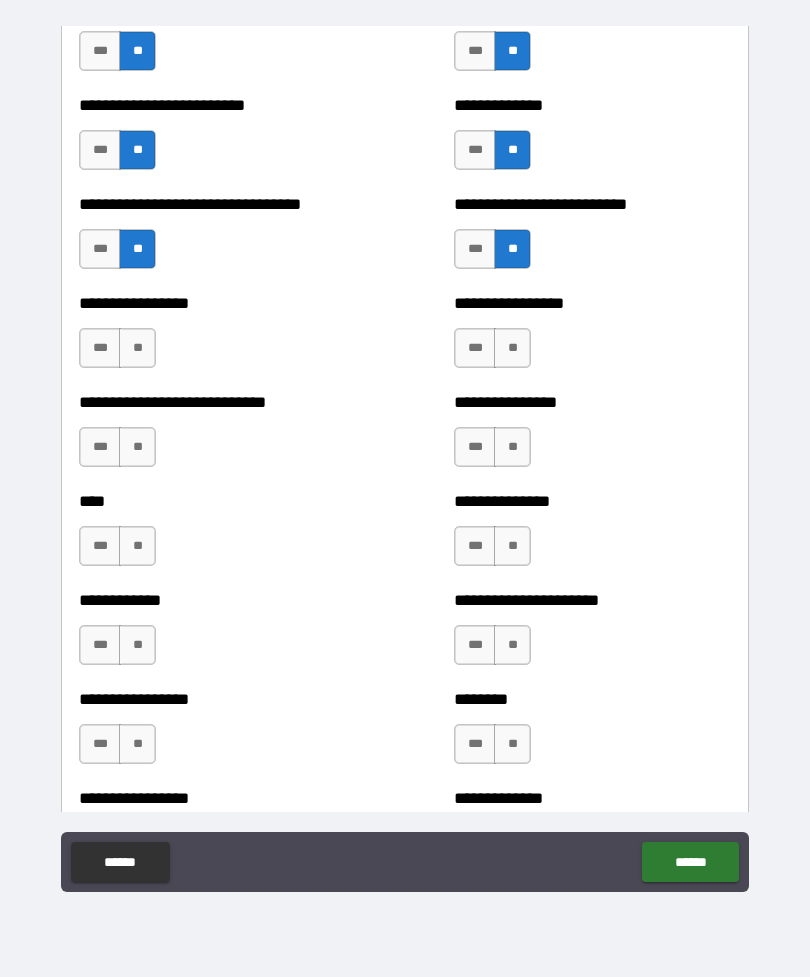 click on "**" at bounding box center [512, 348] 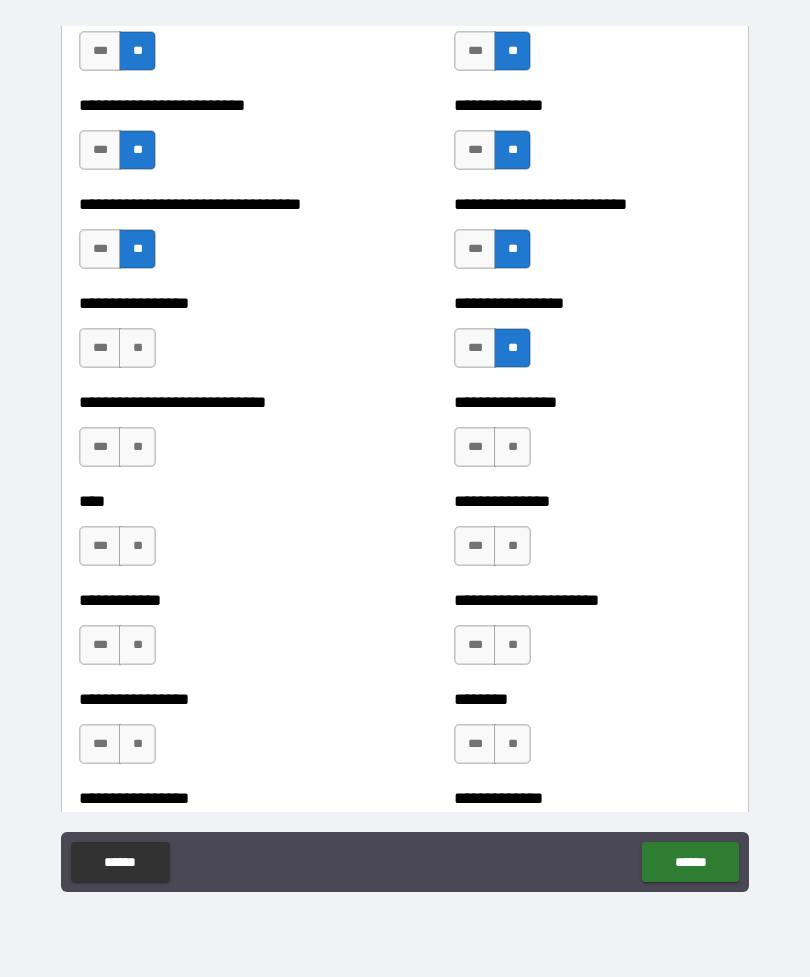 click on "**" at bounding box center (137, 348) 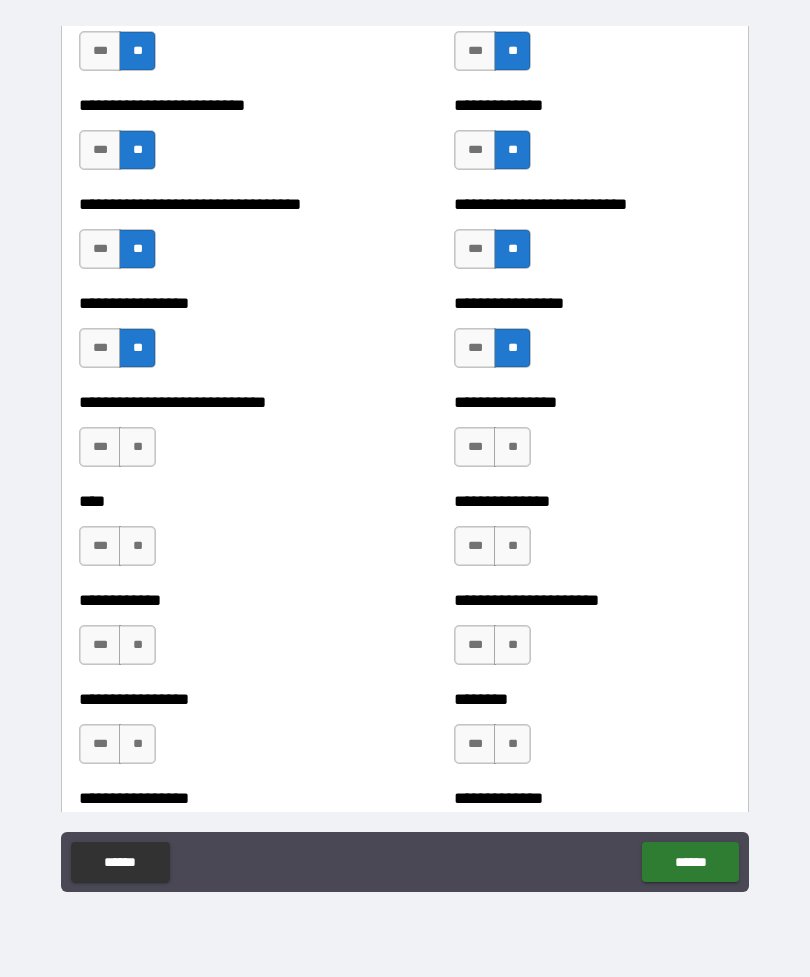 click on "**" at bounding box center (137, 447) 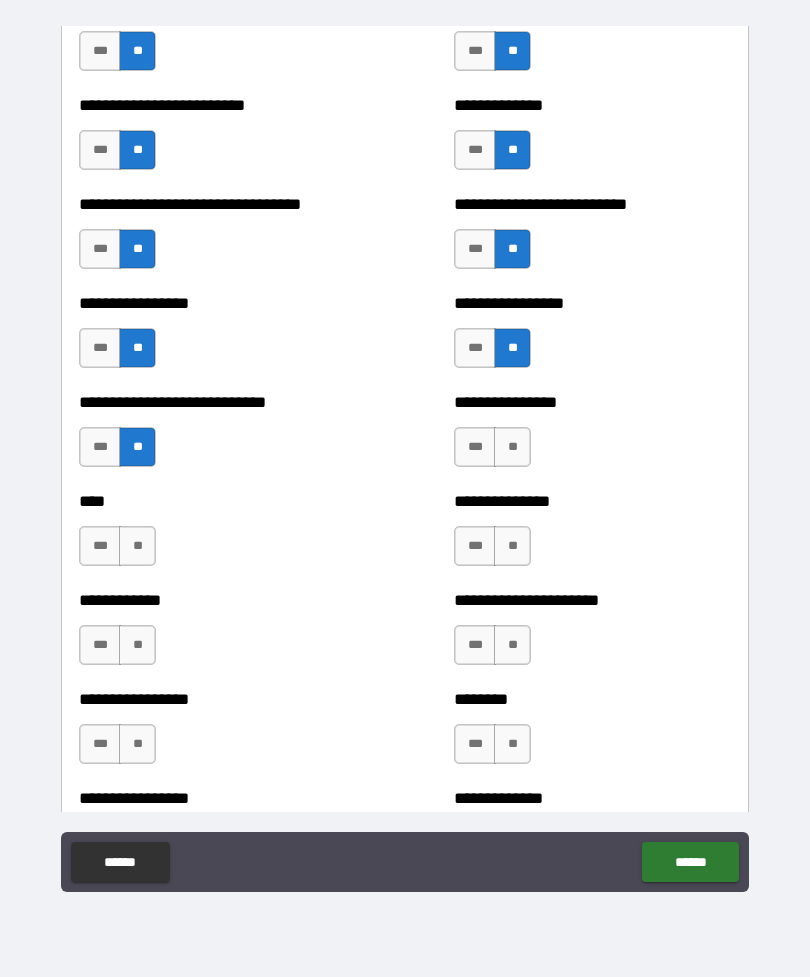 click on "**" at bounding box center (137, 546) 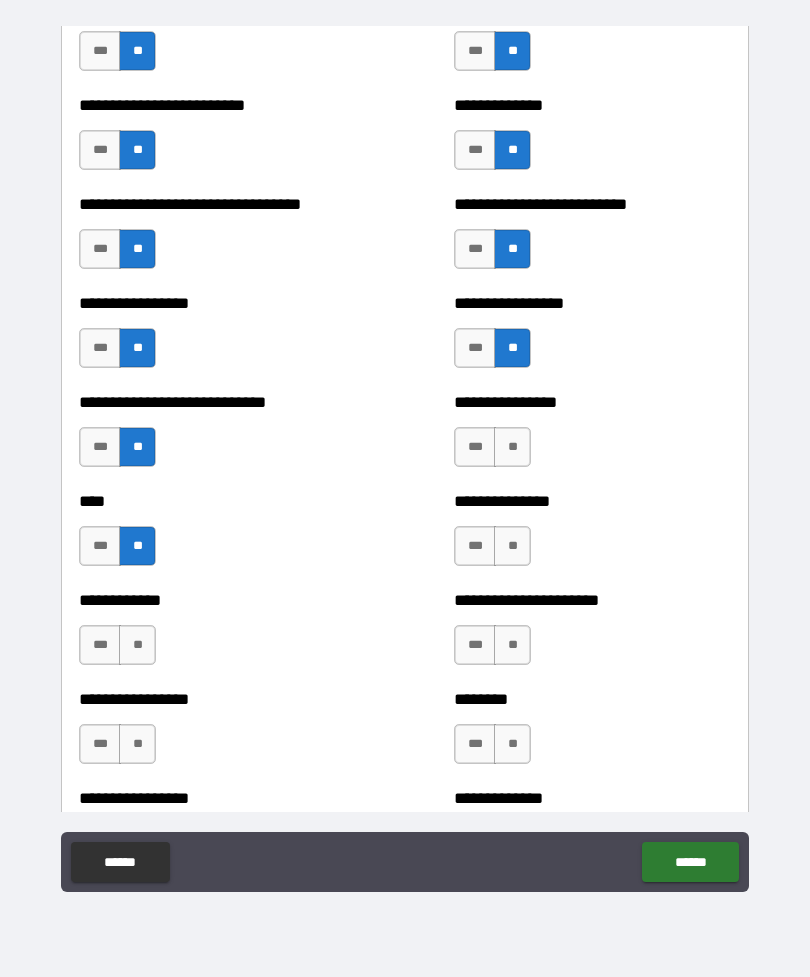 click on "**" at bounding box center (137, 645) 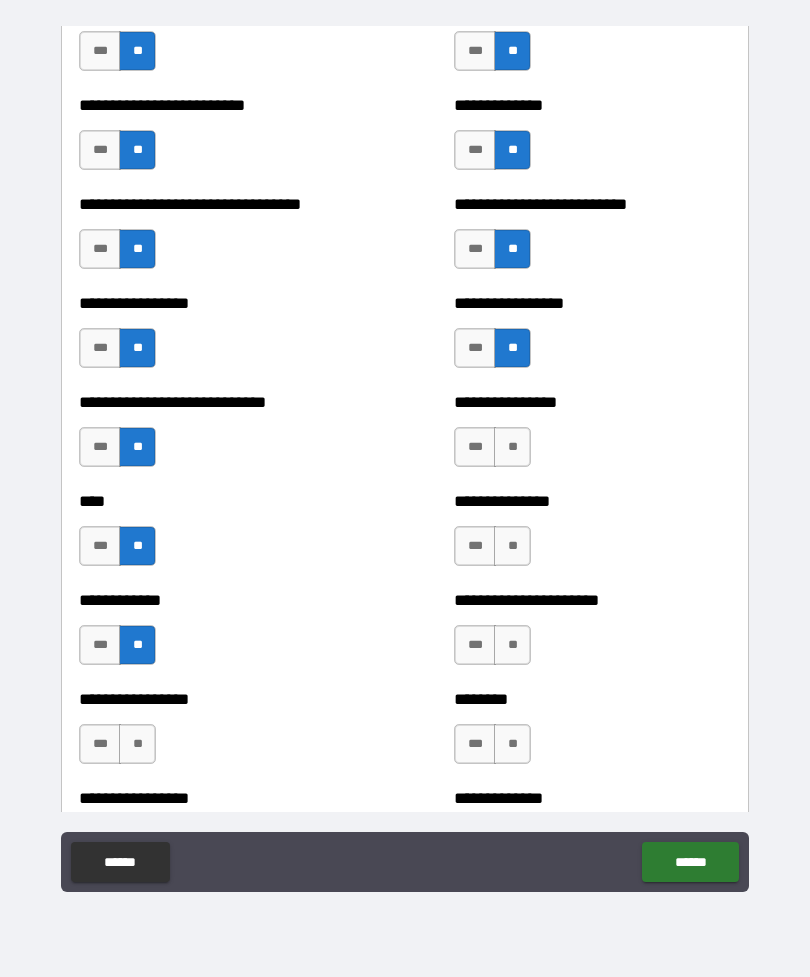 click on "**" at bounding box center (512, 447) 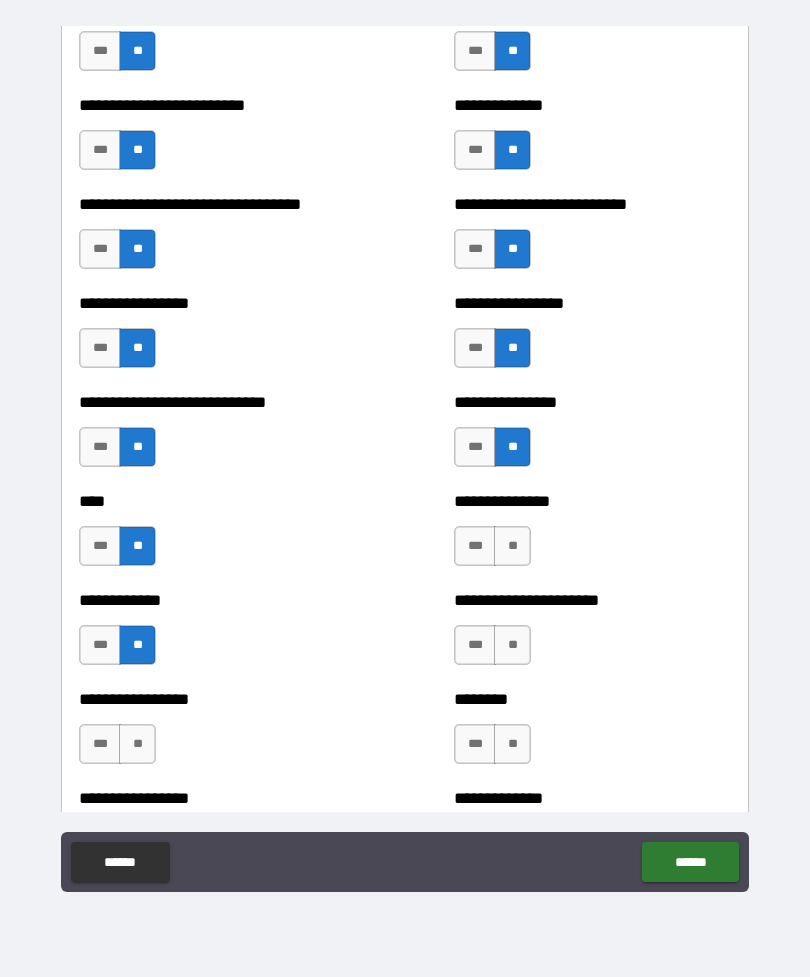 click on "**" at bounding box center [512, 546] 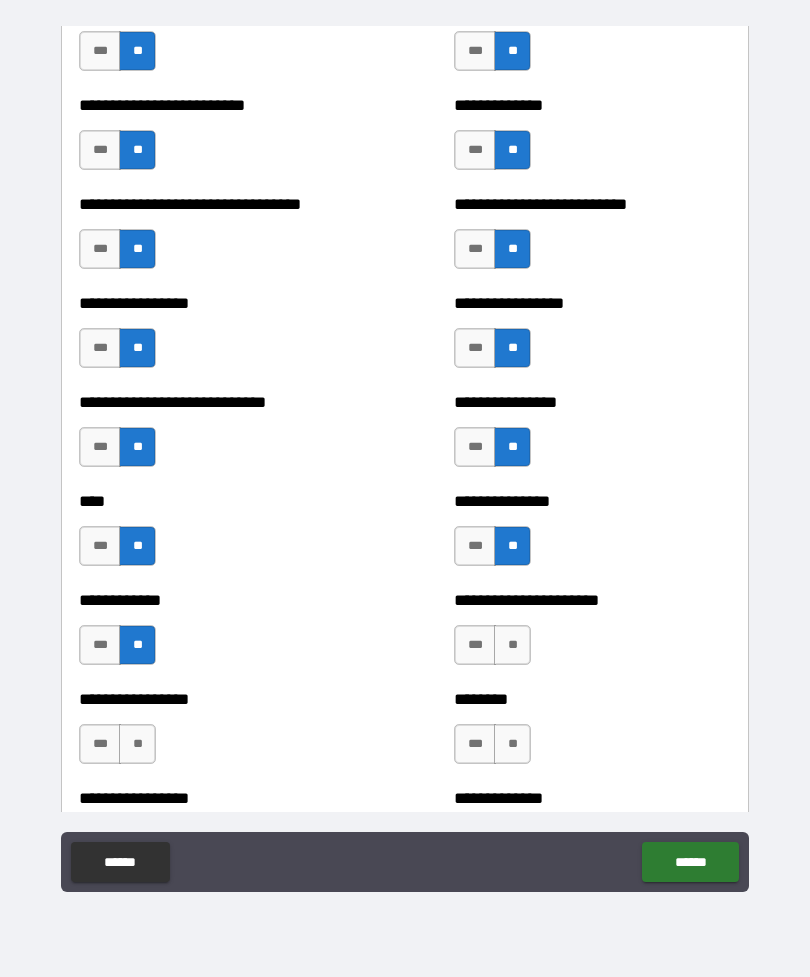 click on "**" at bounding box center [512, 645] 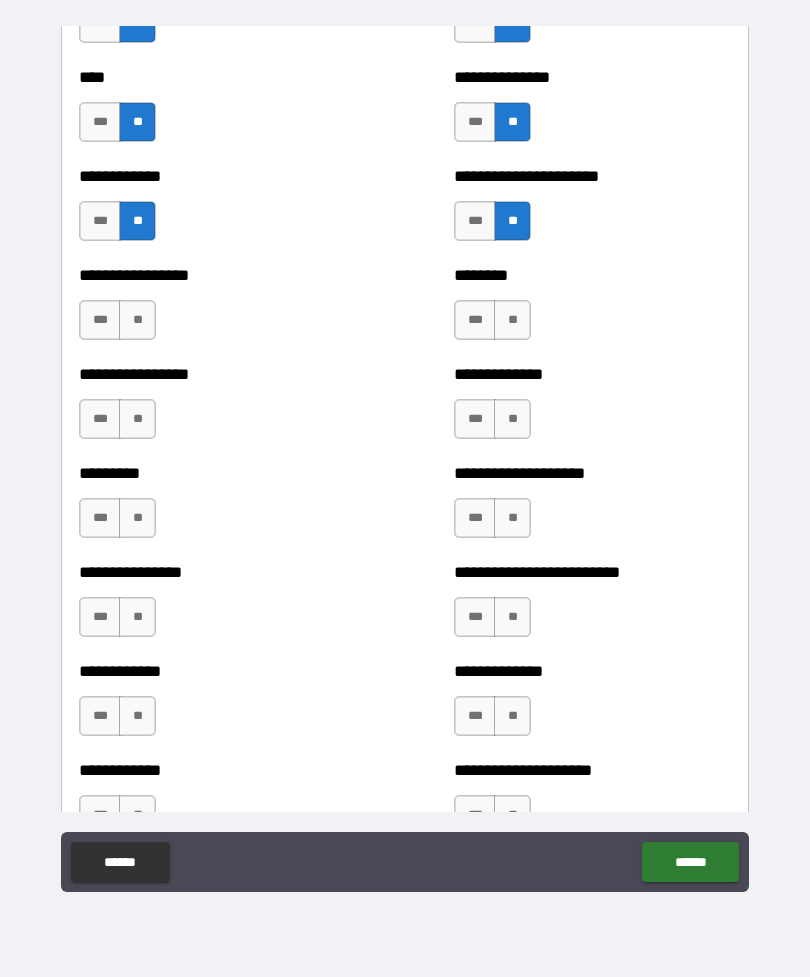 scroll, scrollTop: 2518, scrollLeft: 0, axis: vertical 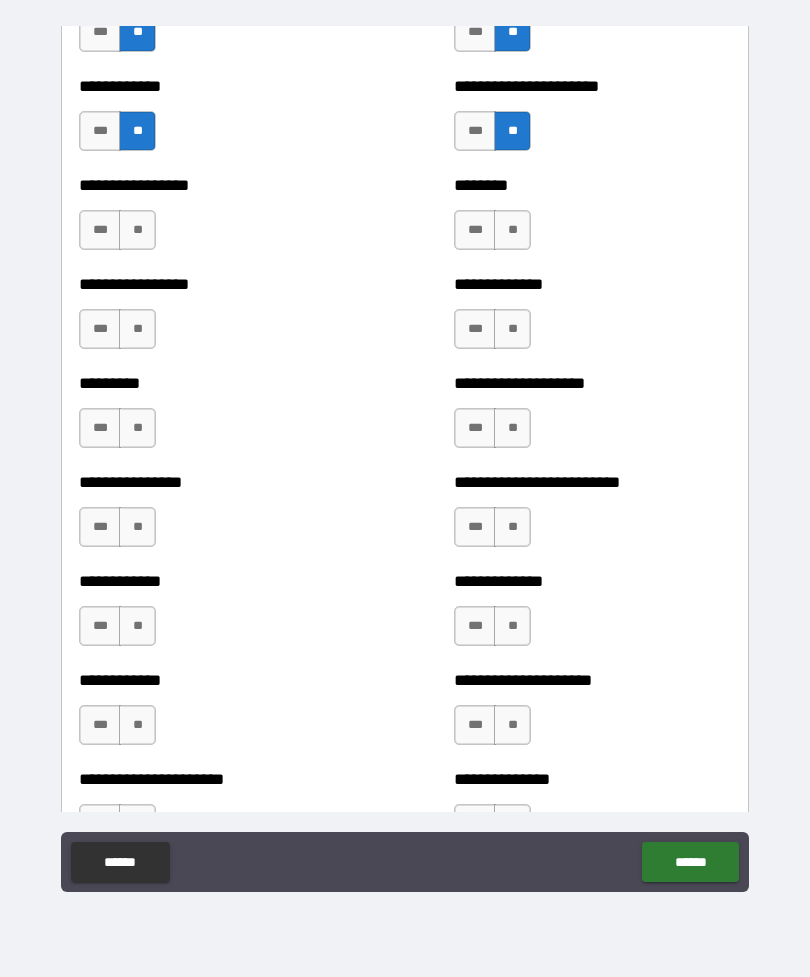 click on "**" at bounding box center [512, 230] 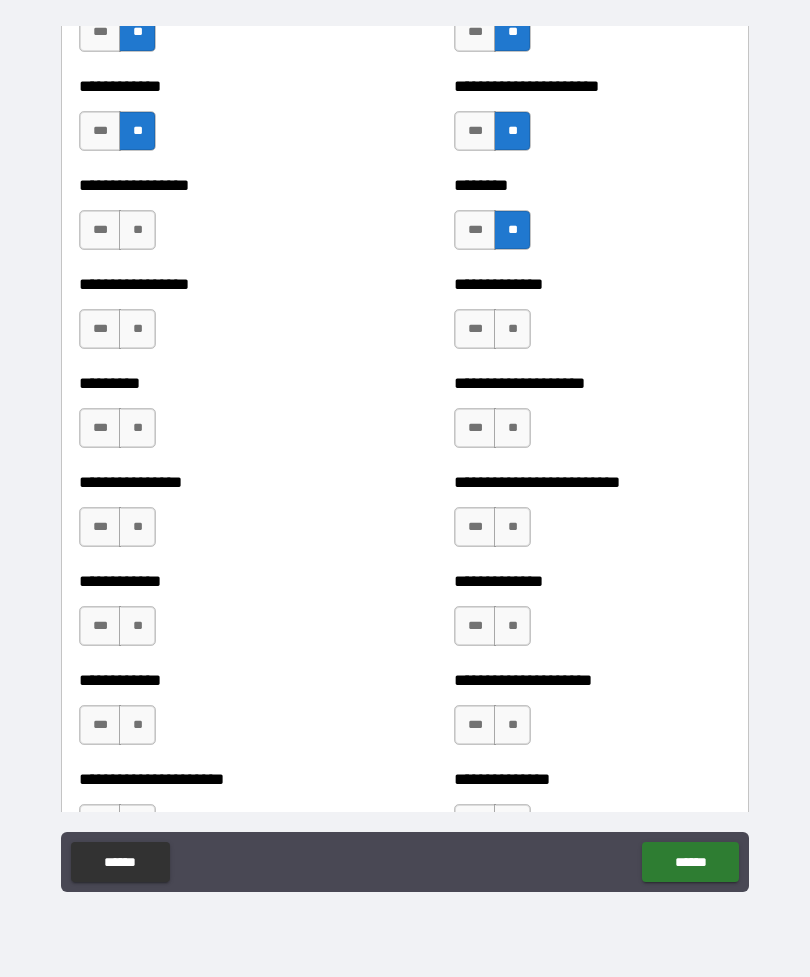 click on "**" at bounding box center [512, 329] 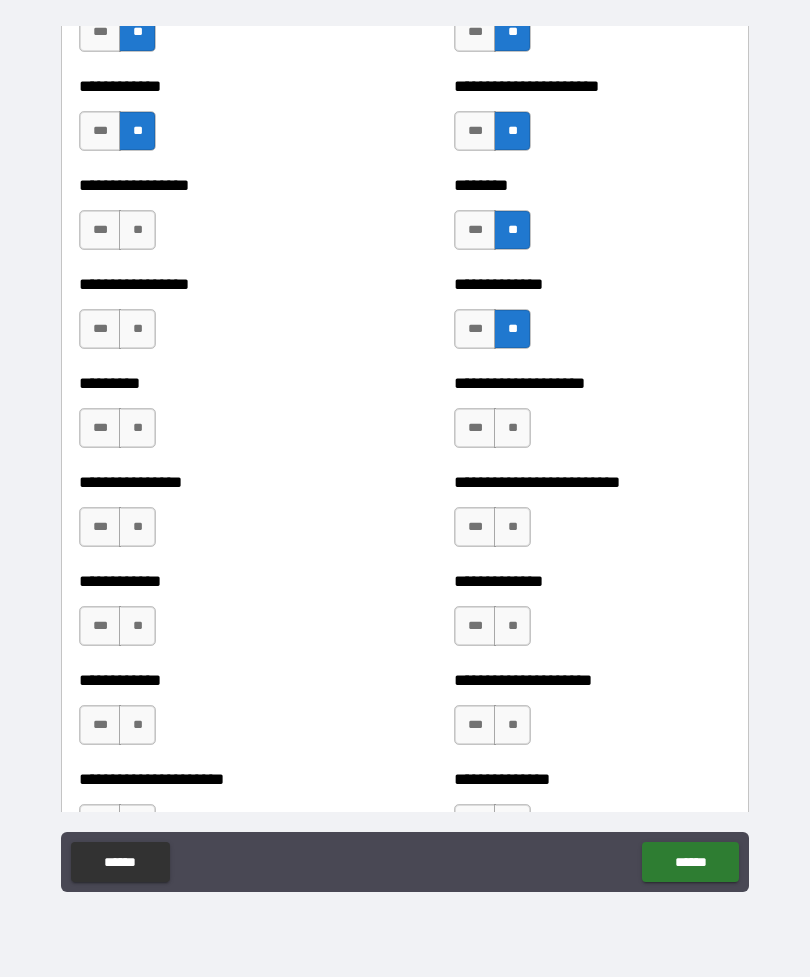 click on "**" at bounding box center [137, 230] 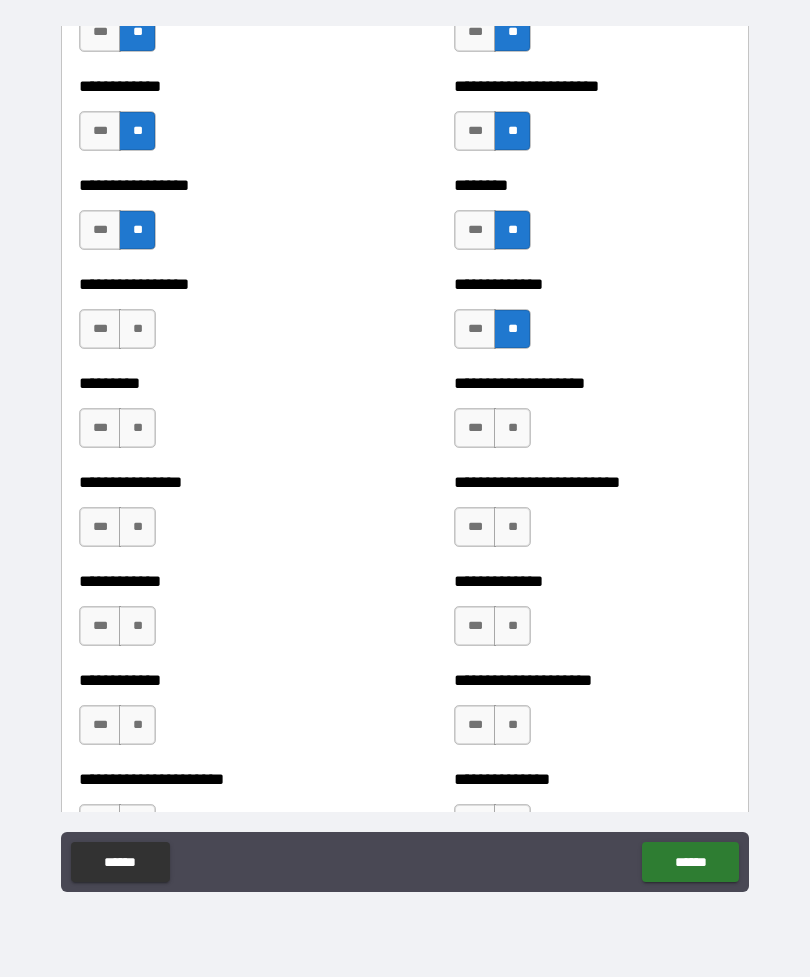 click on "**" at bounding box center (137, 329) 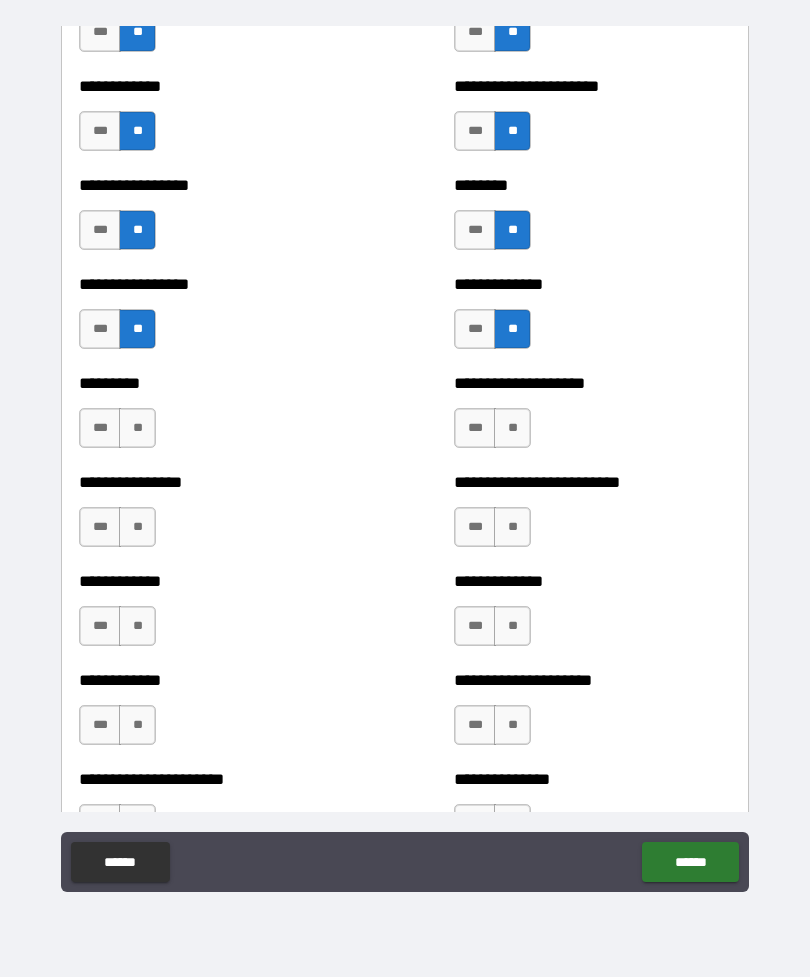 click on "**" at bounding box center [137, 428] 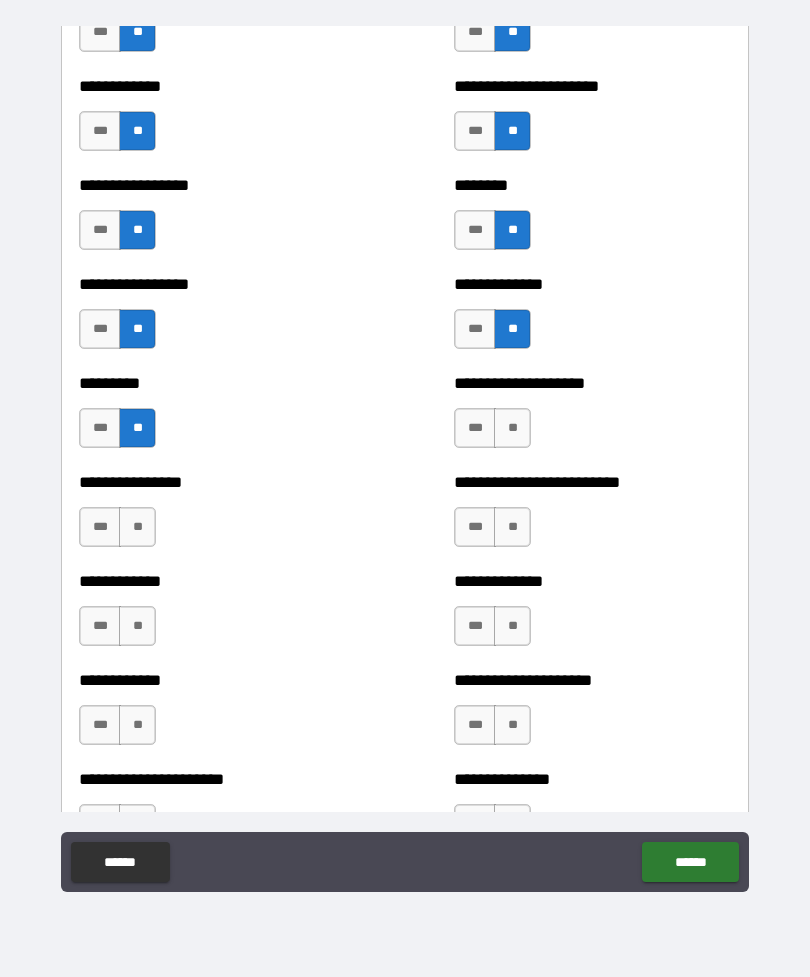 click on "**" at bounding box center [137, 527] 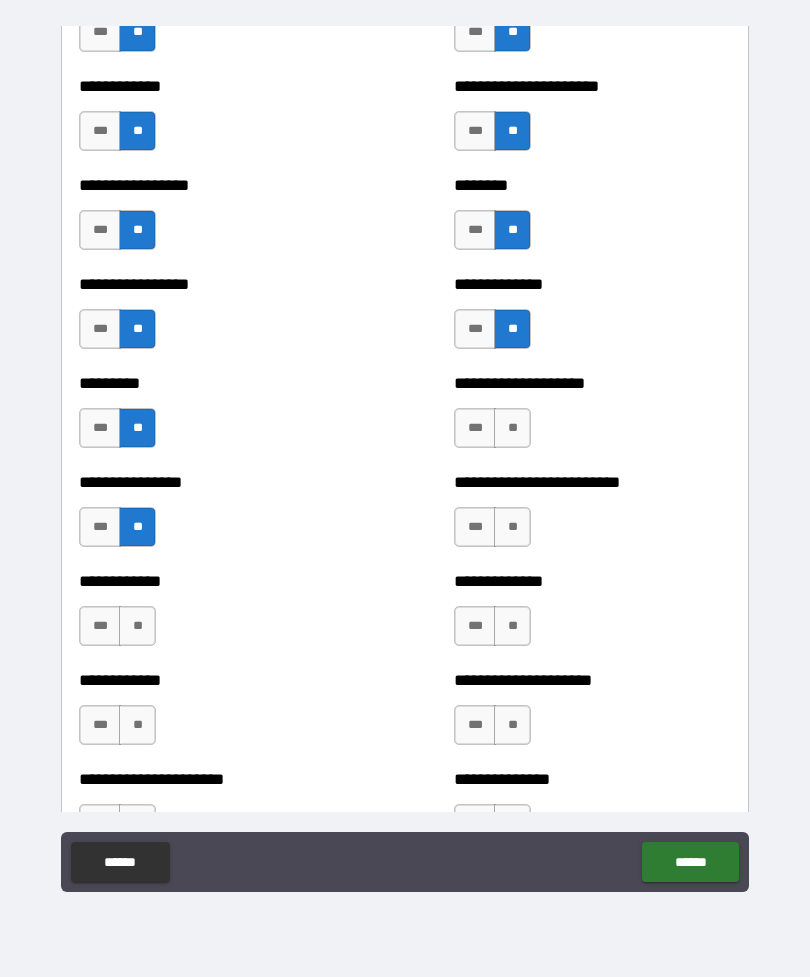 click on "**" at bounding box center [137, 626] 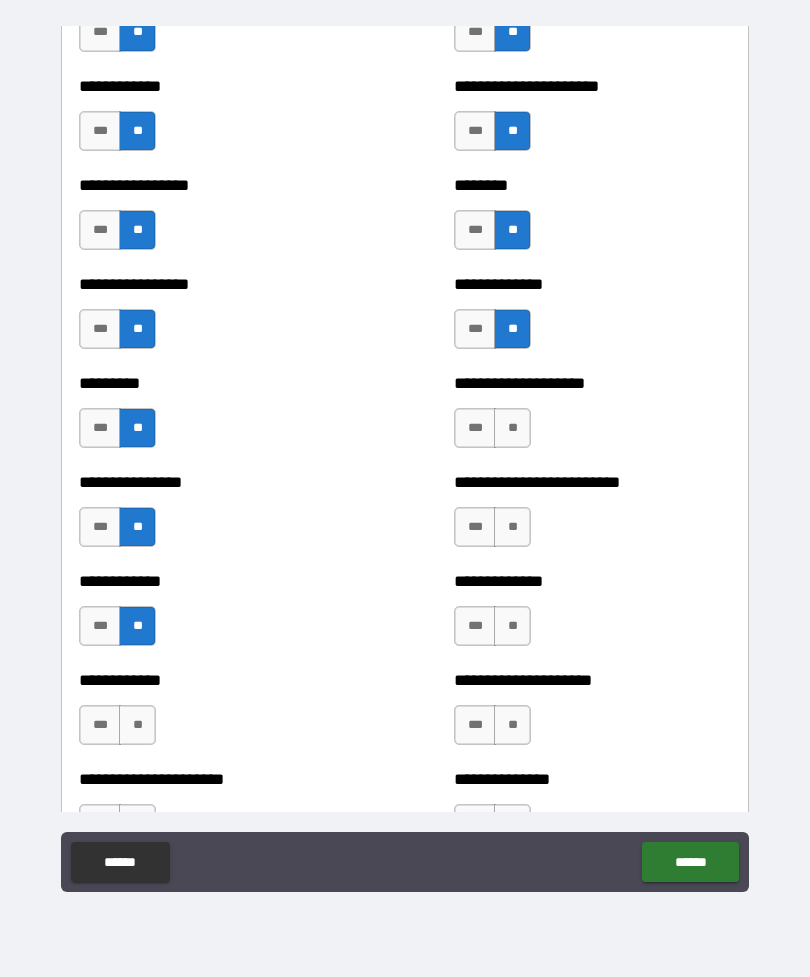 click on "**" at bounding box center (137, 725) 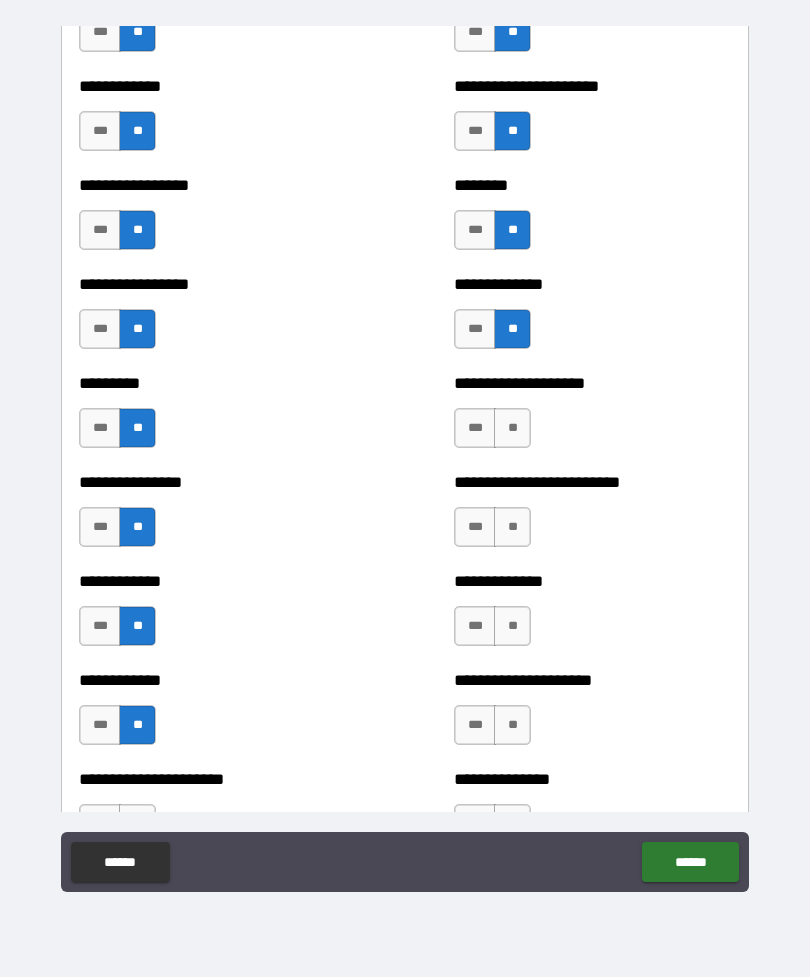 click on "**" at bounding box center (512, 428) 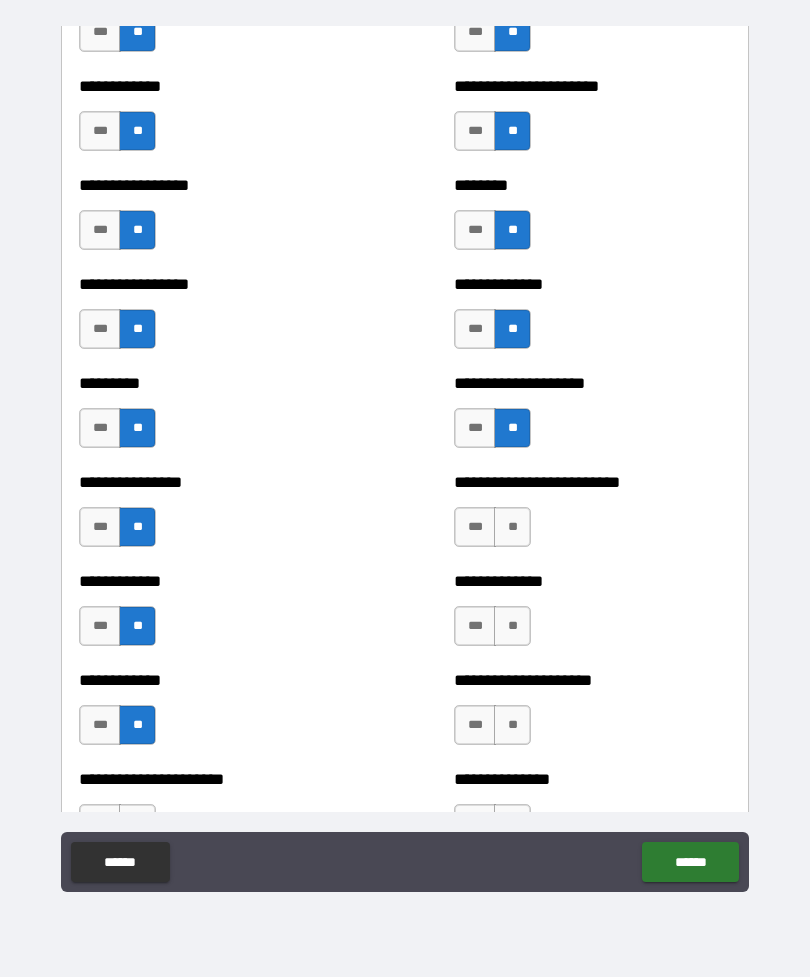 click on "**" at bounding box center (512, 527) 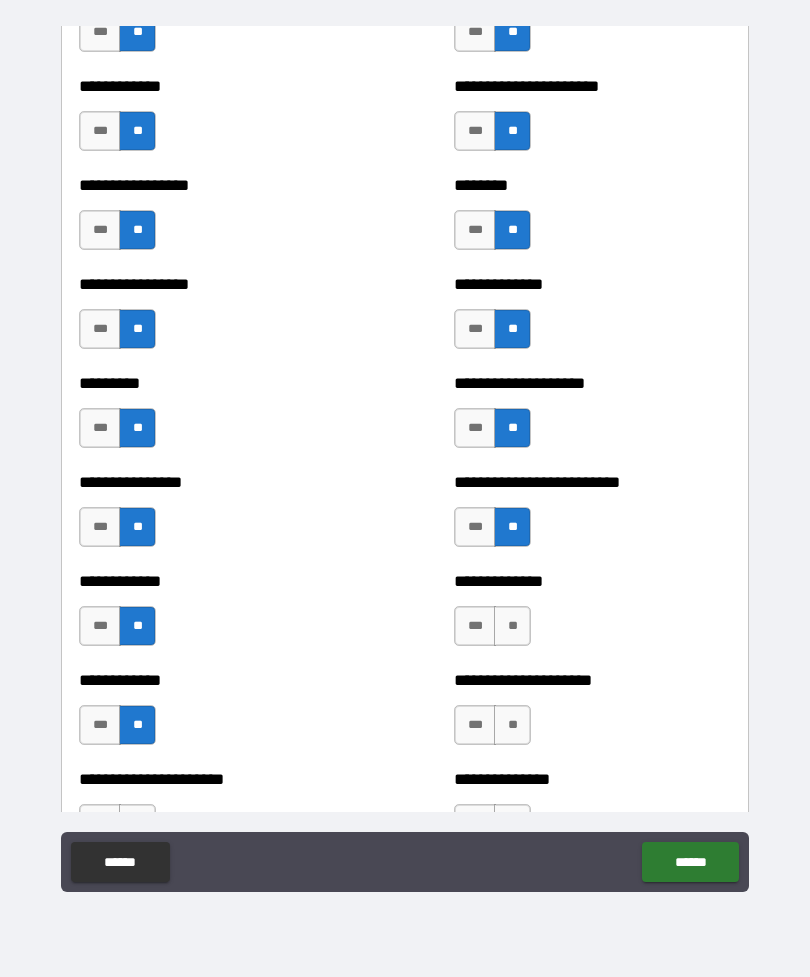 click on "**" at bounding box center [512, 626] 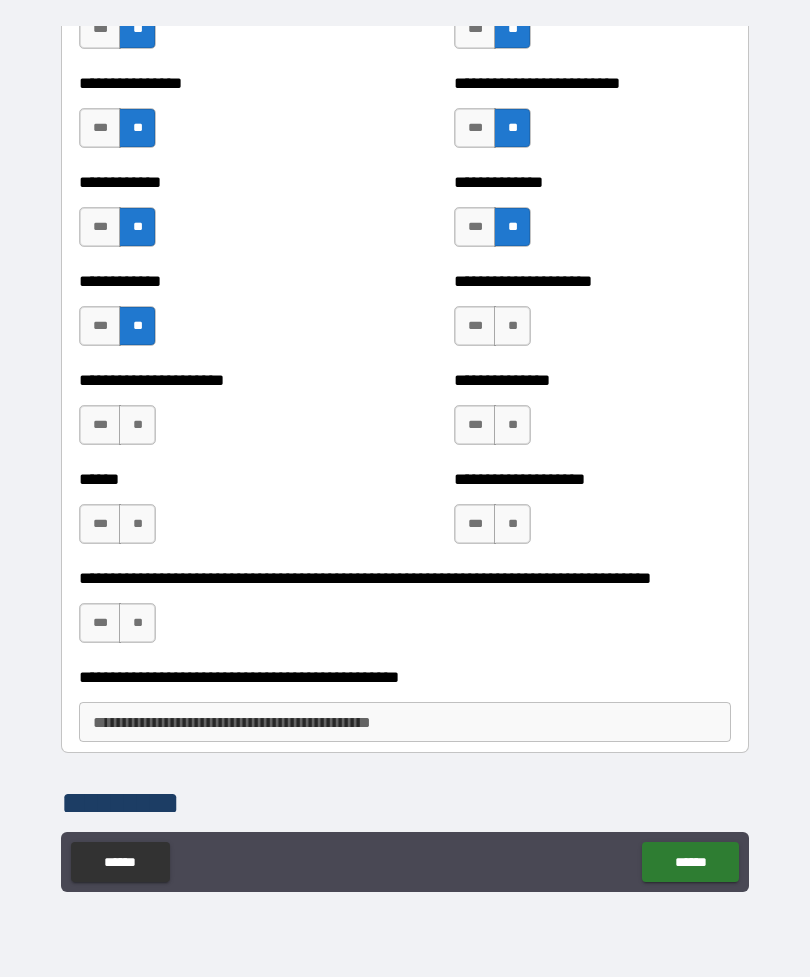 scroll, scrollTop: 2918, scrollLeft: 0, axis: vertical 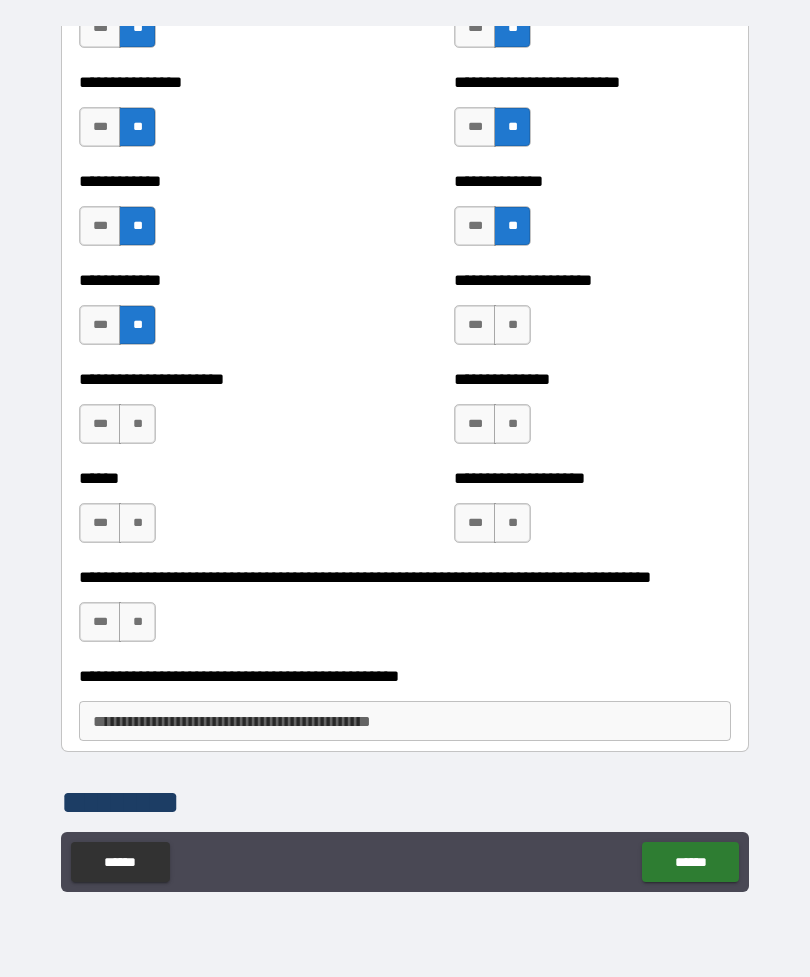 click on "**" at bounding box center [512, 325] 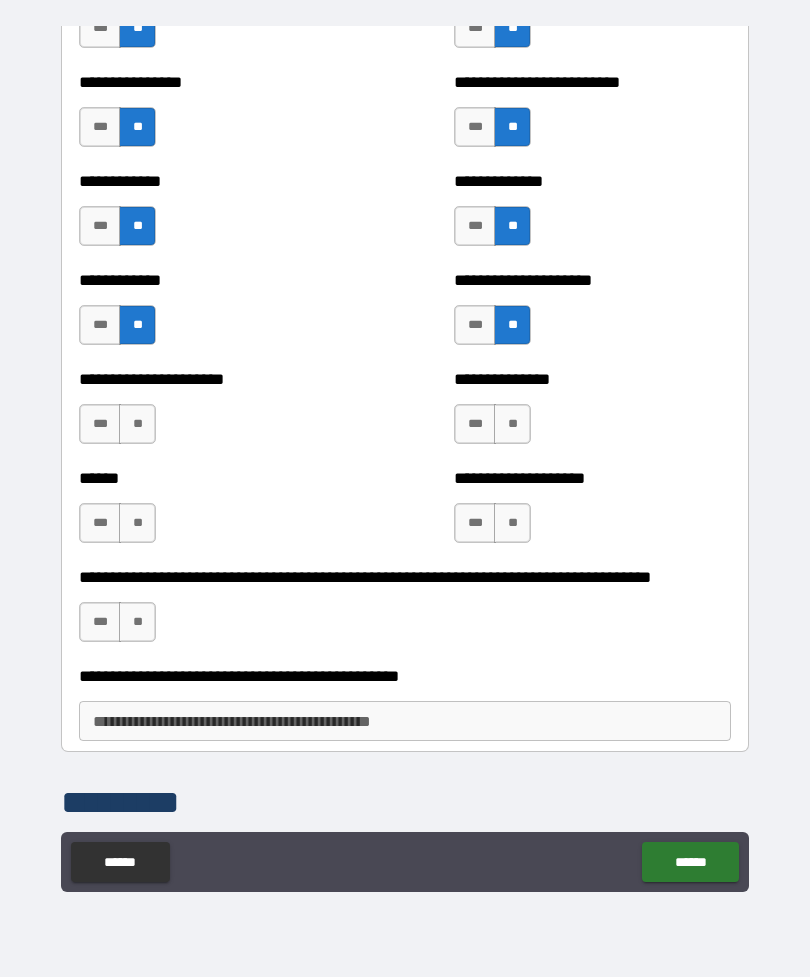click on "**" at bounding box center [512, 424] 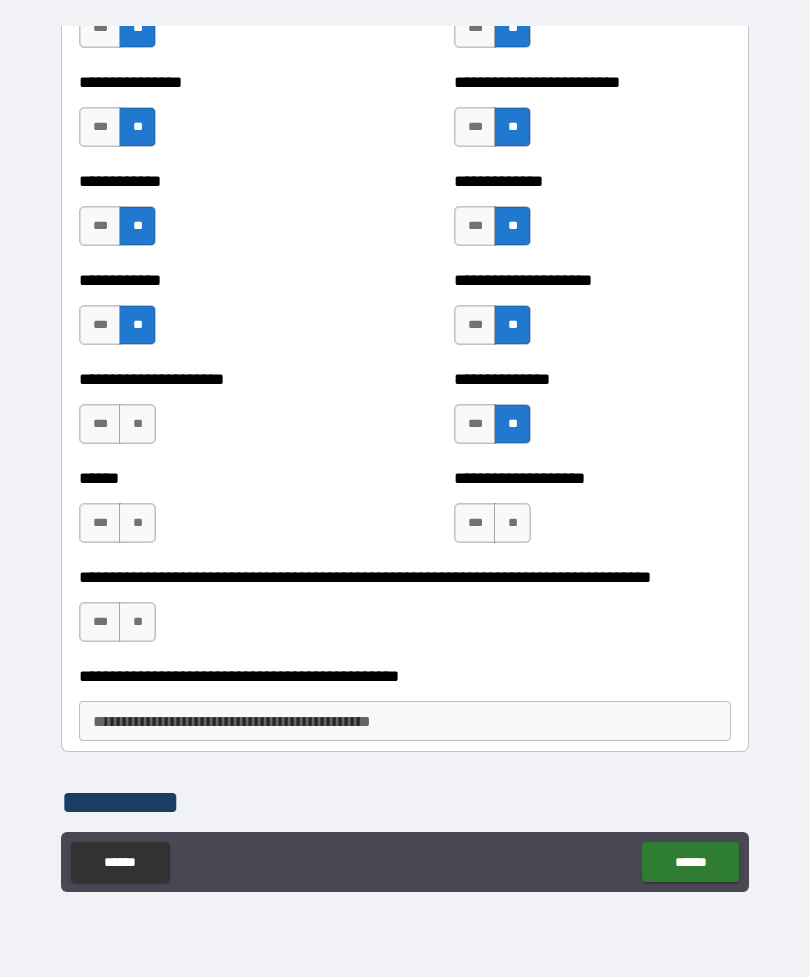 click on "**" at bounding box center [512, 523] 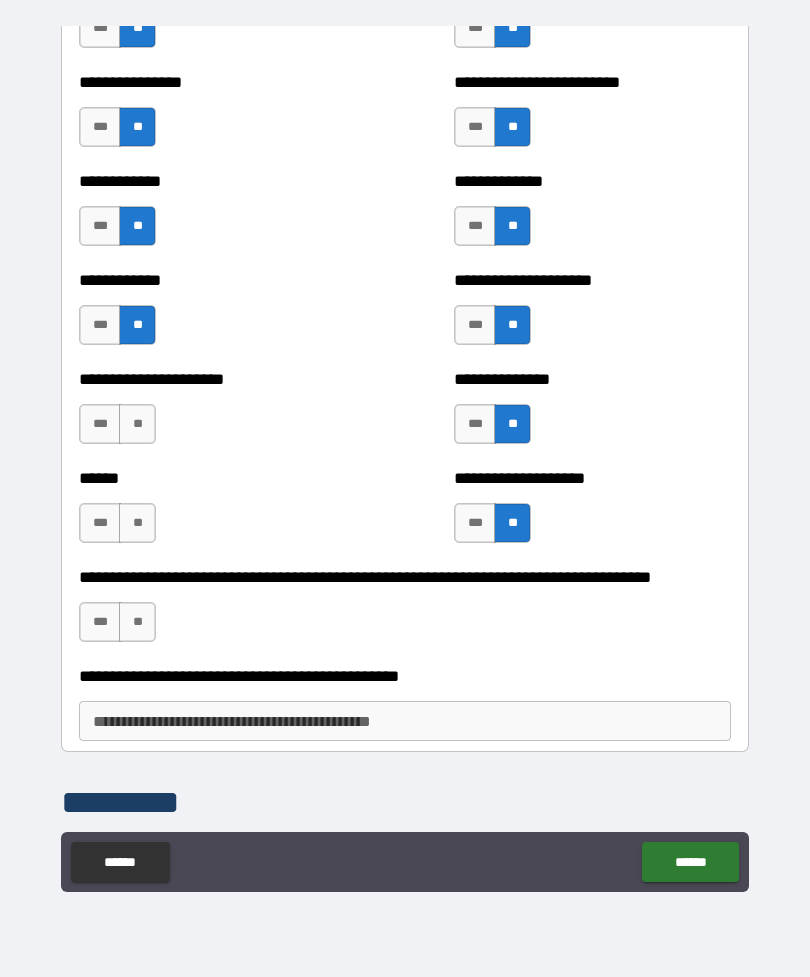 click on "**" at bounding box center (137, 523) 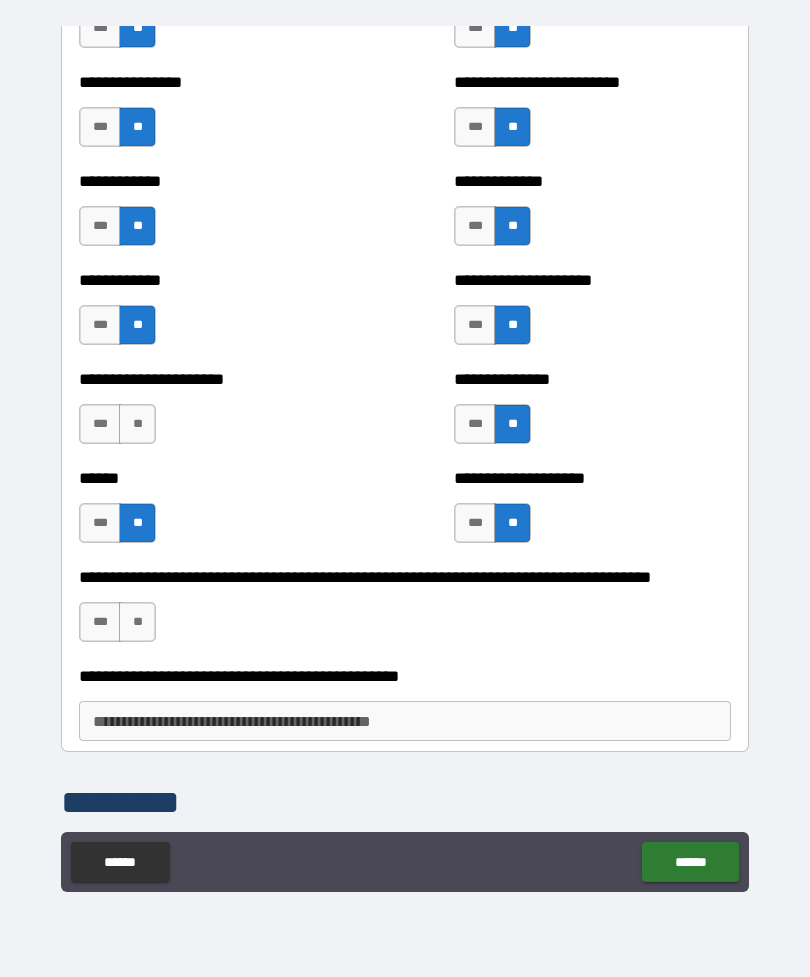 click on "**" at bounding box center (137, 622) 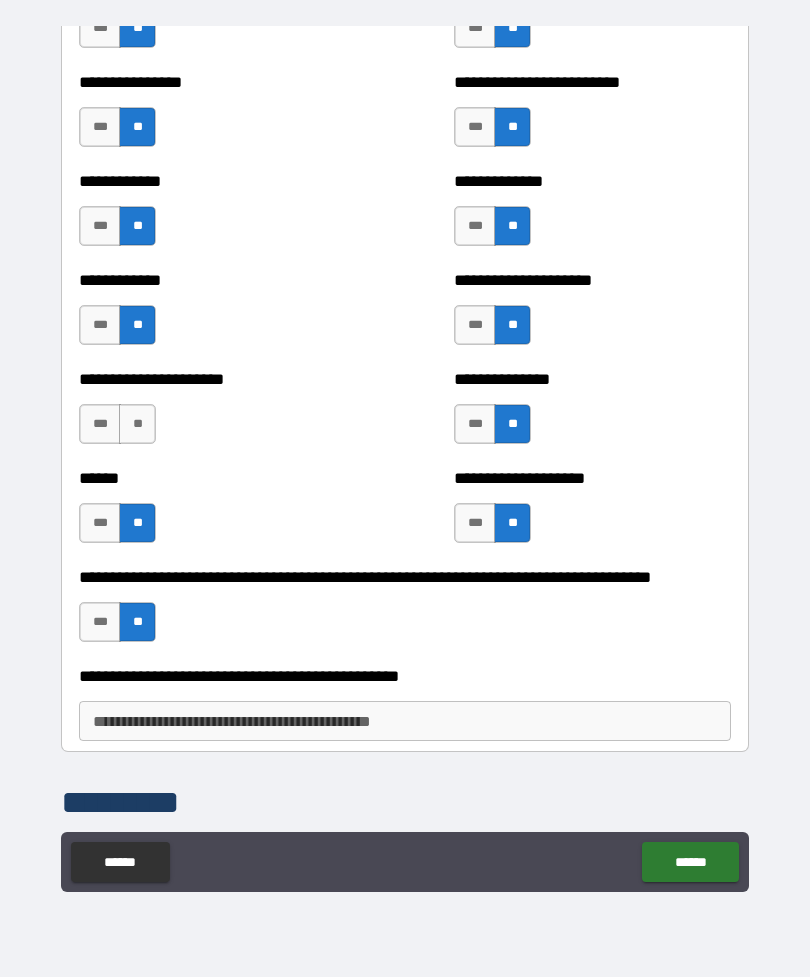 click on "**" at bounding box center [137, 424] 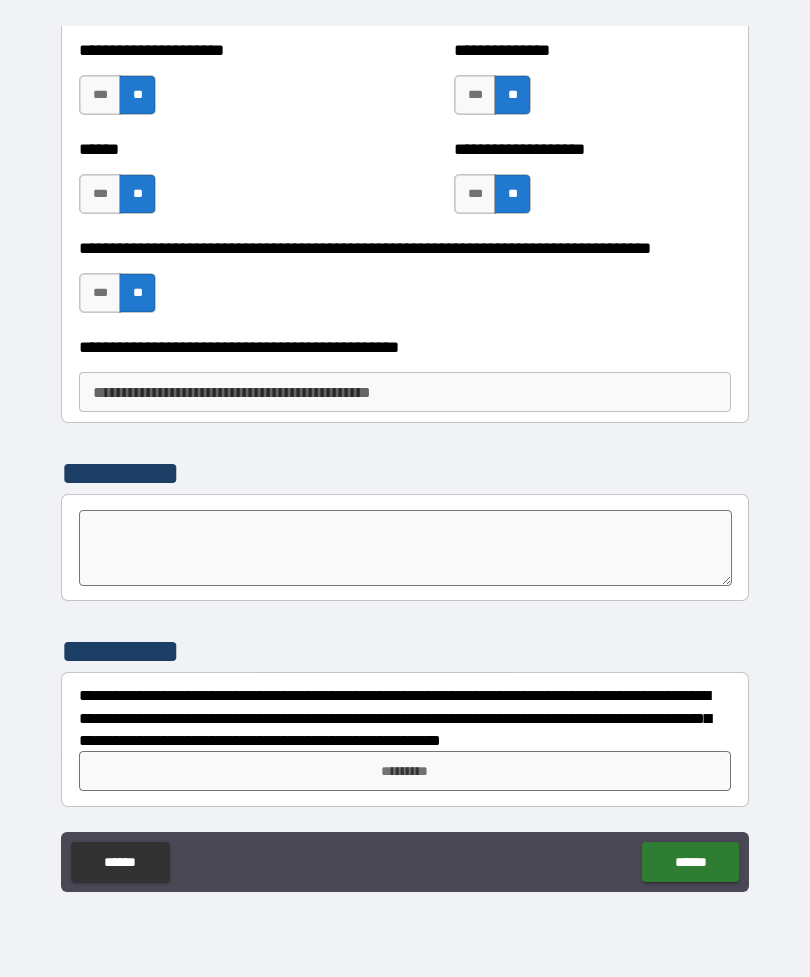 scroll, scrollTop: 3247, scrollLeft: 0, axis: vertical 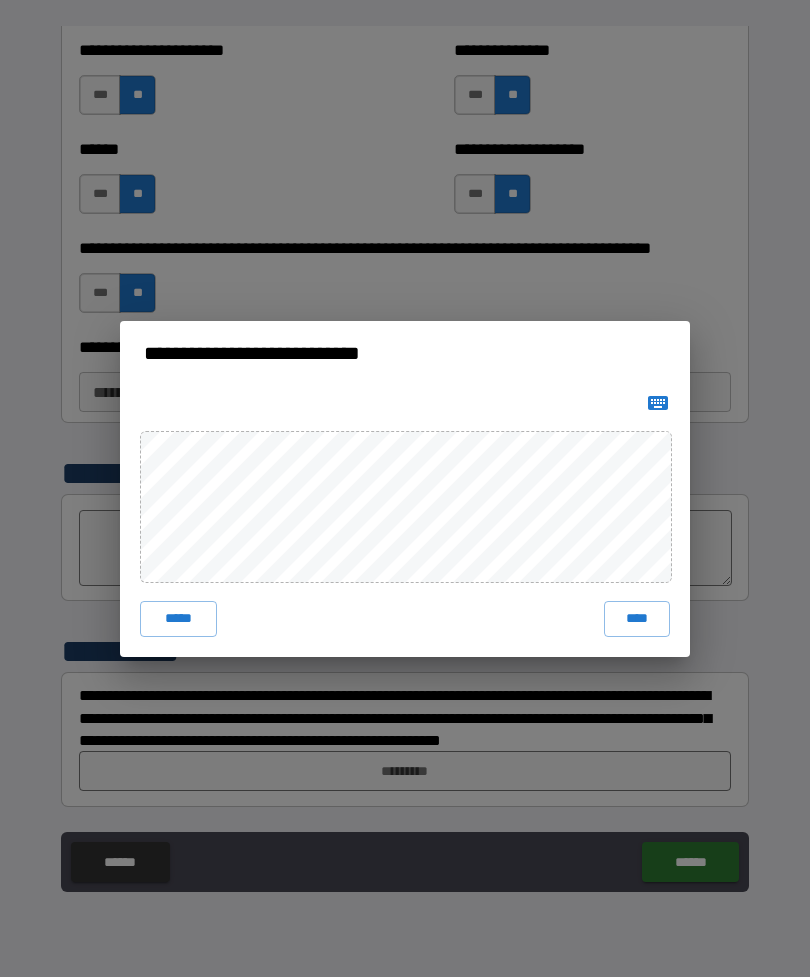 click on "****" at bounding box center (637, 619) 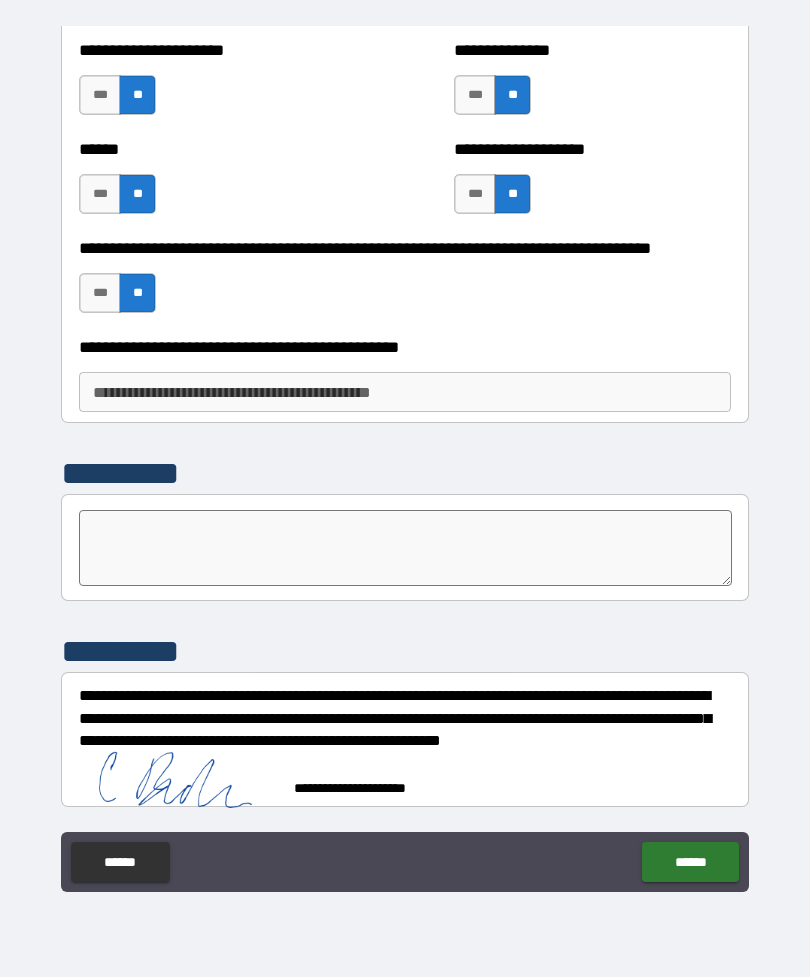 scroll, scrollTop: 3237, scrollLeft: 0, axis: vertical 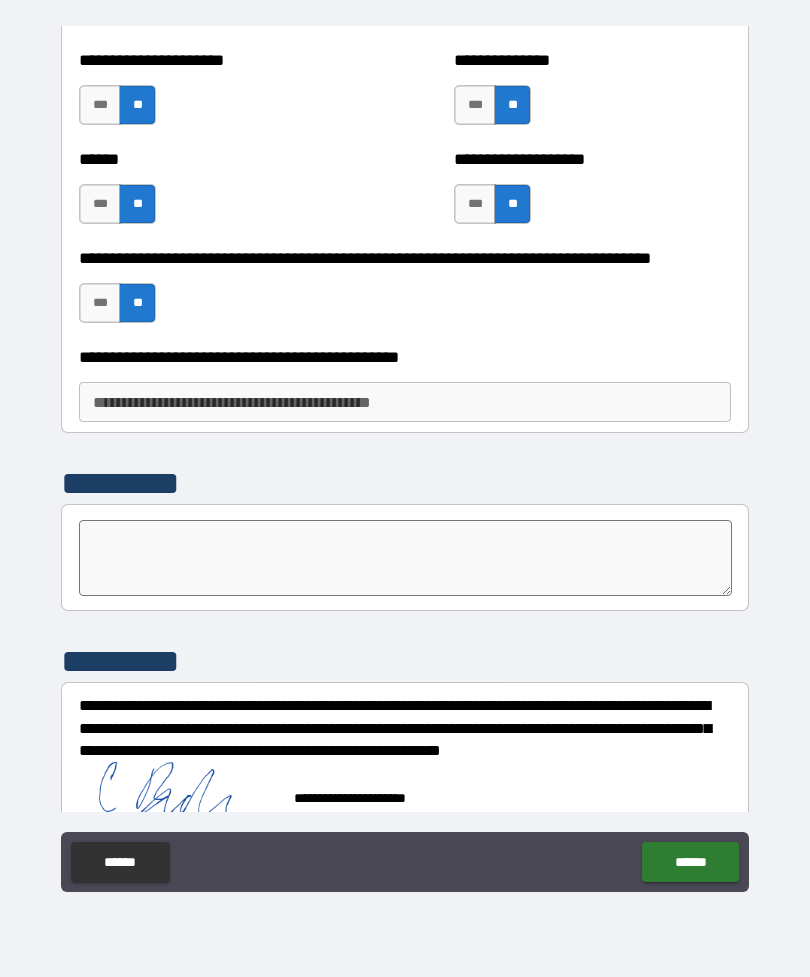 click on "******" at bounding box center [690, 862] 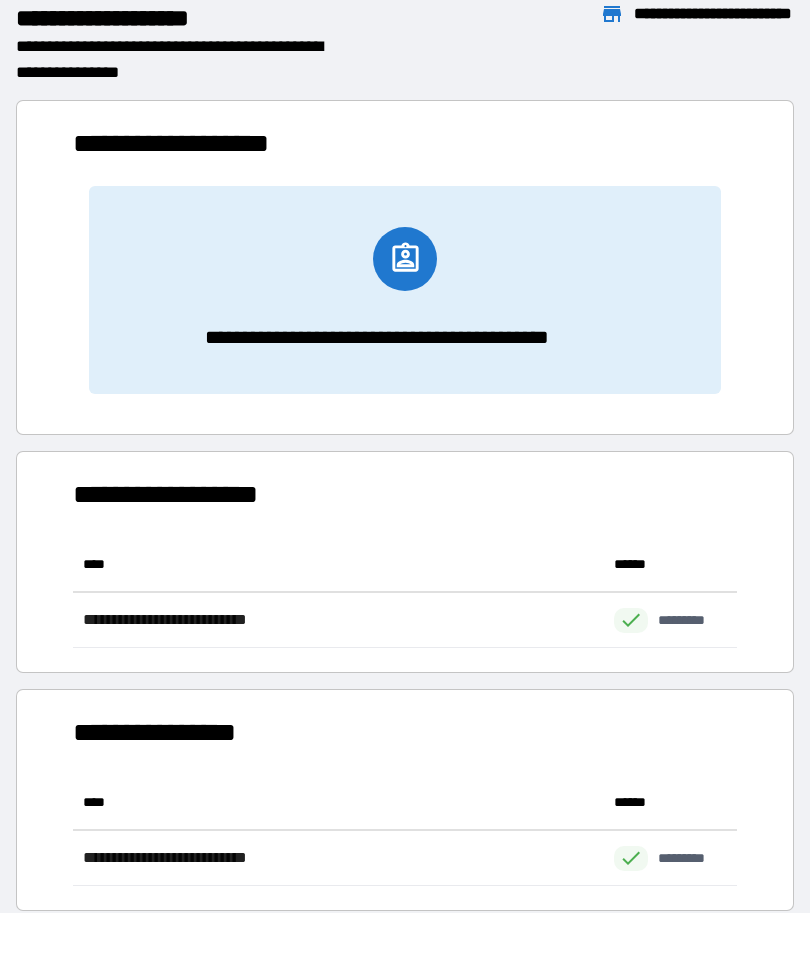 scroll, scrollTop: 1, scrollLeft: 1, axis: both 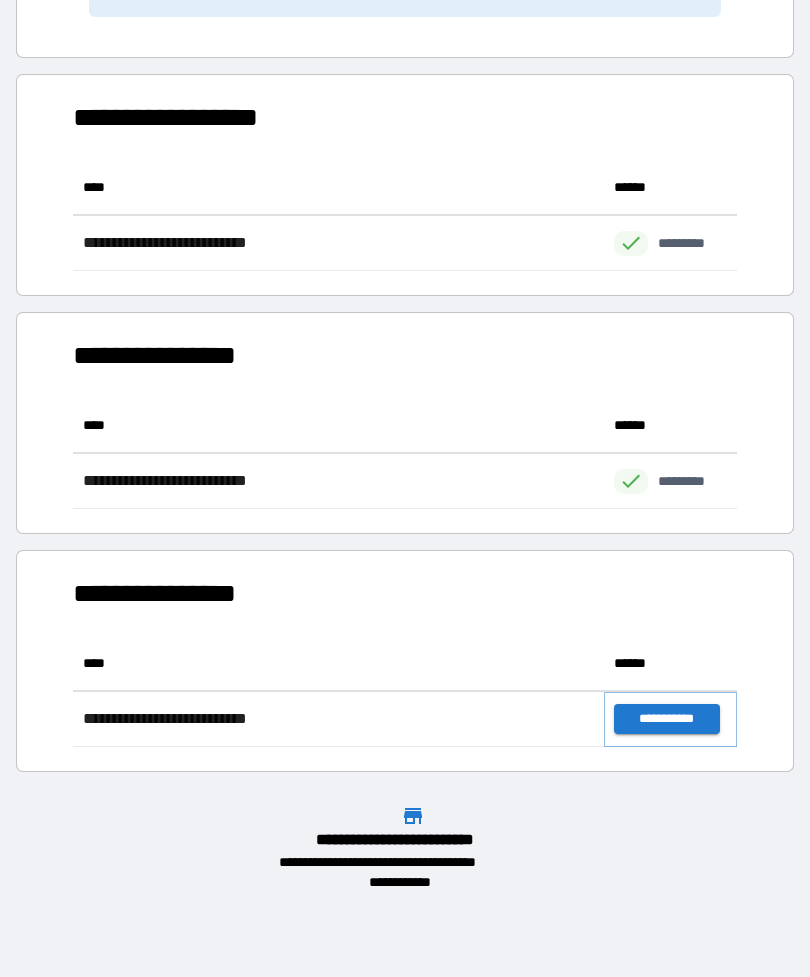 click on "**********" at bounding box center (666, 719) 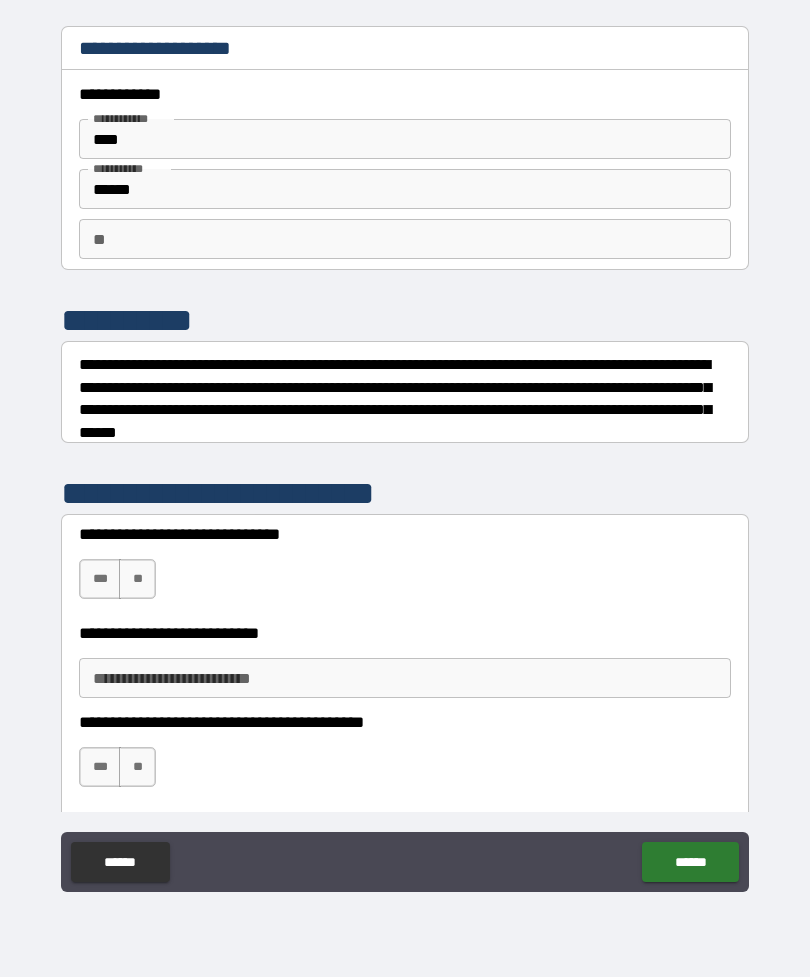 click on "**" at bounding box center [405, 239] 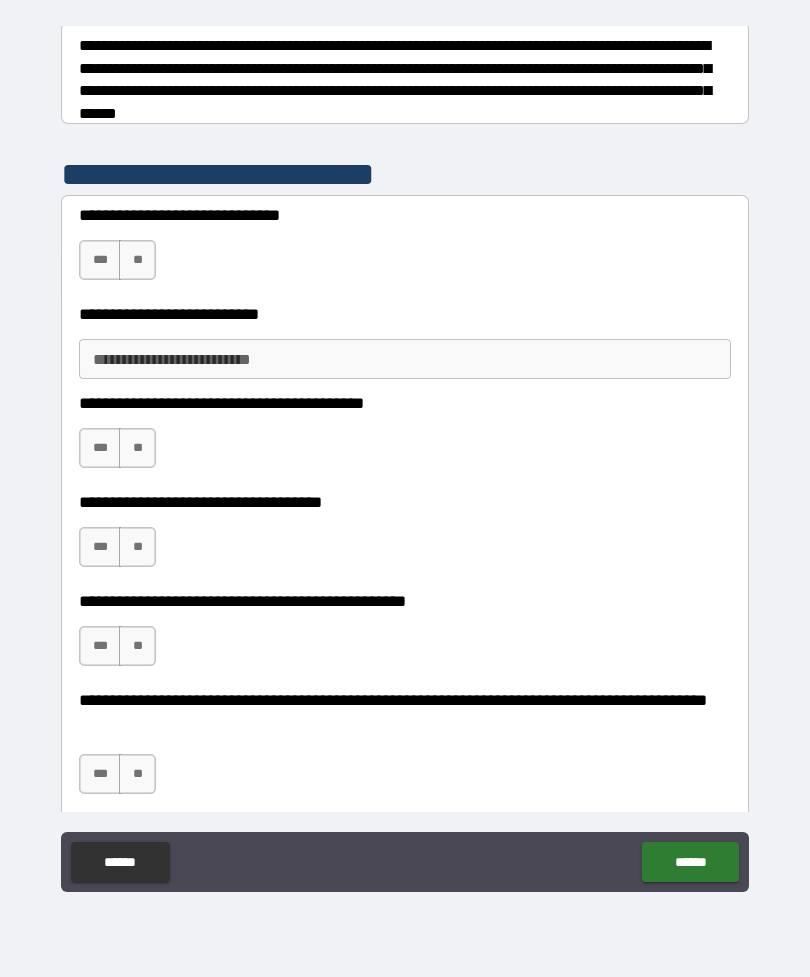 scroll, scrollTop: 322, scrollLeft: 0, axis: vertical 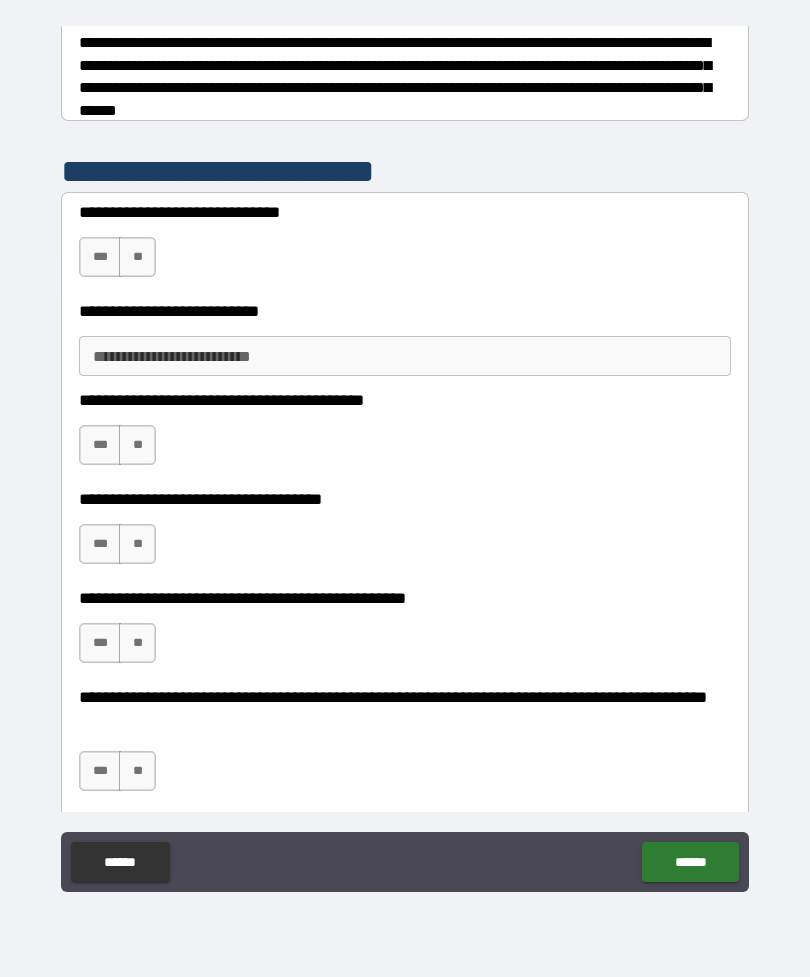 type on "*" 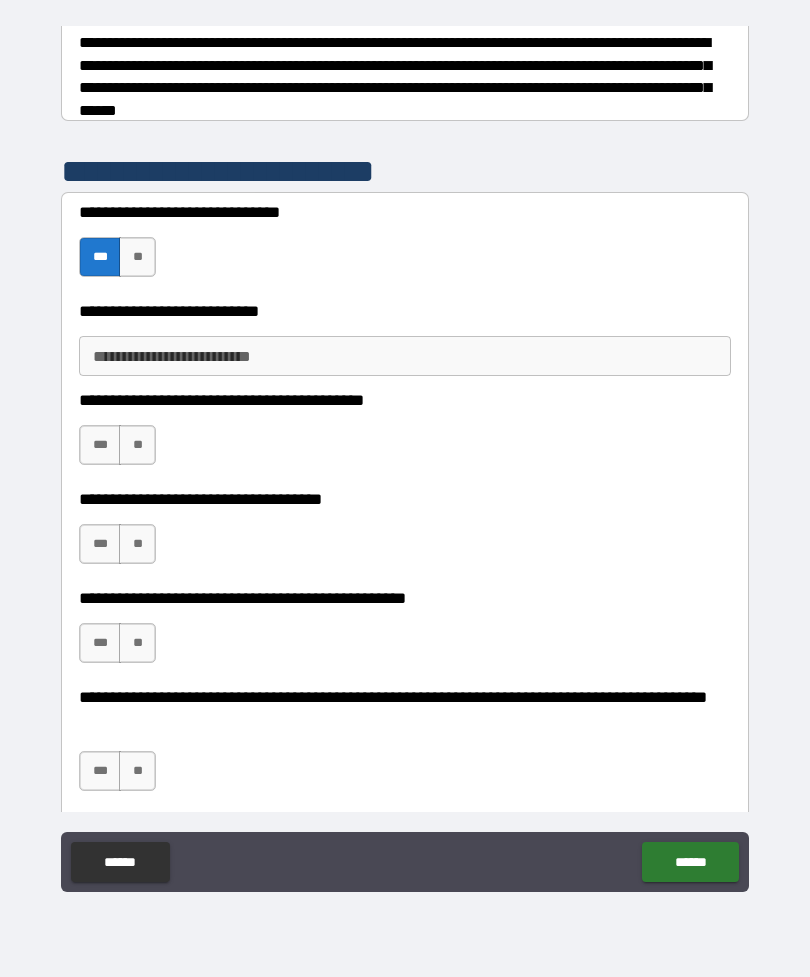 click on "**********" at bounding box center [405, 356] 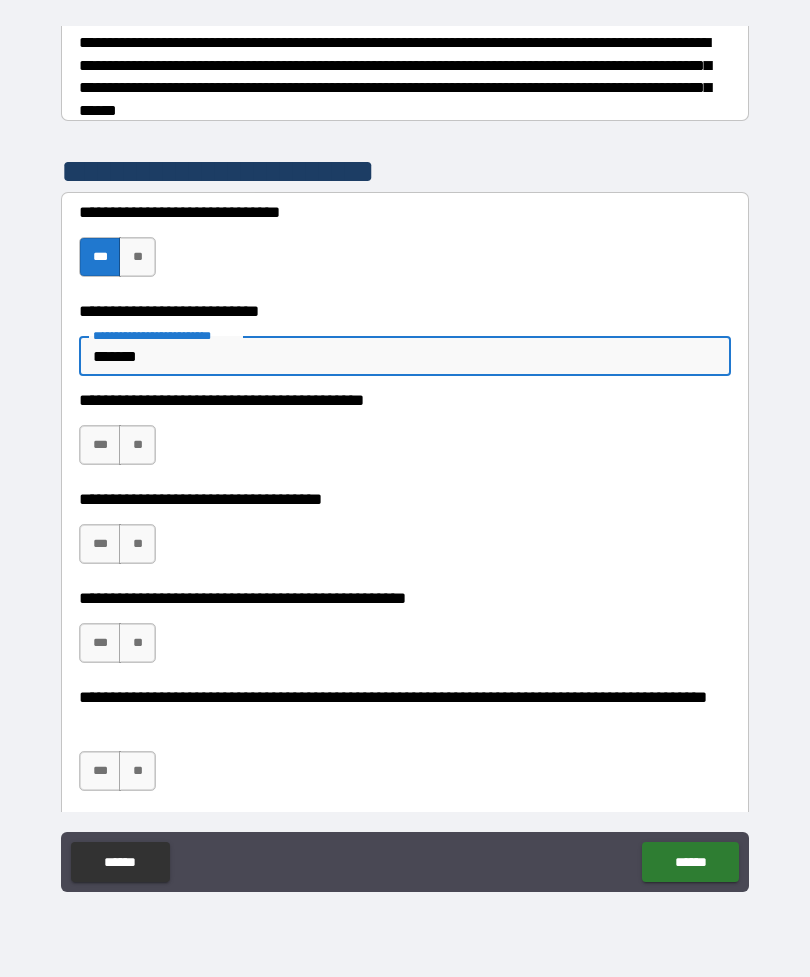 type on "*******" 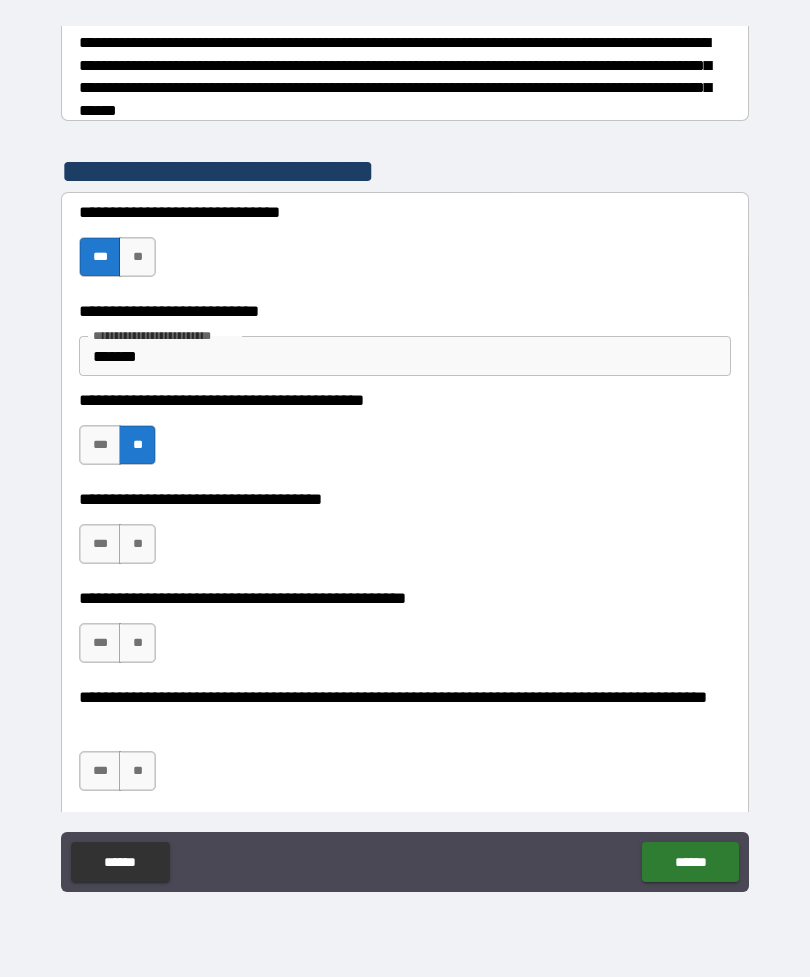 click on "**" at bounding box center [137, 544] 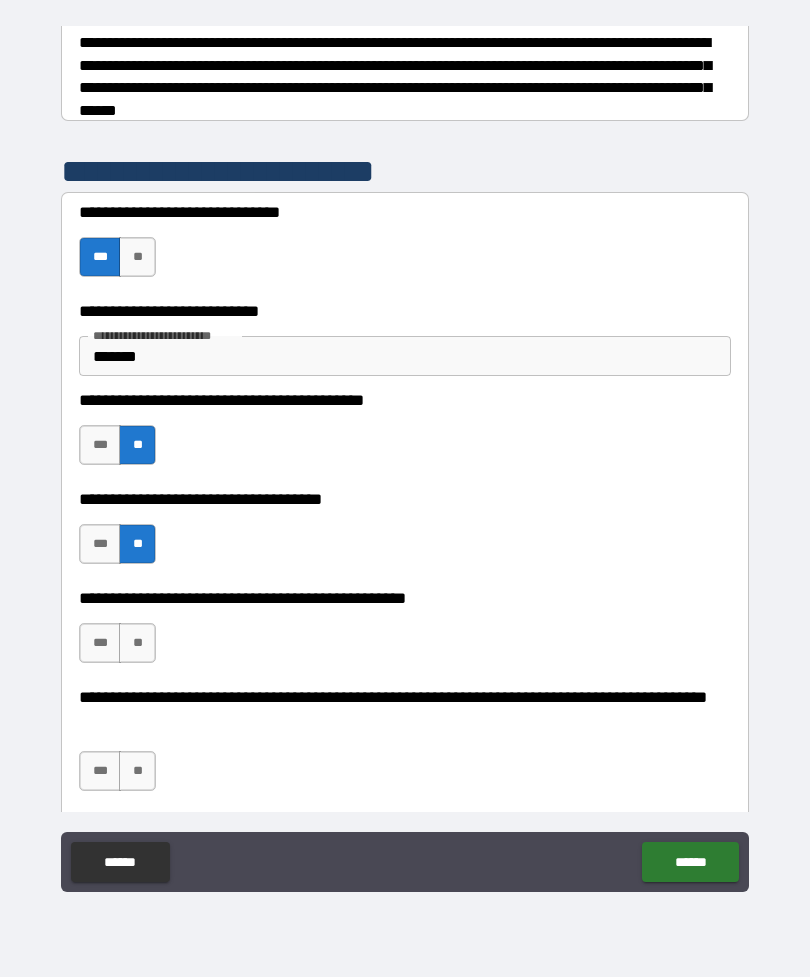 click on "***" at bounding box center [100, 643] 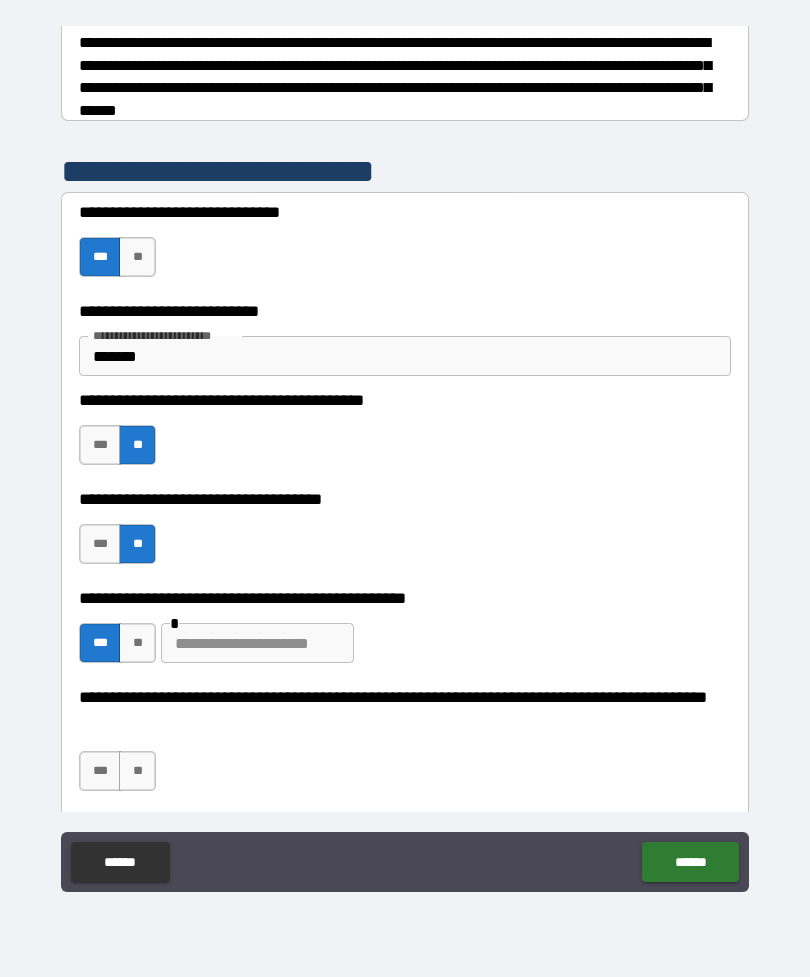click at bounding box center (257, 643) 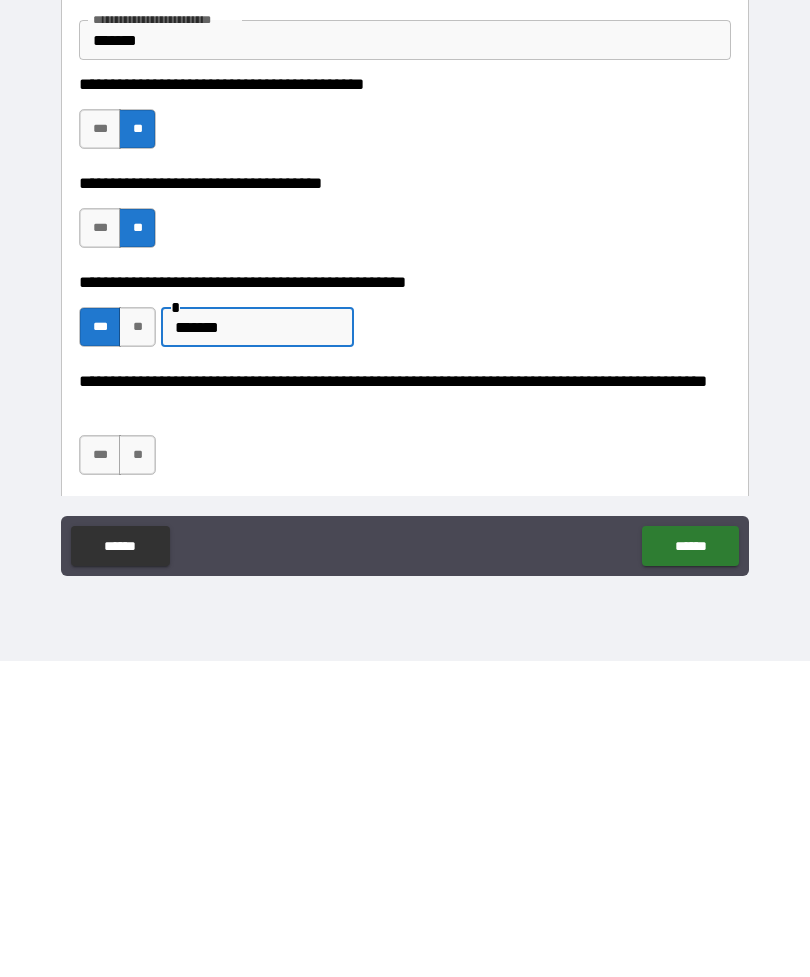 type on "*******" 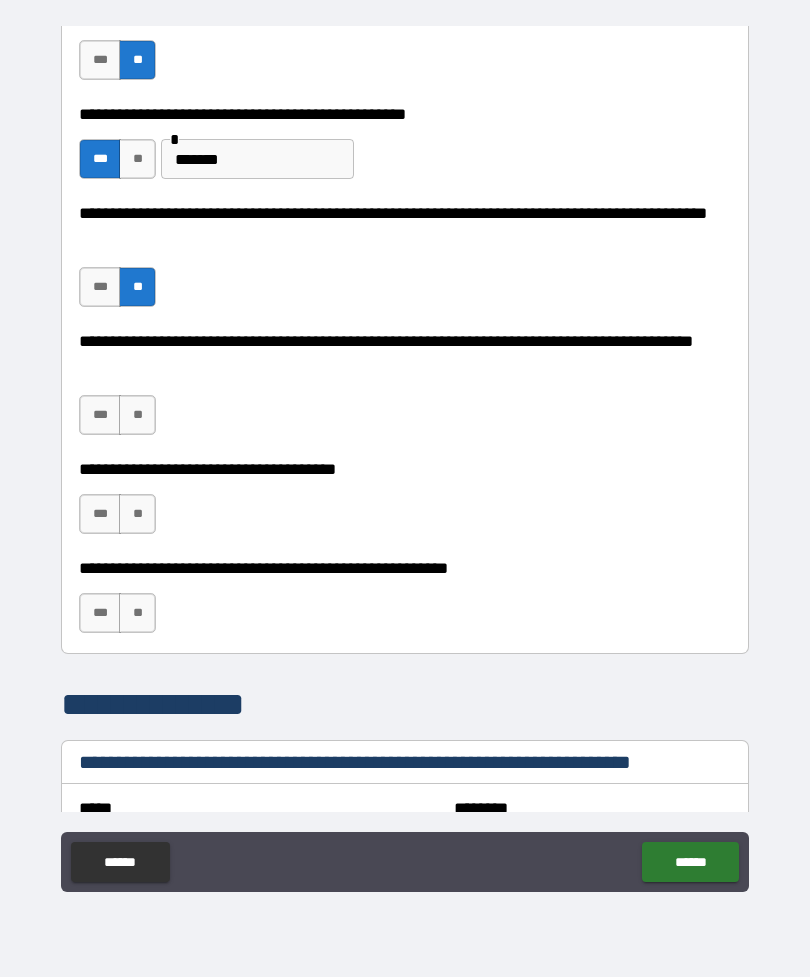 scroll, scrollTop: 811, scrollLeft: 0, axis: vertical 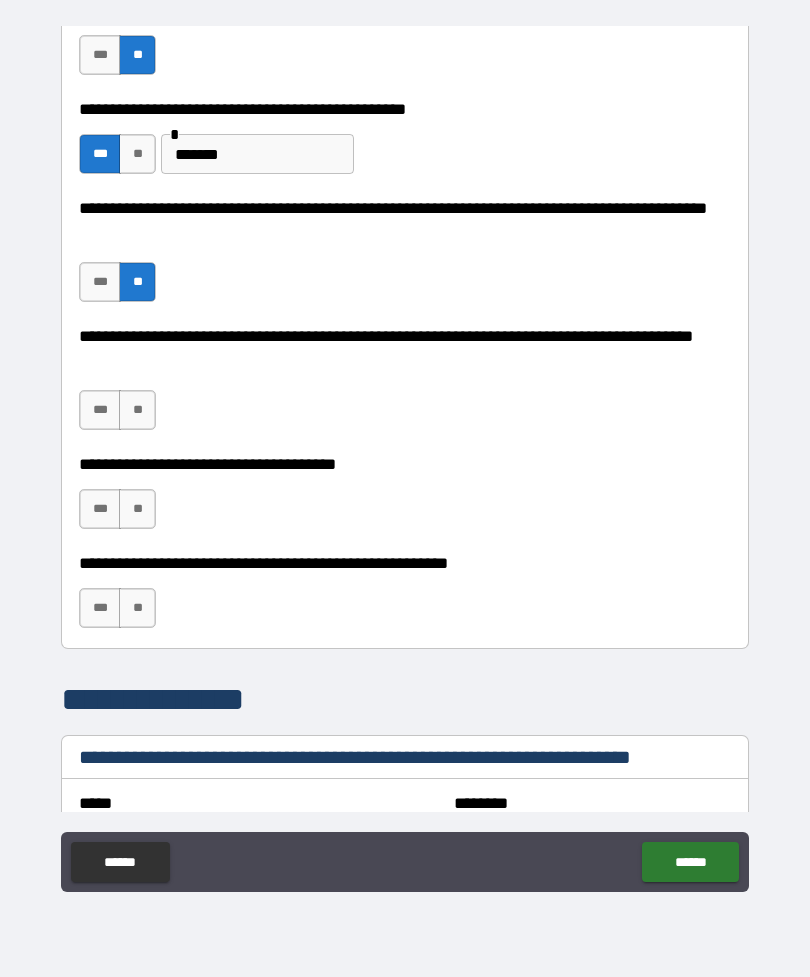 click on "***" at bounding box center [100, 410] 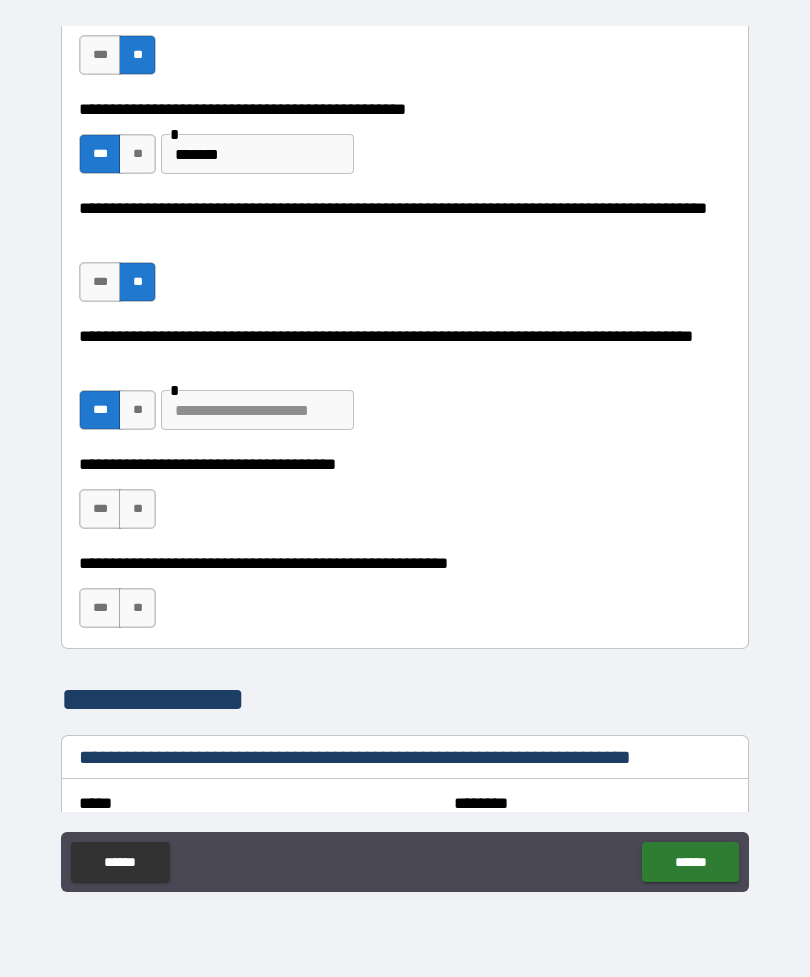 click at bounding box center (257, 410) 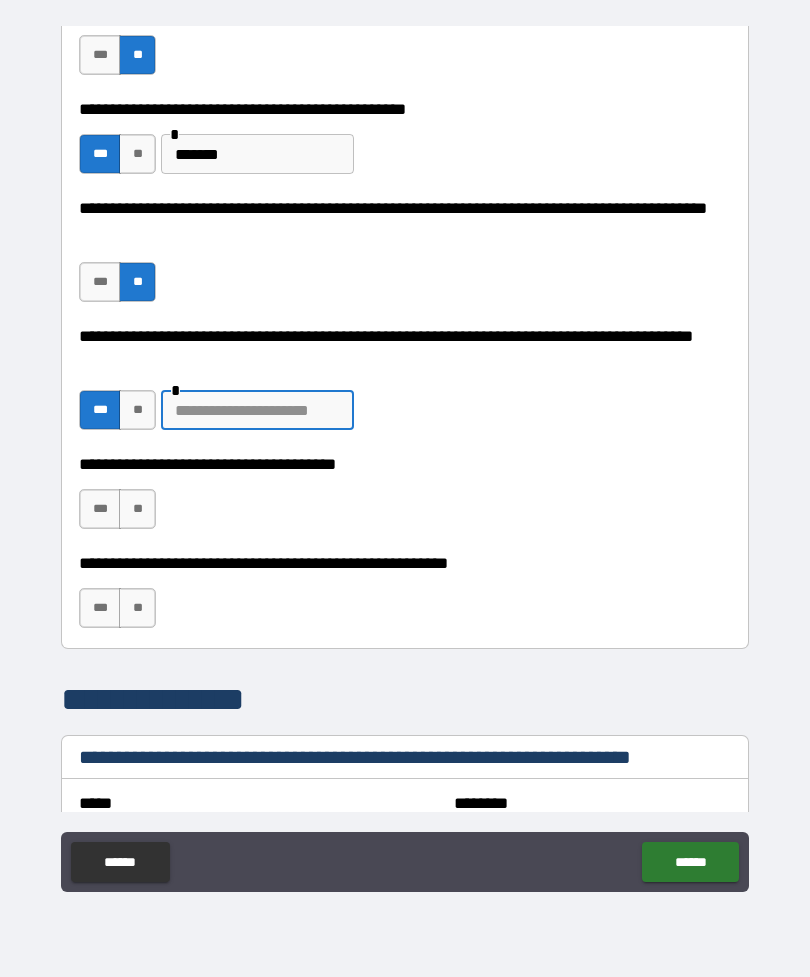 click on "***" at bounding box center (100, 509) 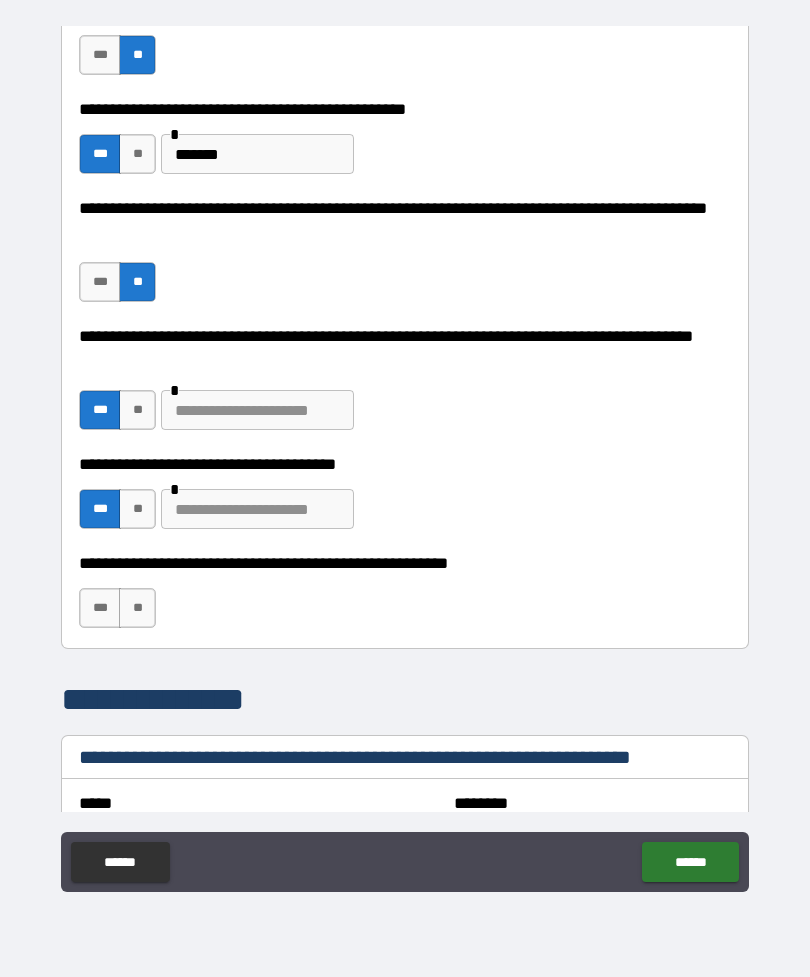 click at bounding box center [257, 509] 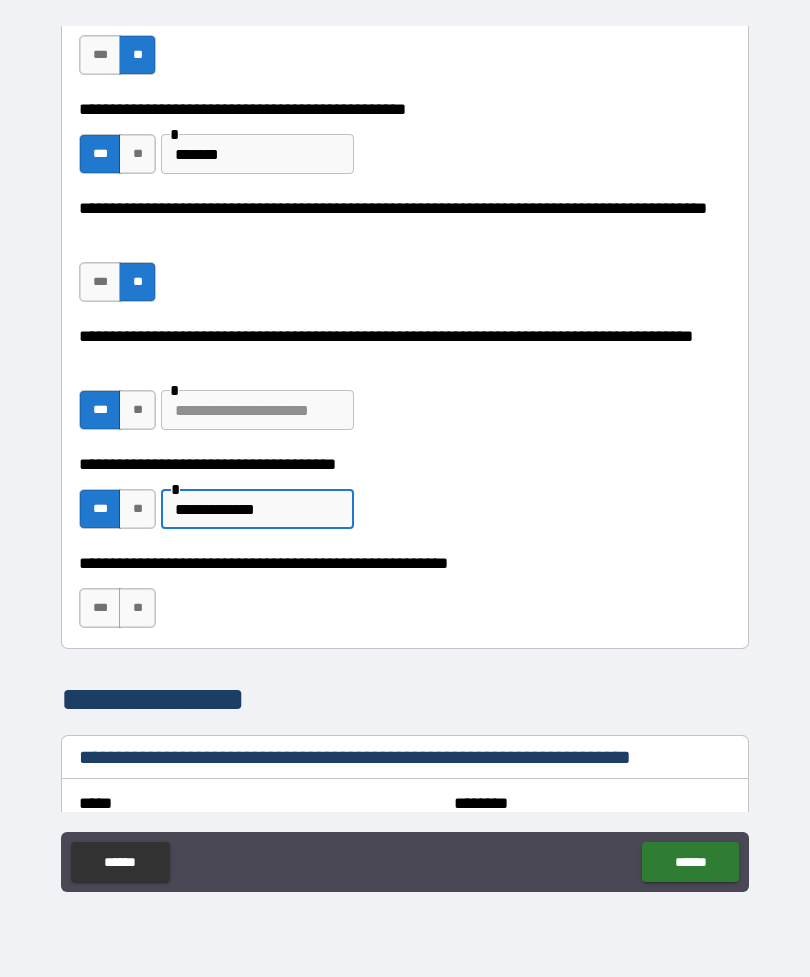 type on "**********" 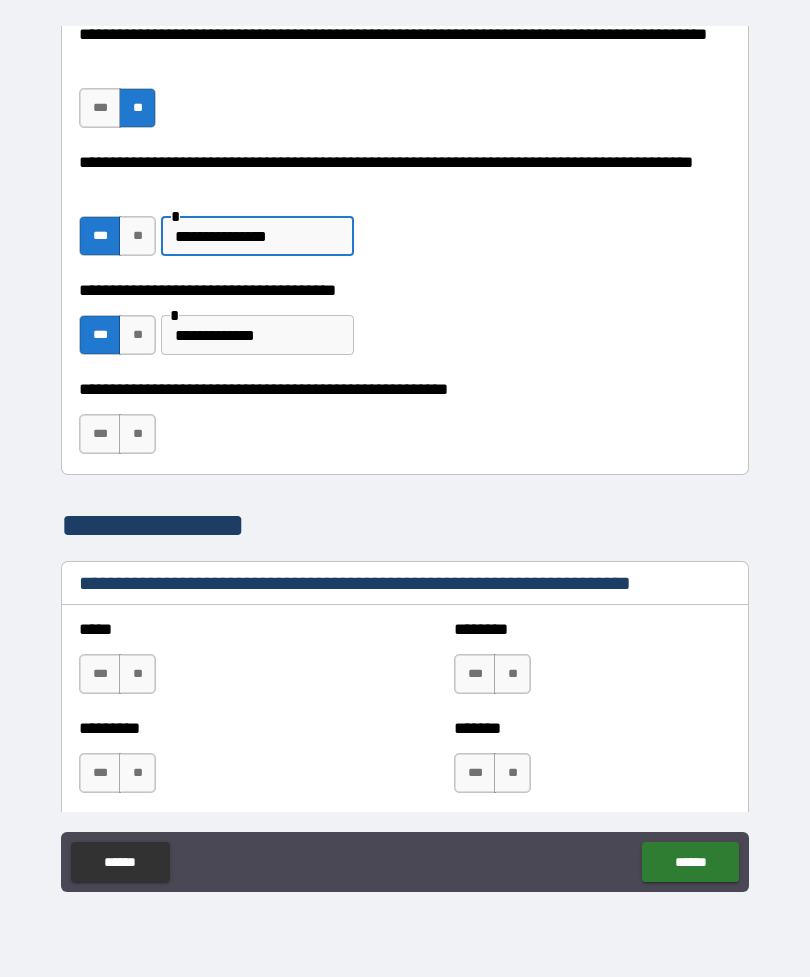 scroll, scrollTop: 984, scrollLeft: 0, axis: vertical 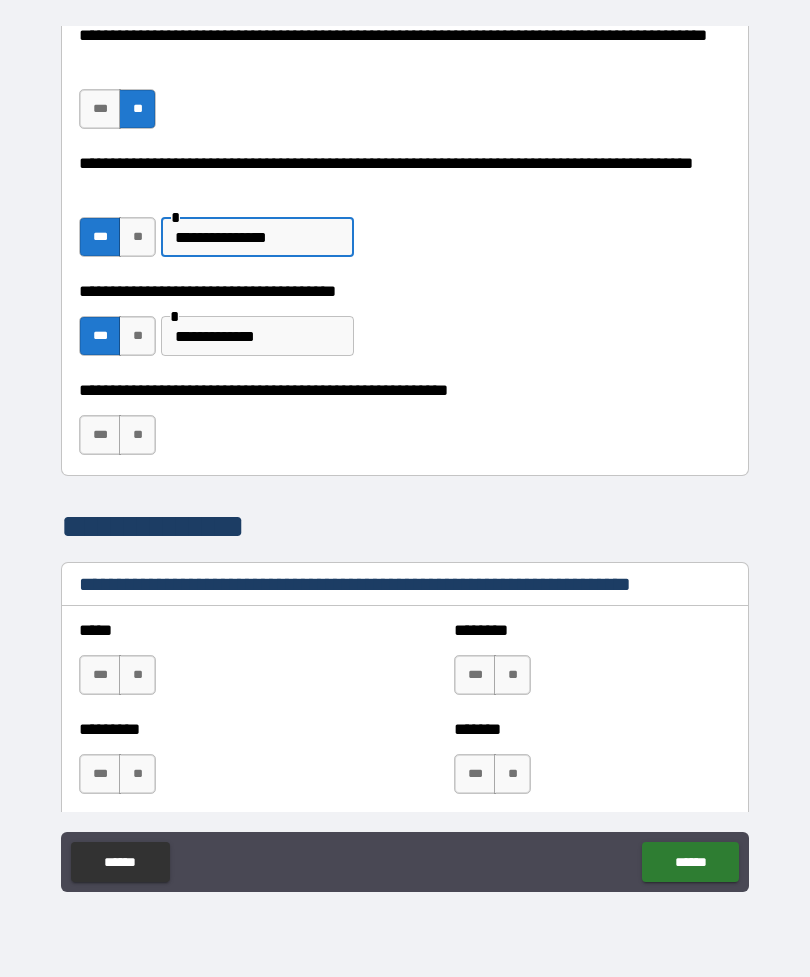 type on "**********" 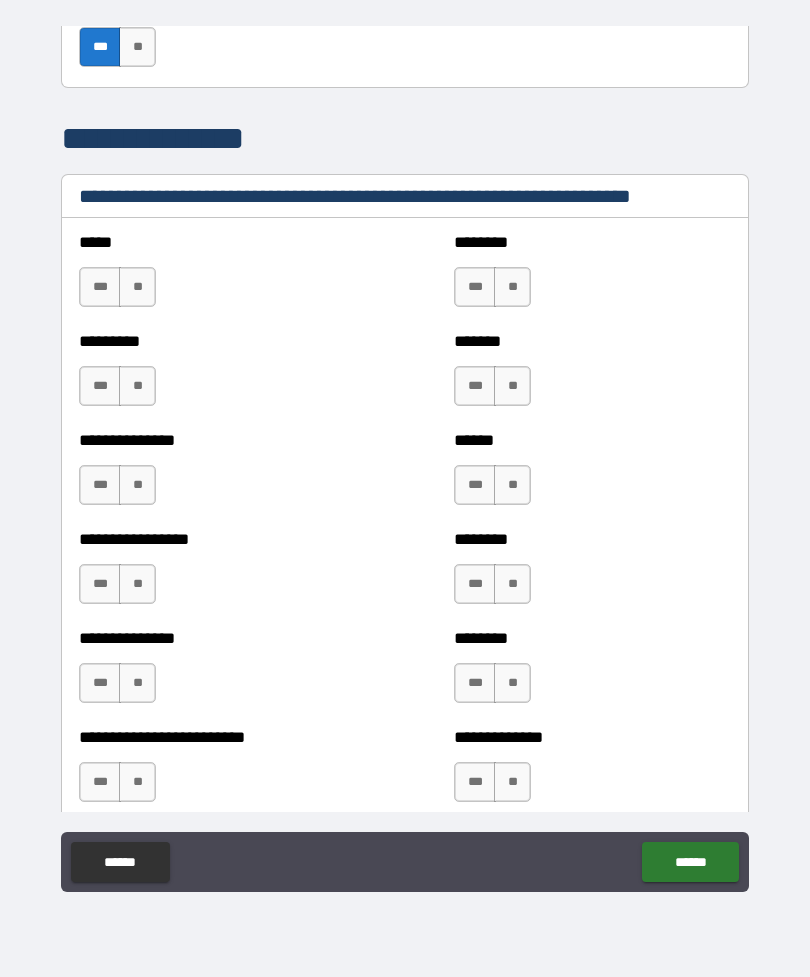 scroll, scrollTop: 1373, scrollLeft: 0, axis: vertical 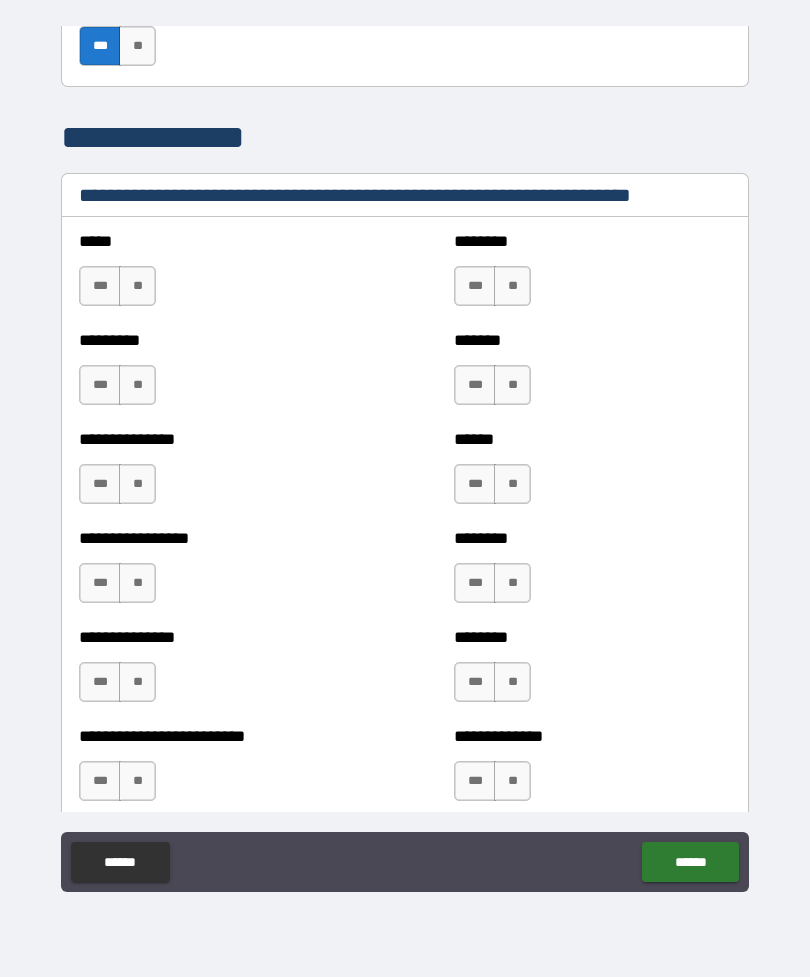 click on "**" at bounding box center (512, 286) 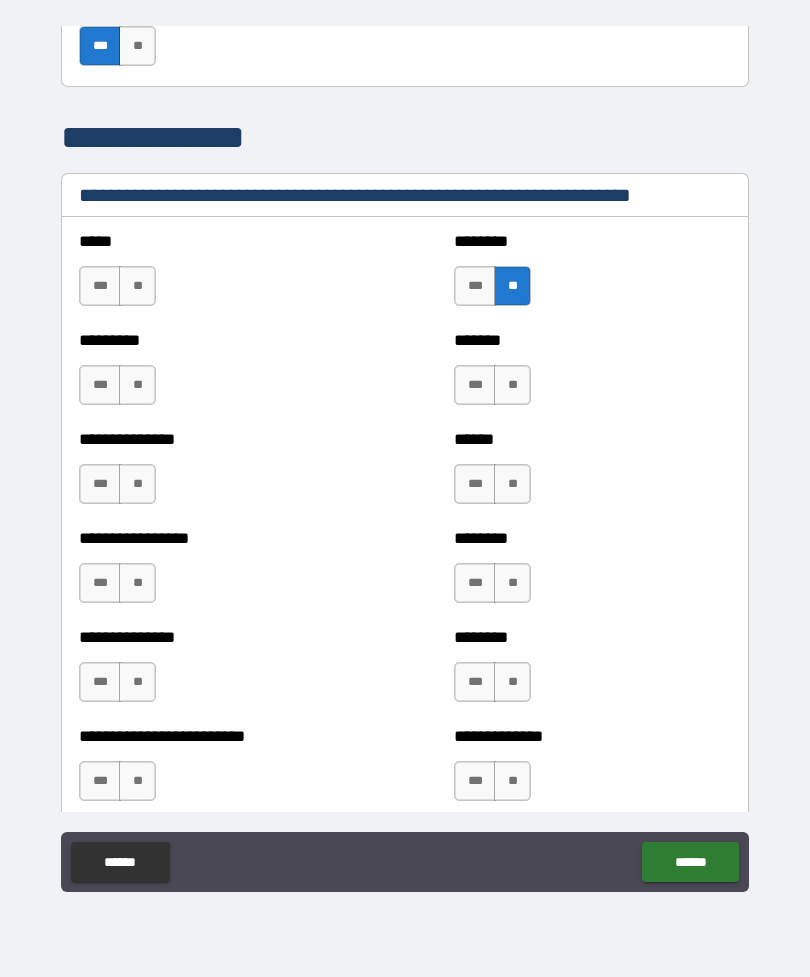 click on "**" at bounding box center (512, 385) 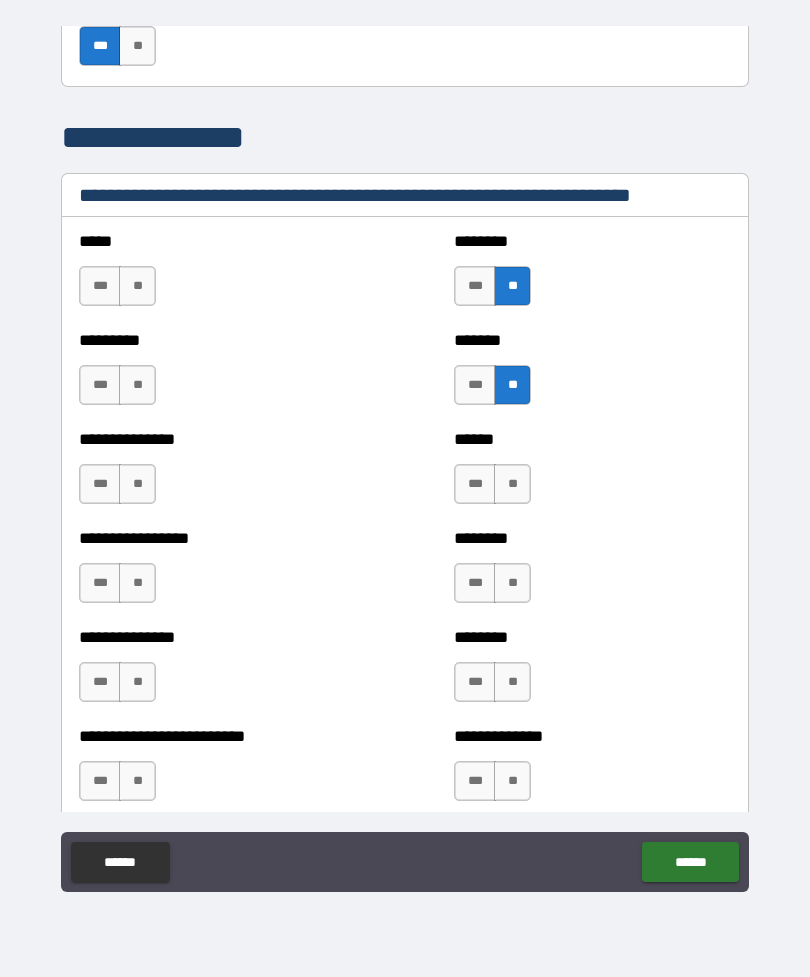 click on "**" at bounding box center (137, 286) 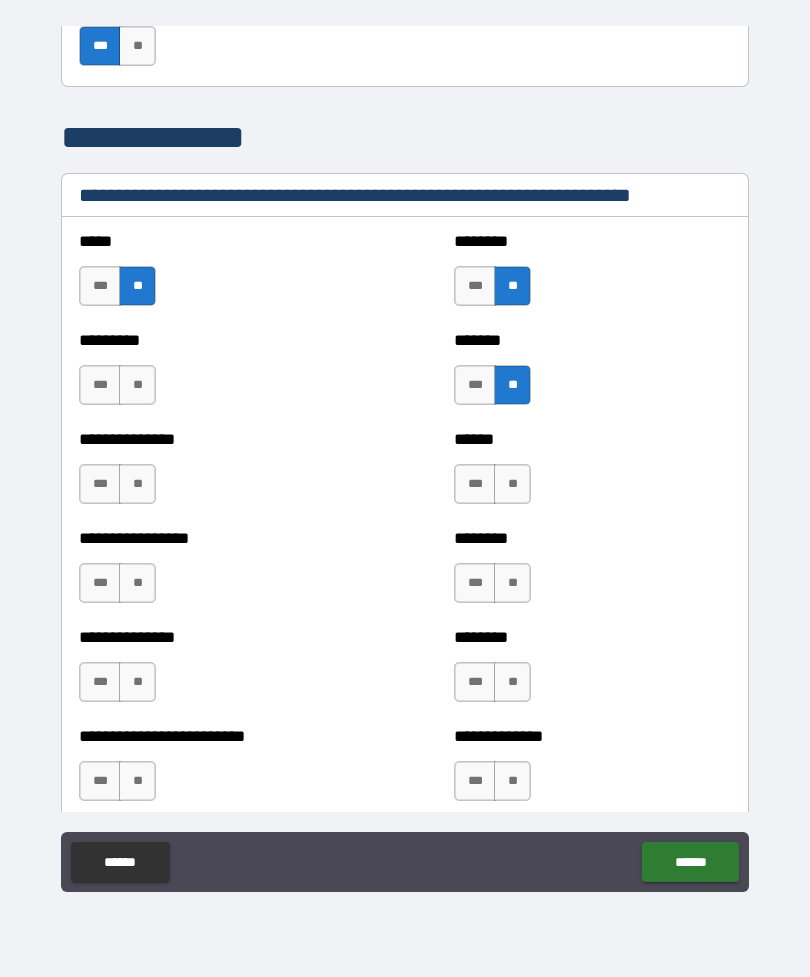 click on "**" at bounding box center (137, 385) 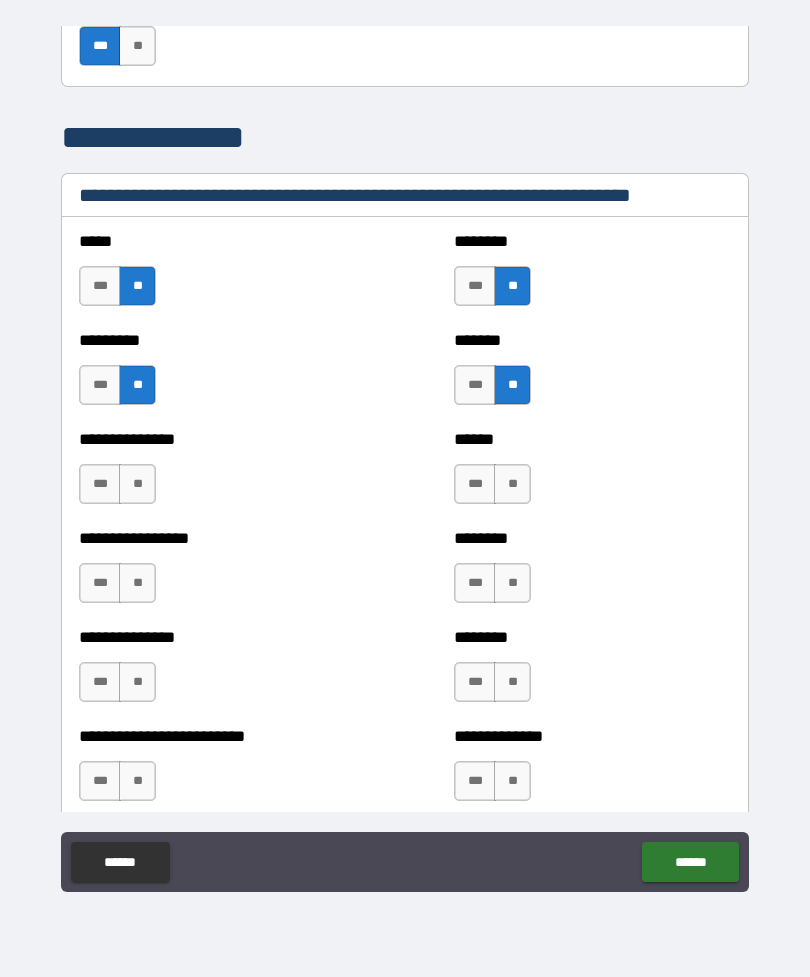 click on "**" at bounding box center (137, 484) 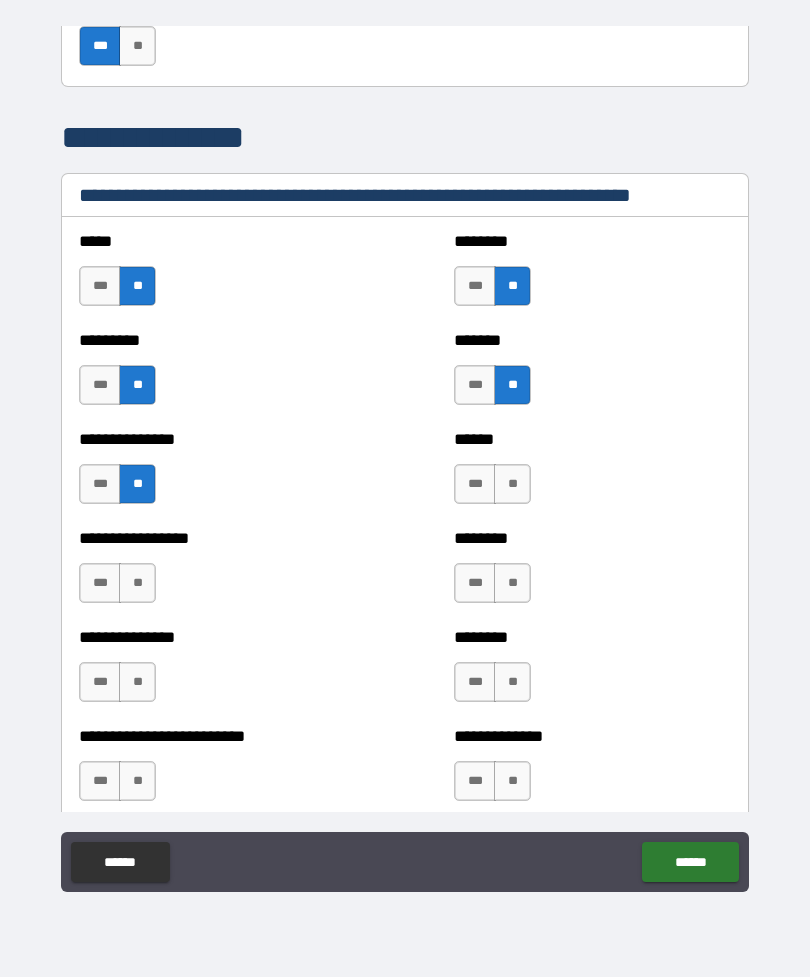 click on "**" at bounding box center (137, 583) 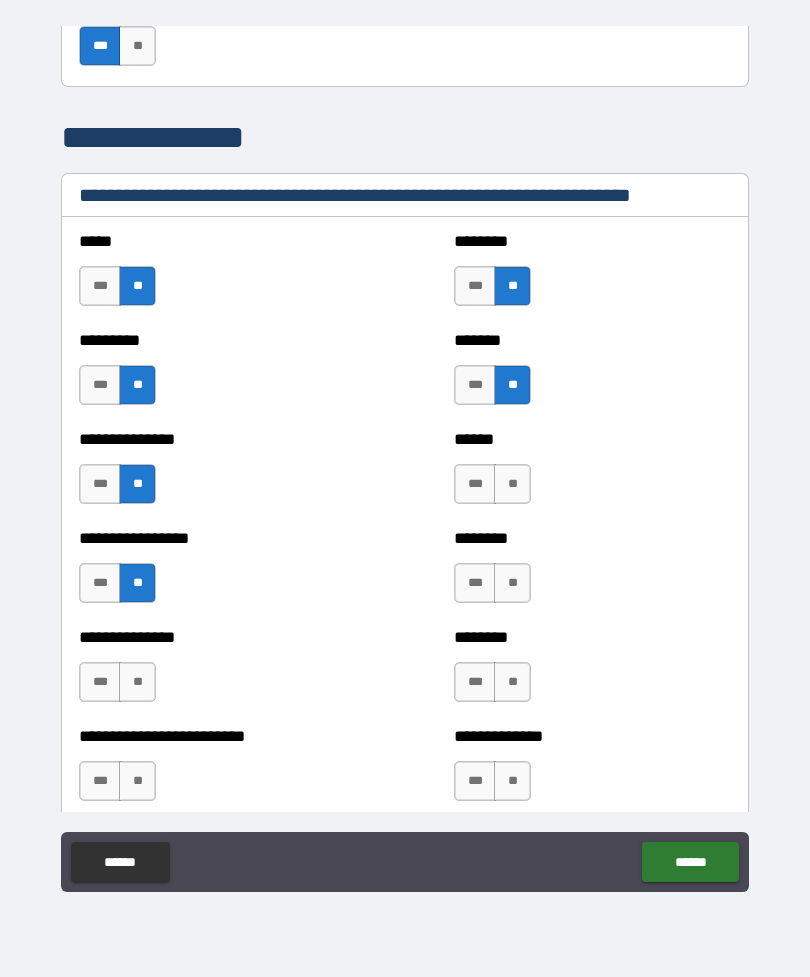 click on "**" at bounding box center (512, 583) 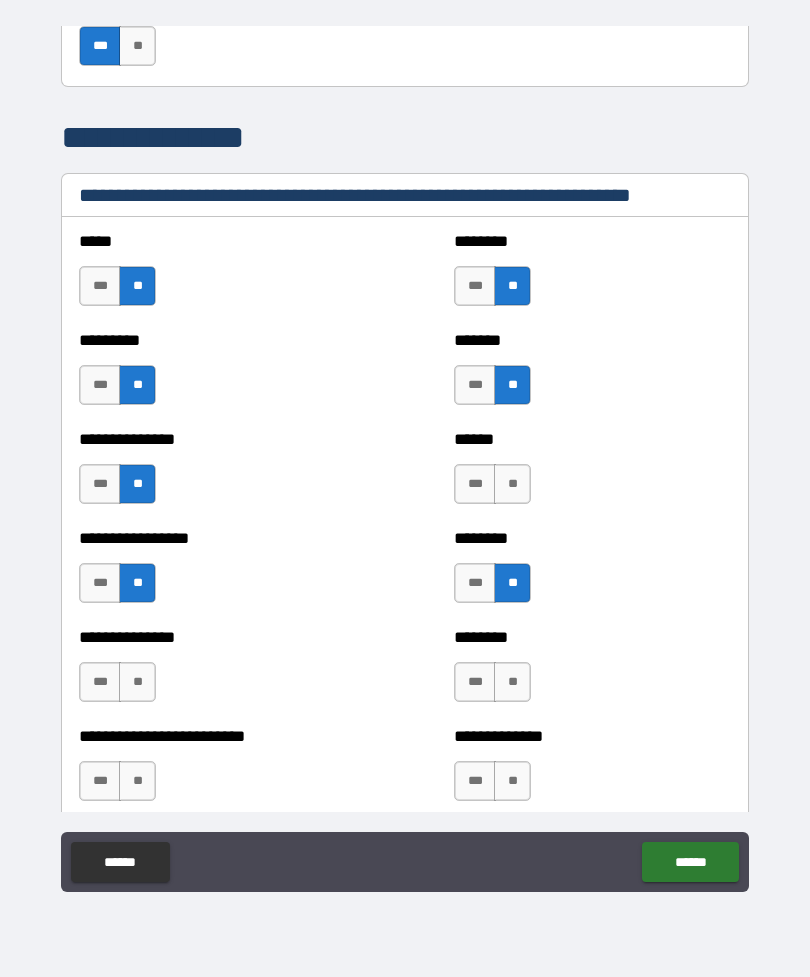 click on "**" at bounding box center [512, 484] 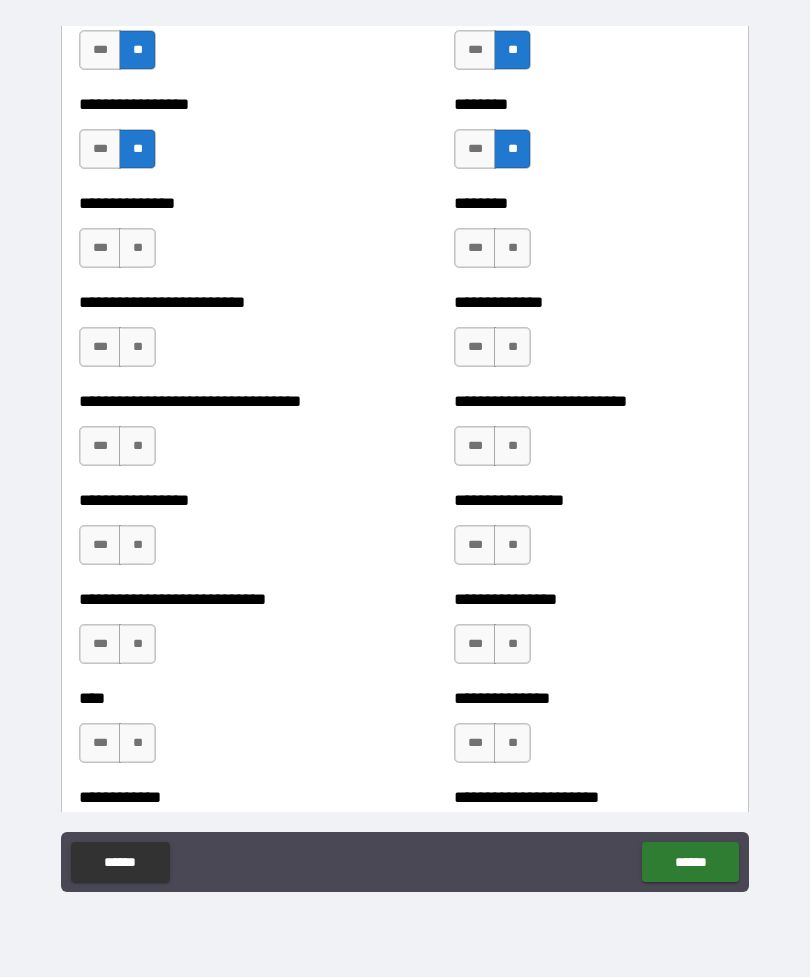 scroll, scrollTop: 1832, scrollLeft: 0, axis: vertical 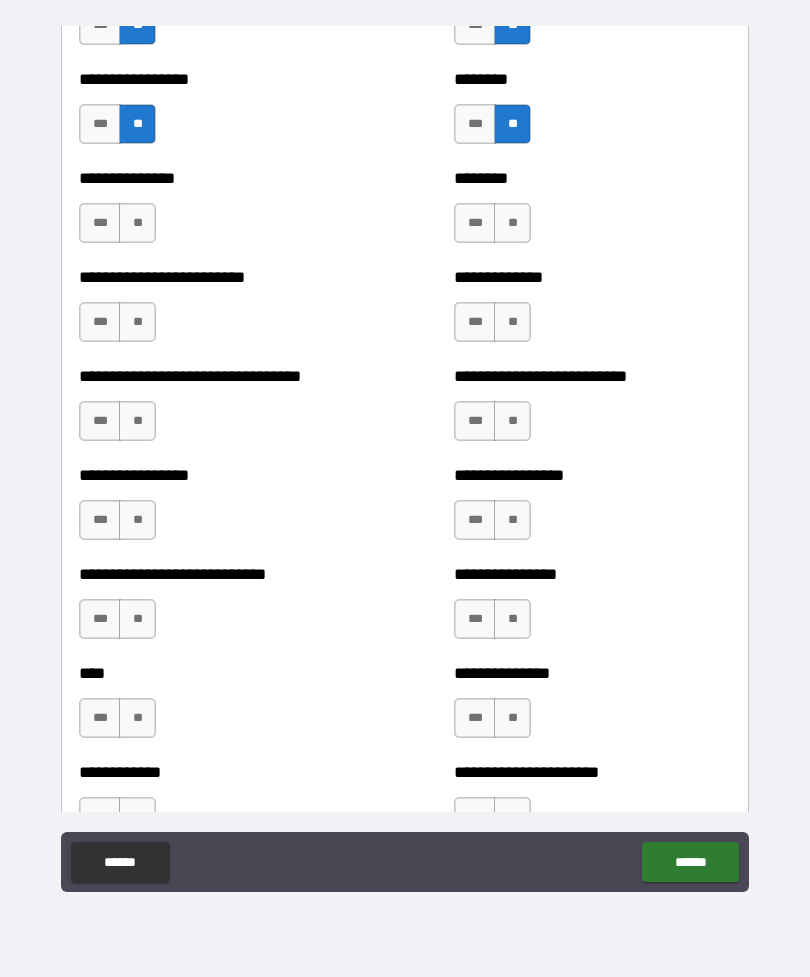 click on "**" at bounding box center (512, 223) 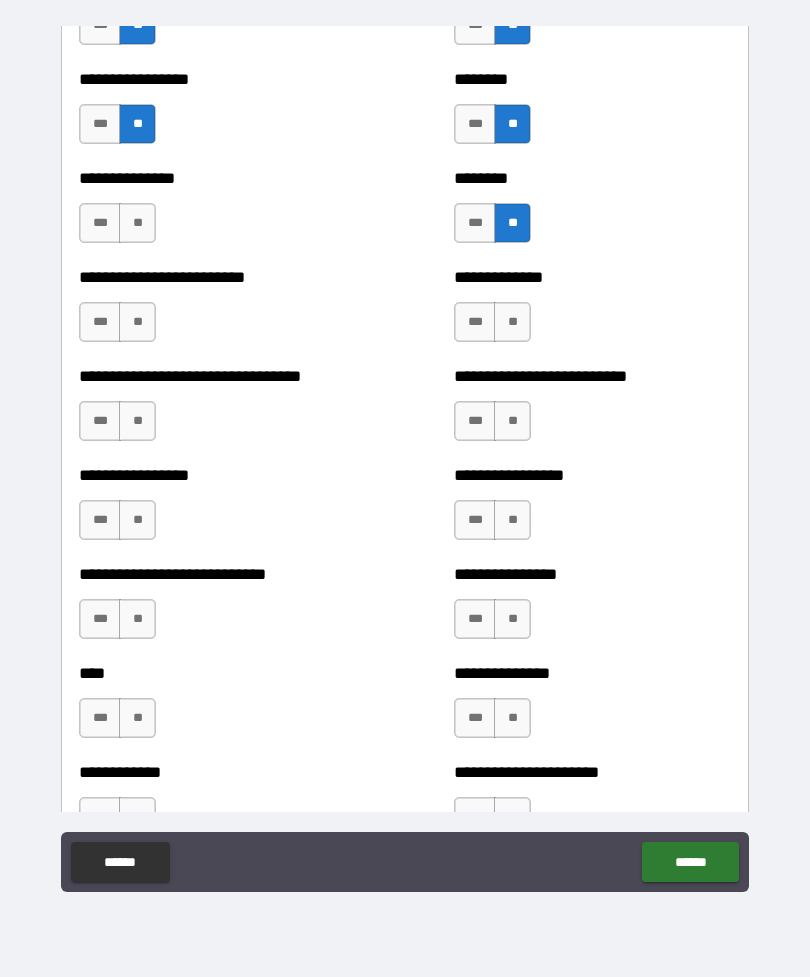 click on "**" at bounding box center [137, 223] 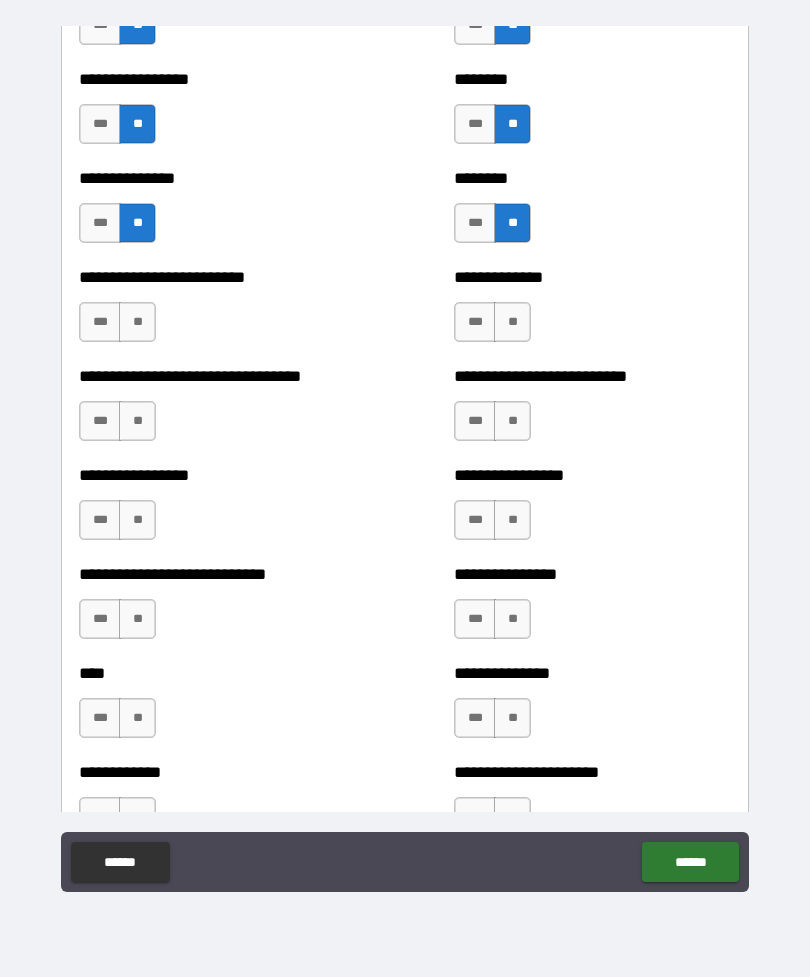 click on "**" at bounding box center (137, 322) 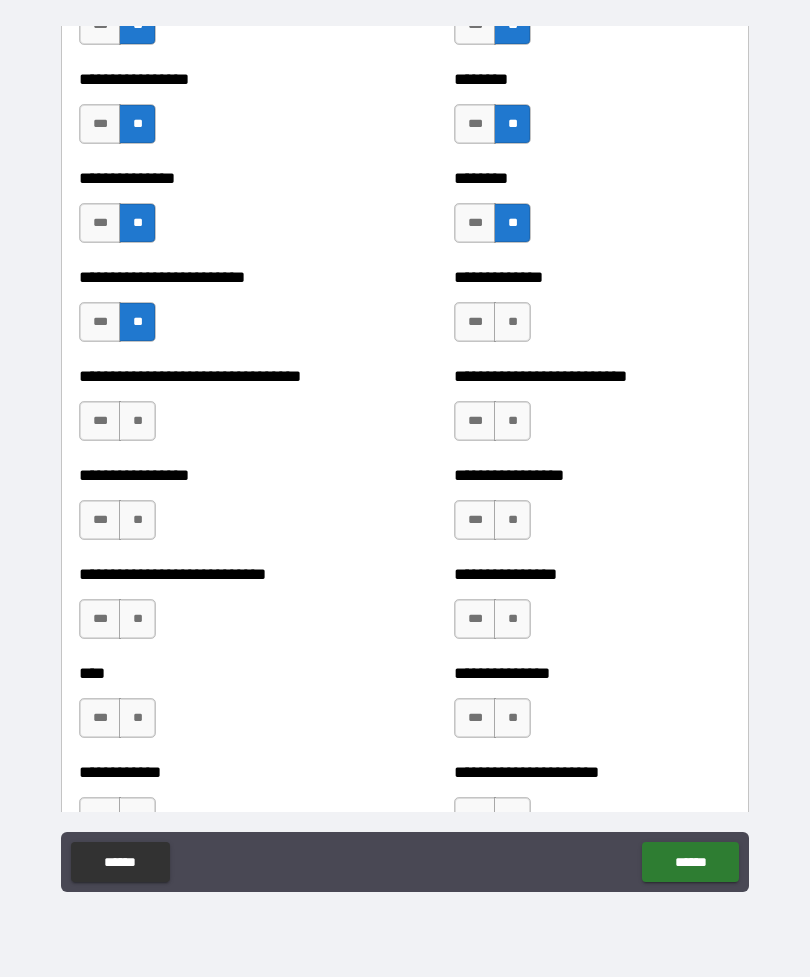 click on "**" at bounding box center [137, 421] 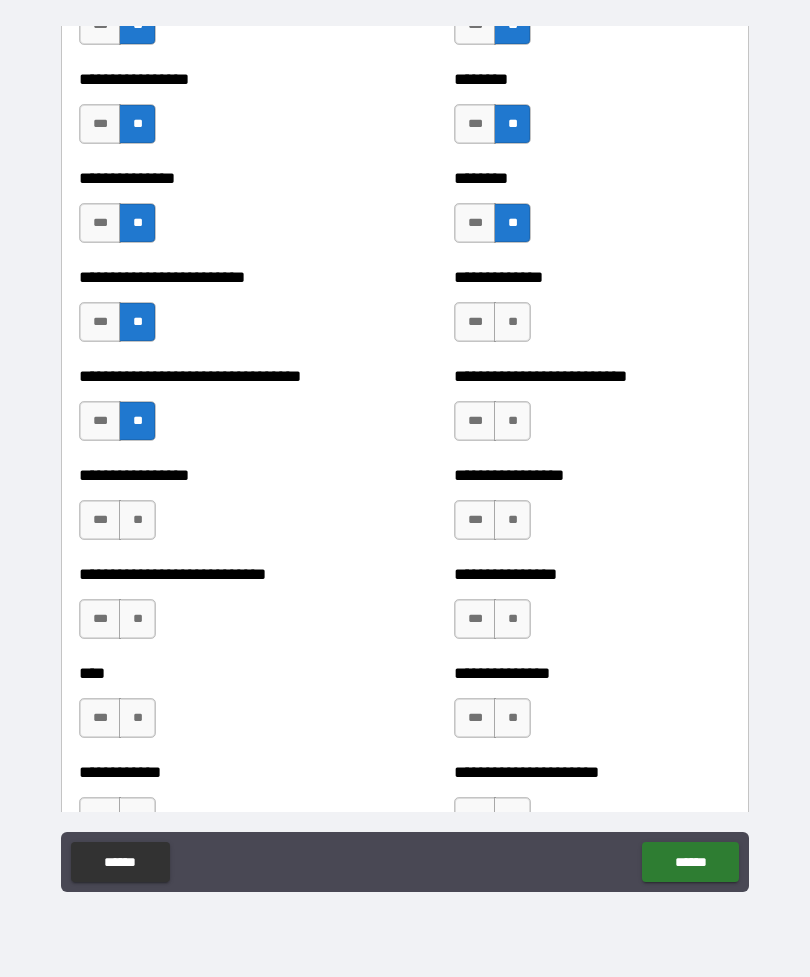 click on "**" at bounding box center (512, 322) 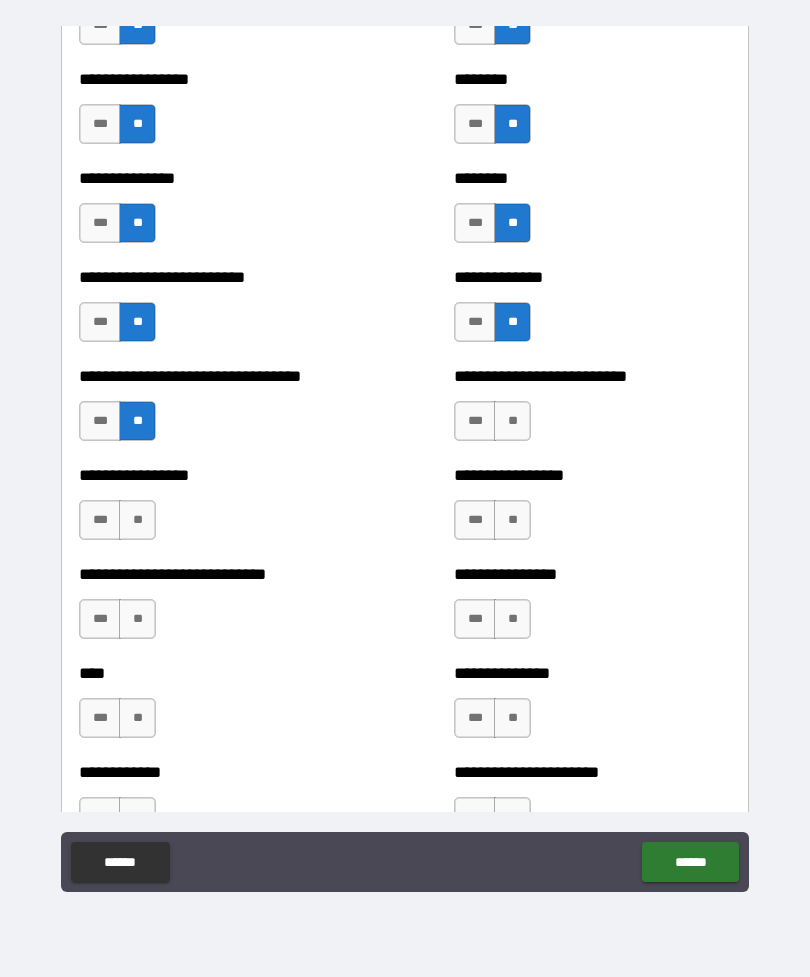 click on "**" at bounding box center [512, 421] 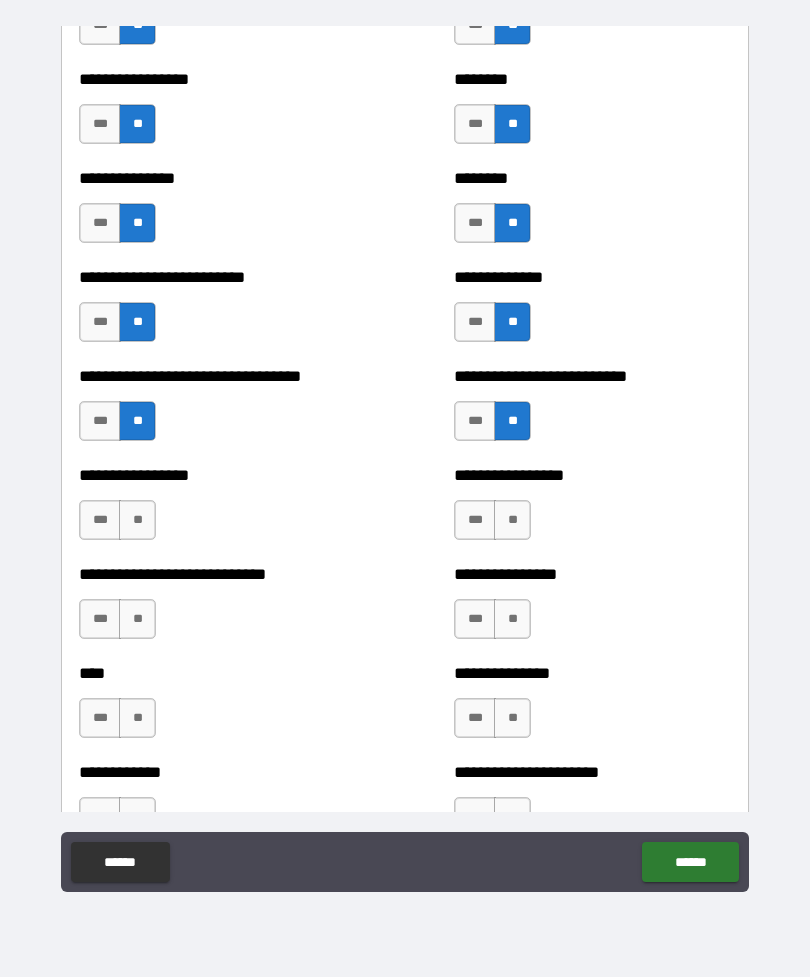 click on "**" at bounding box center [512, 520] 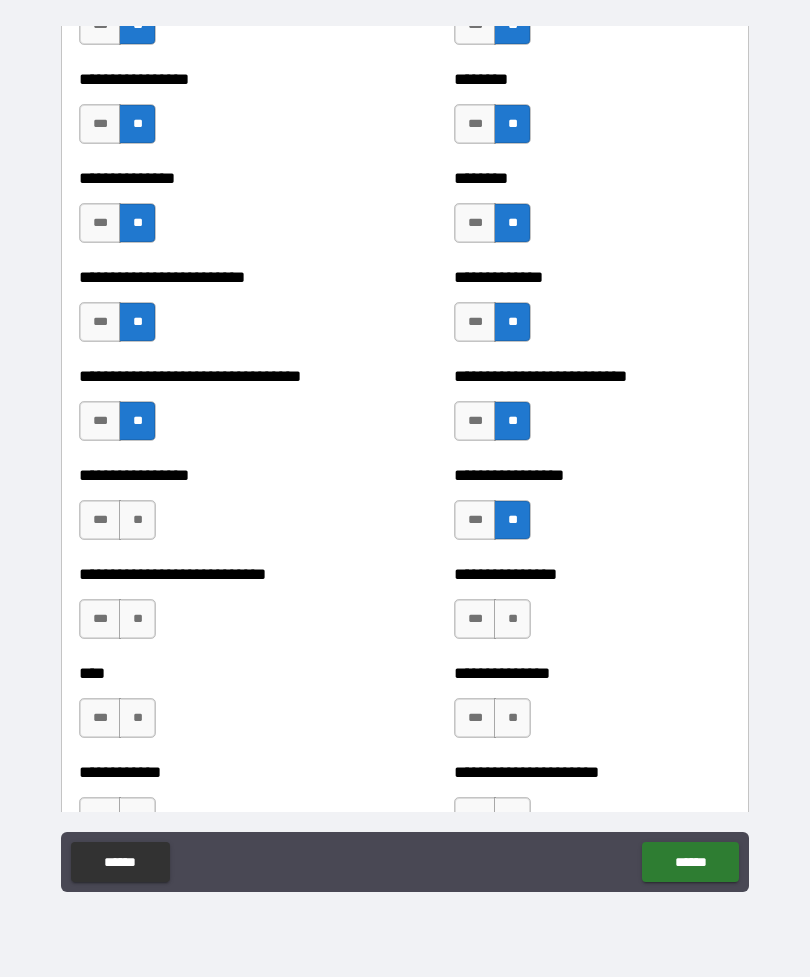 click on "**" at bounding box center (137, 520) 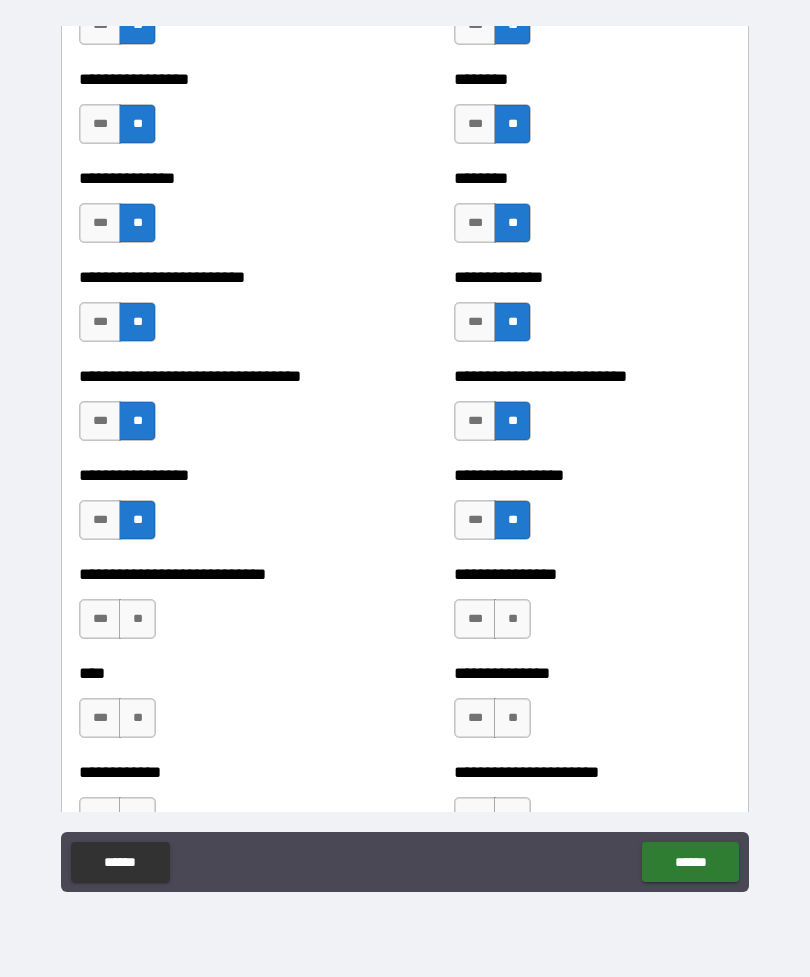 click on "**" at bounding box center [137, 619] 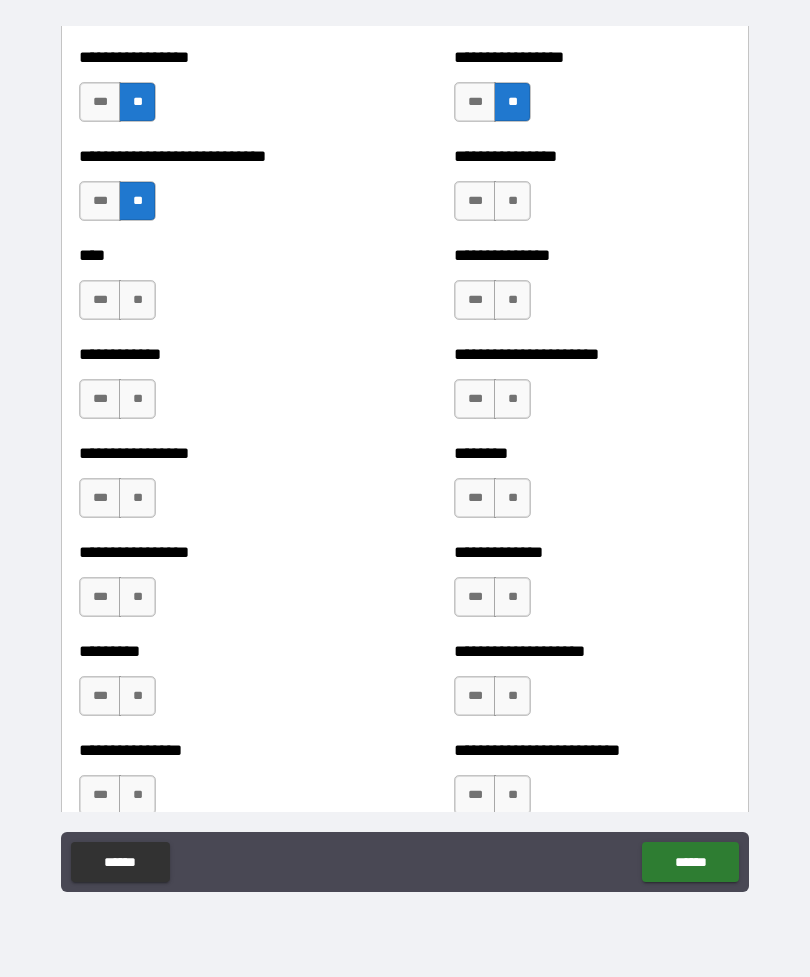 scroll, scrollTop: 2273, scrollLeft: 0, axis: vertical 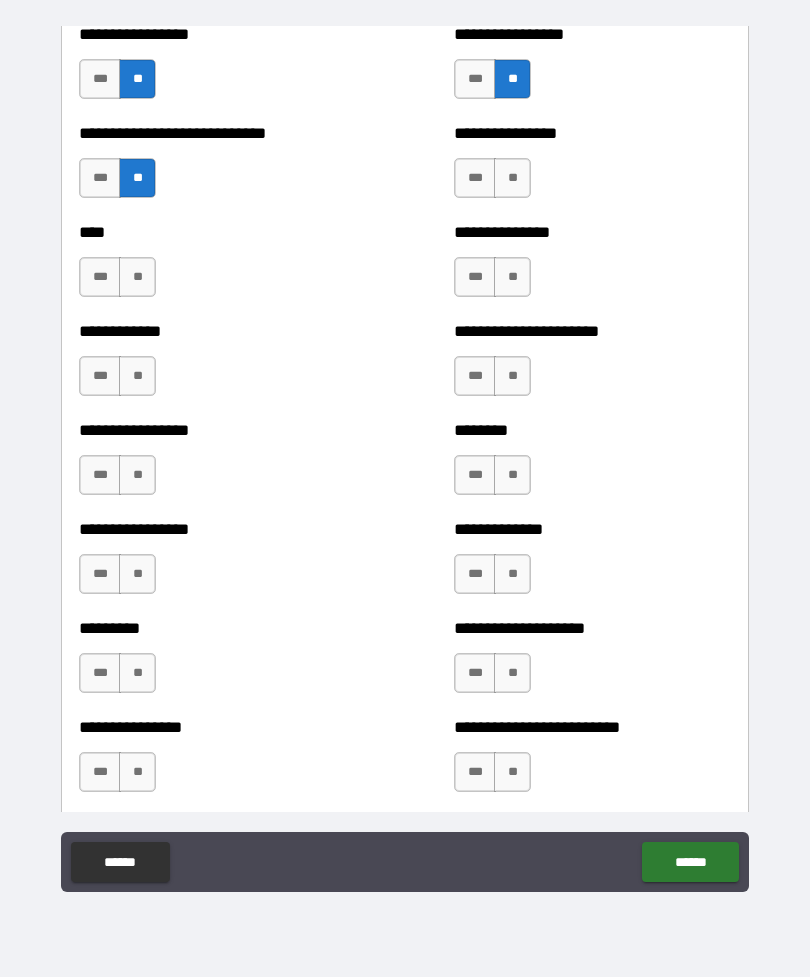 click on "**" at bounding box center (137, 277) 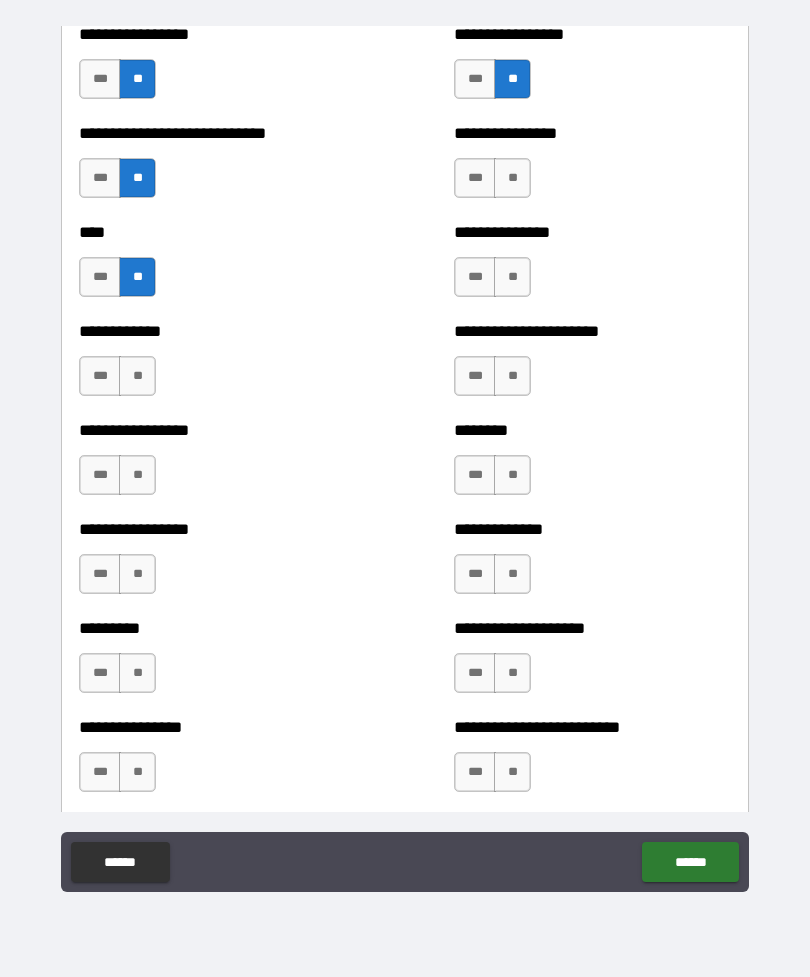 click on "**" at bounding box center (137, 376) 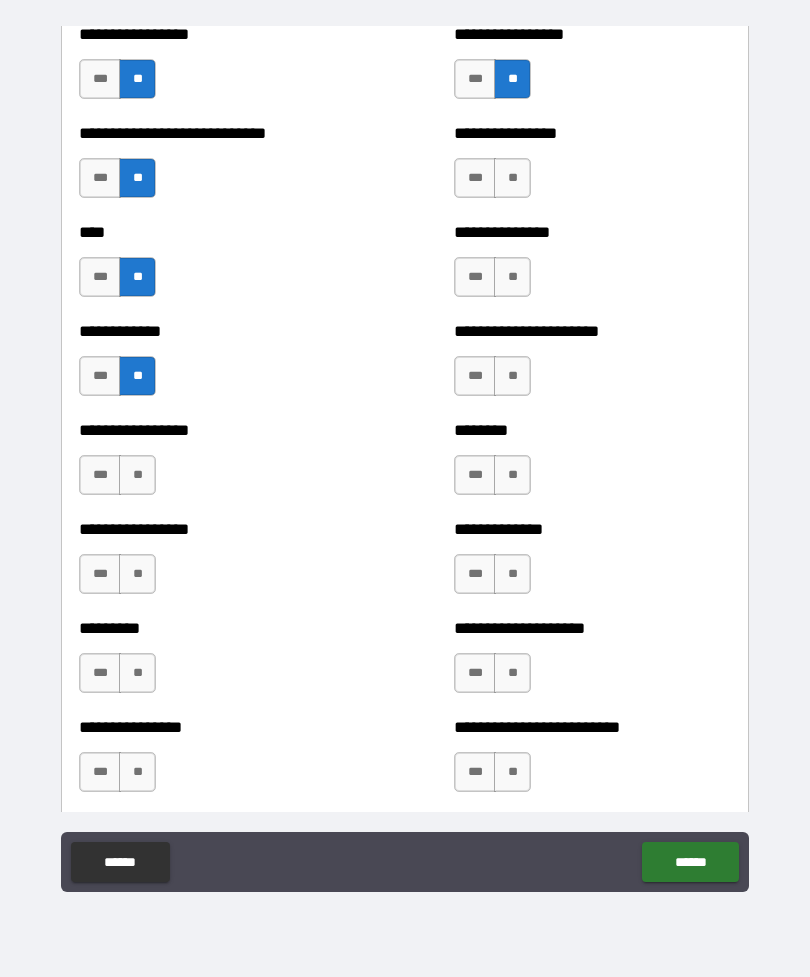 click on "**" at bounding box center [137, 475] 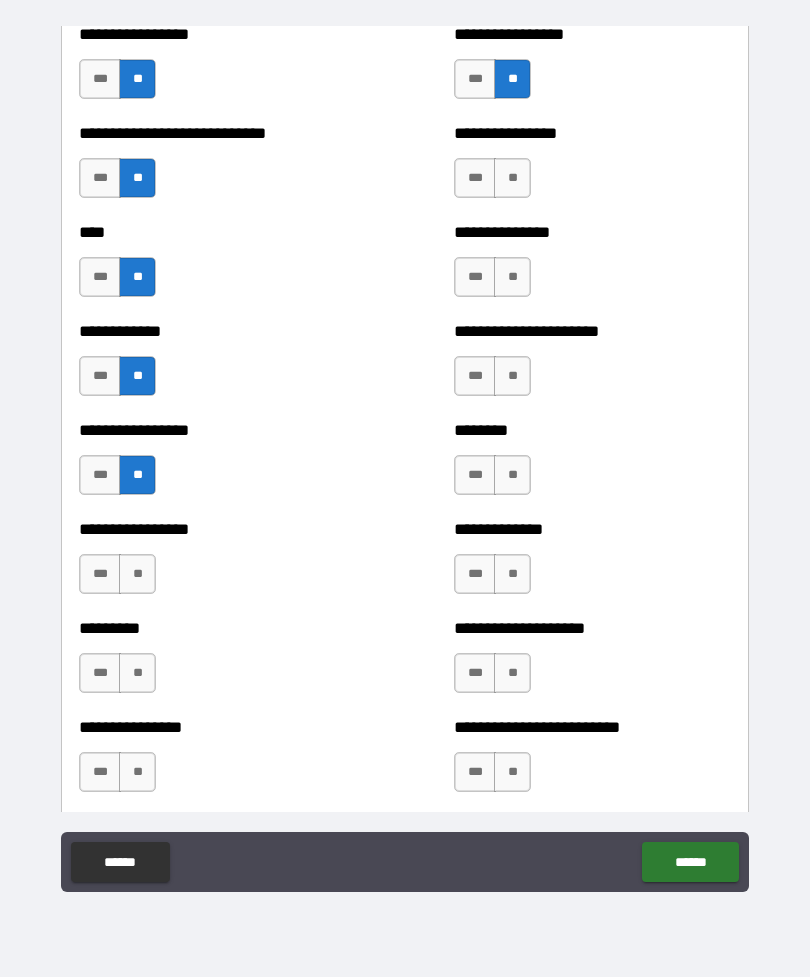 click on "**" at bounding box center [512, 178] 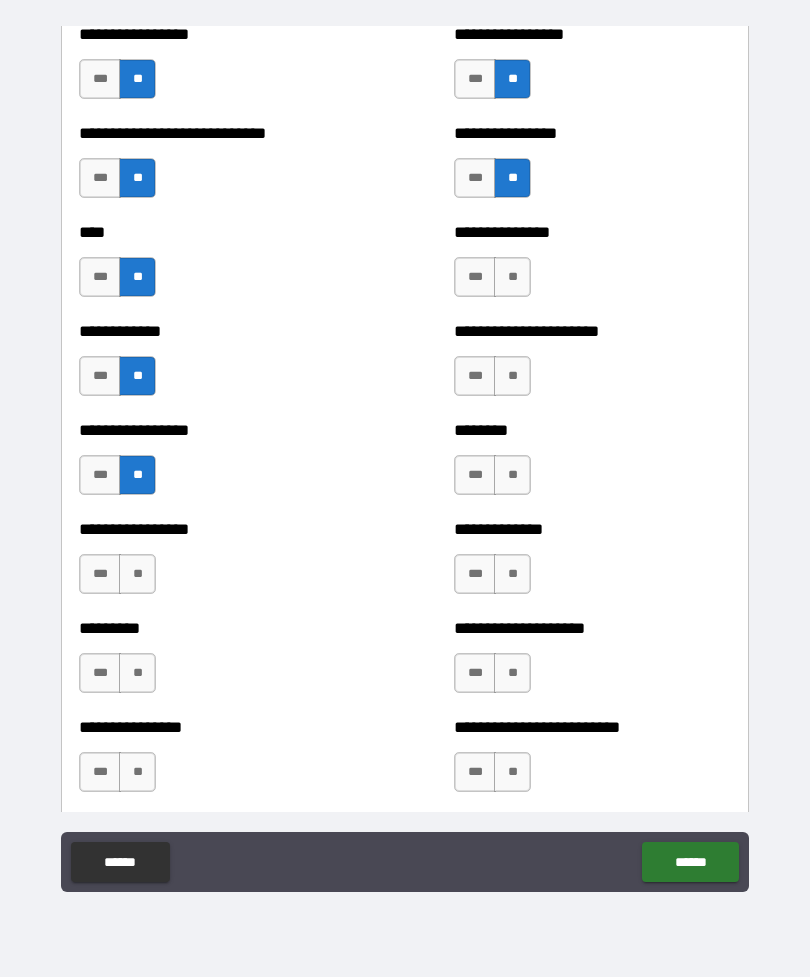 click on "**" at bounding box center [512, 277] 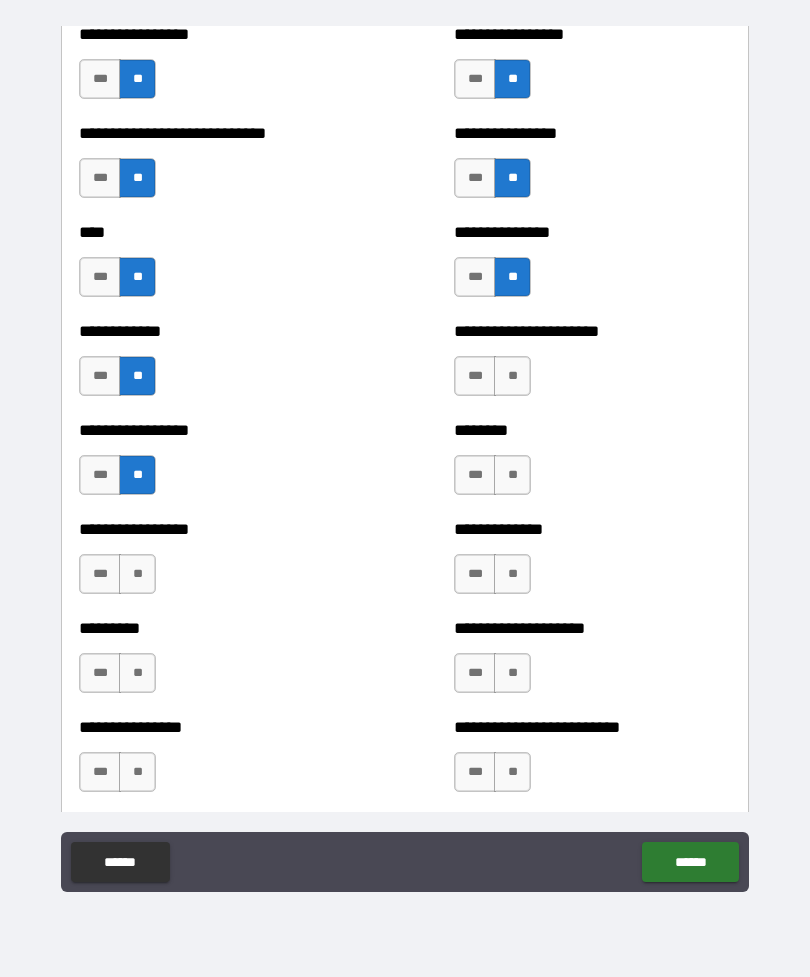 click on "**" at bounding box center [512, 376] 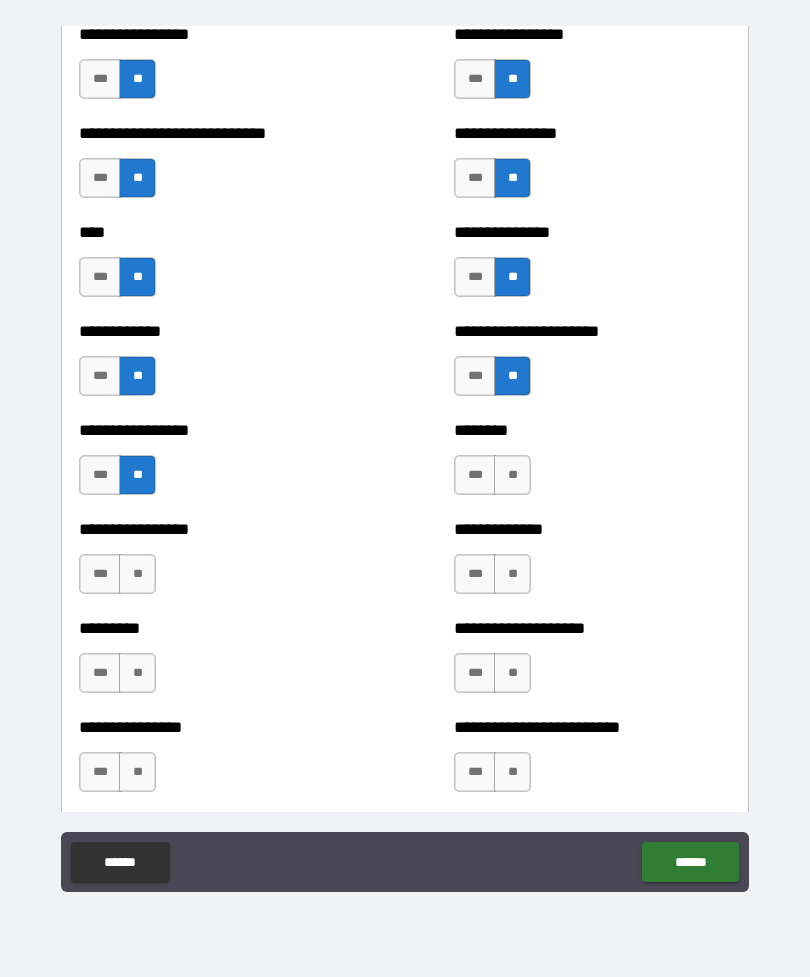click on "**" at bounding box center [512, 475] 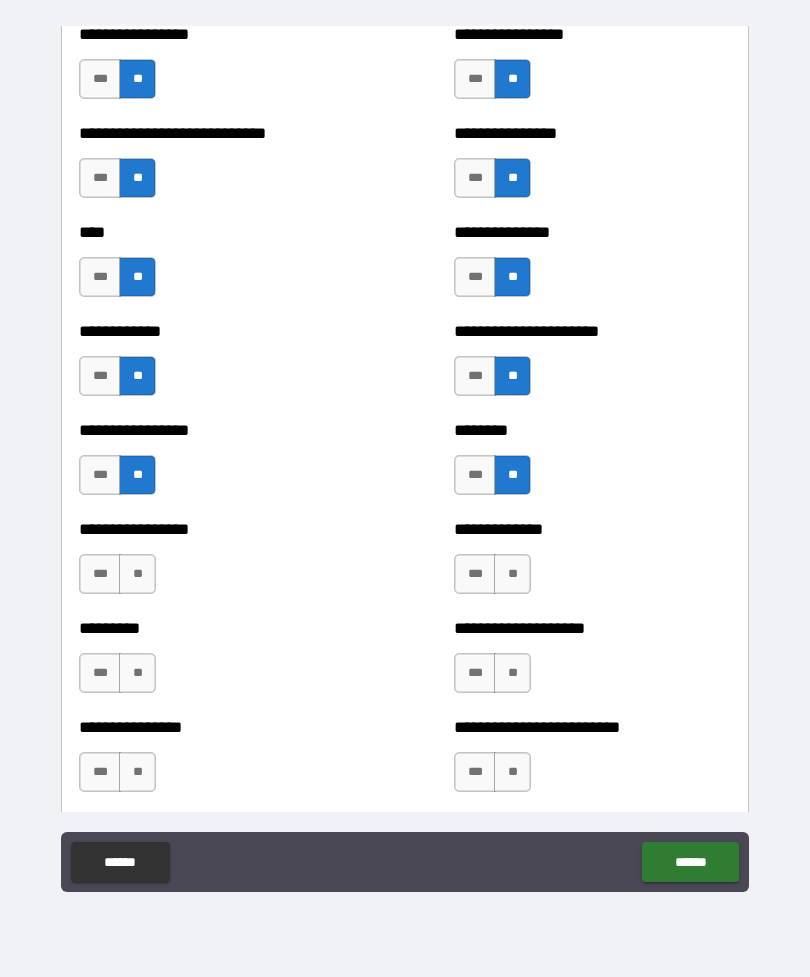 click on "**" at bounding box center [512, 574] 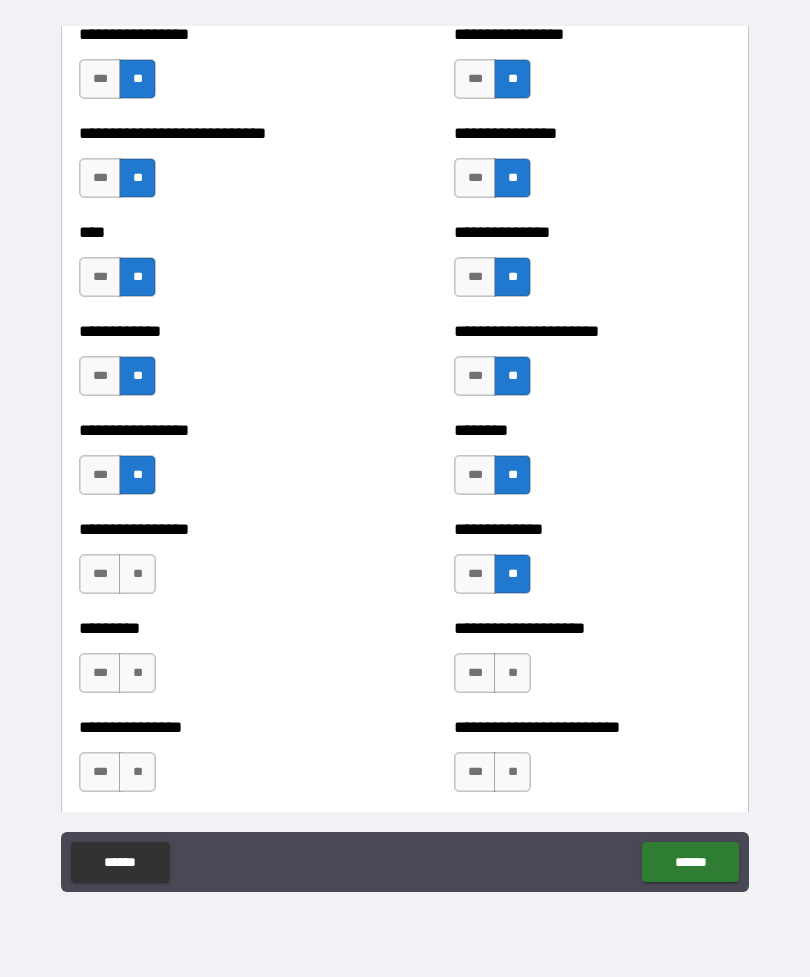 click on "**" at bounding box center [137, 574] 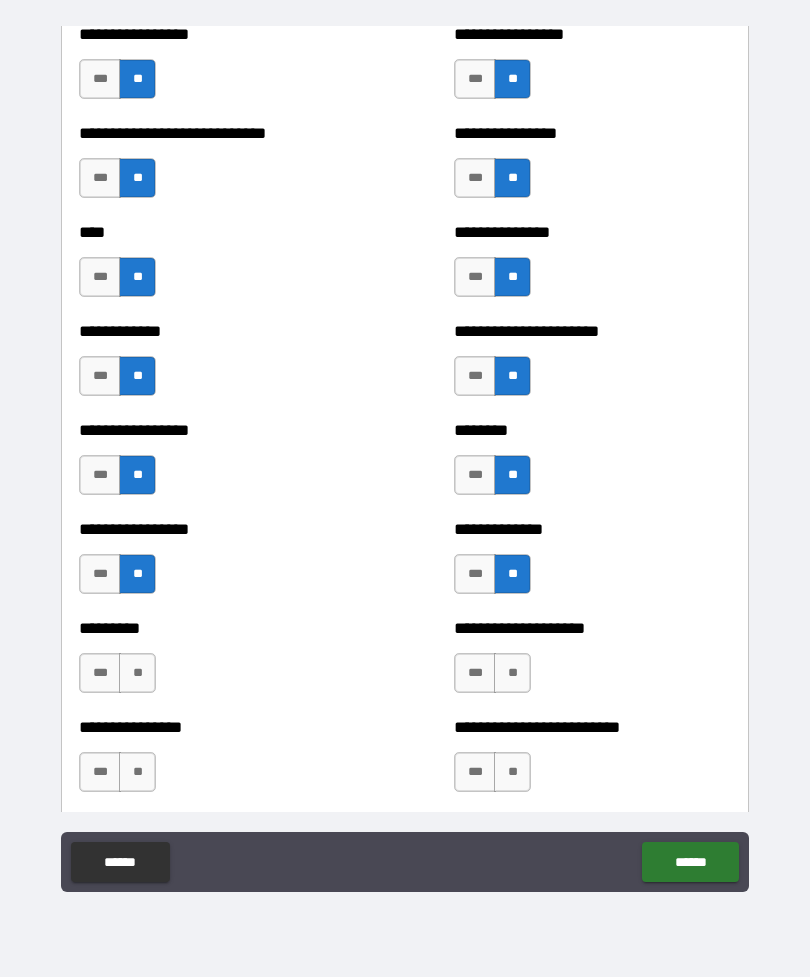 click on "**" at bounding box center (137, 673) 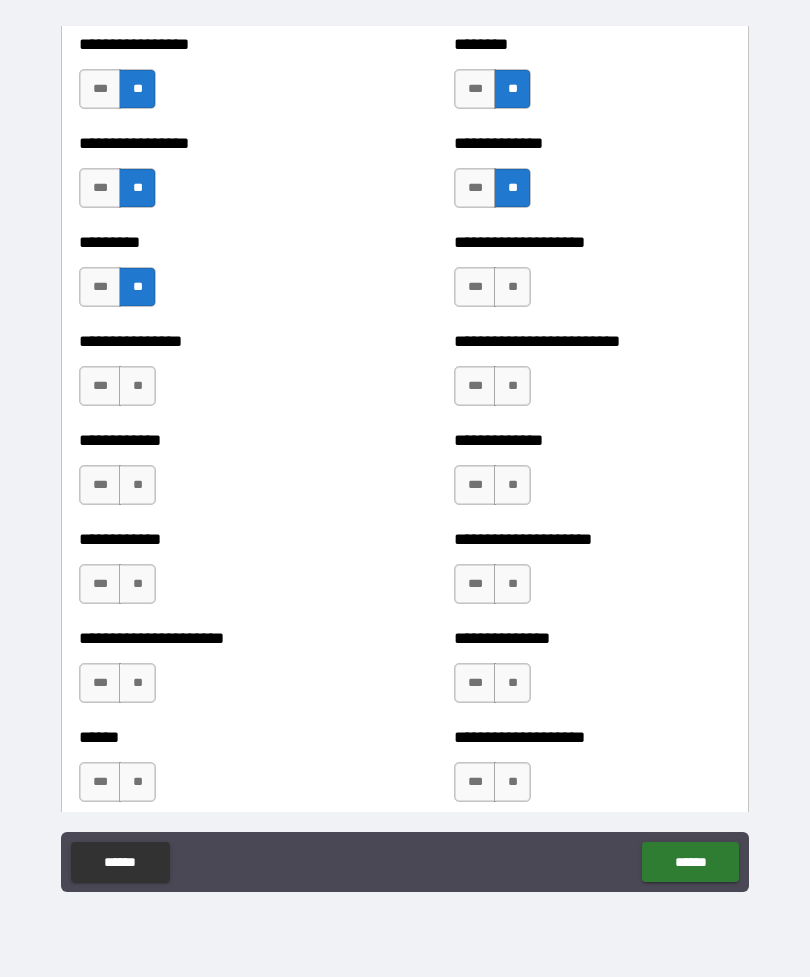 scroll, scrollTop: 2658, scrollLeft: 0, axis: vertical 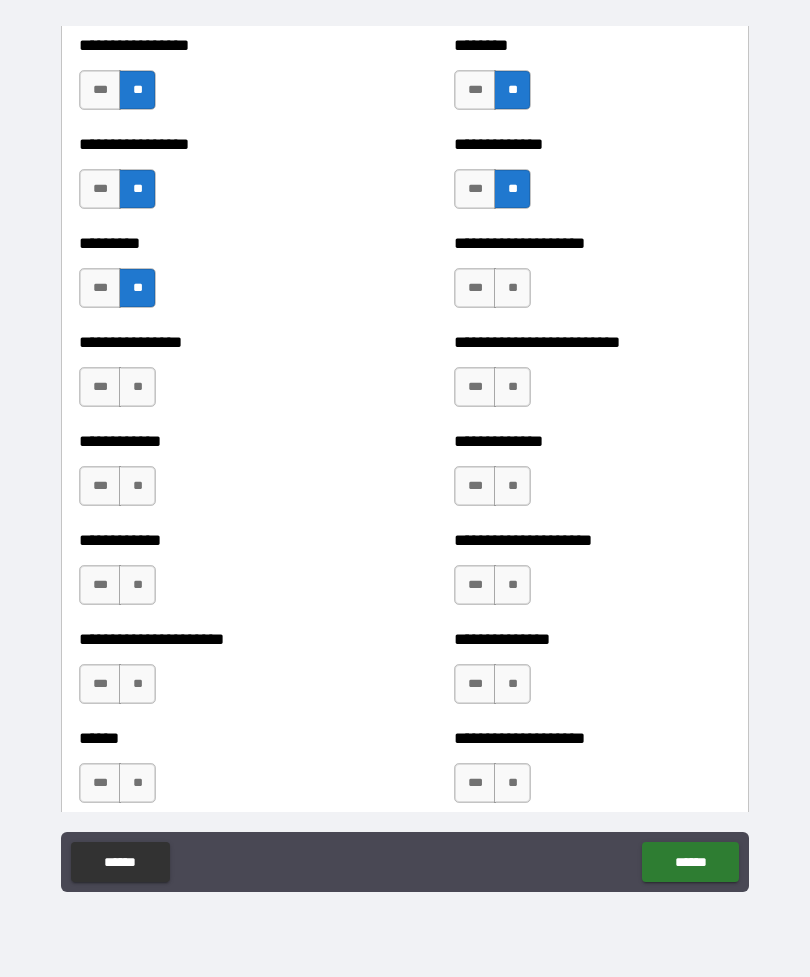 click on "**" at bounding box center [137, 387] 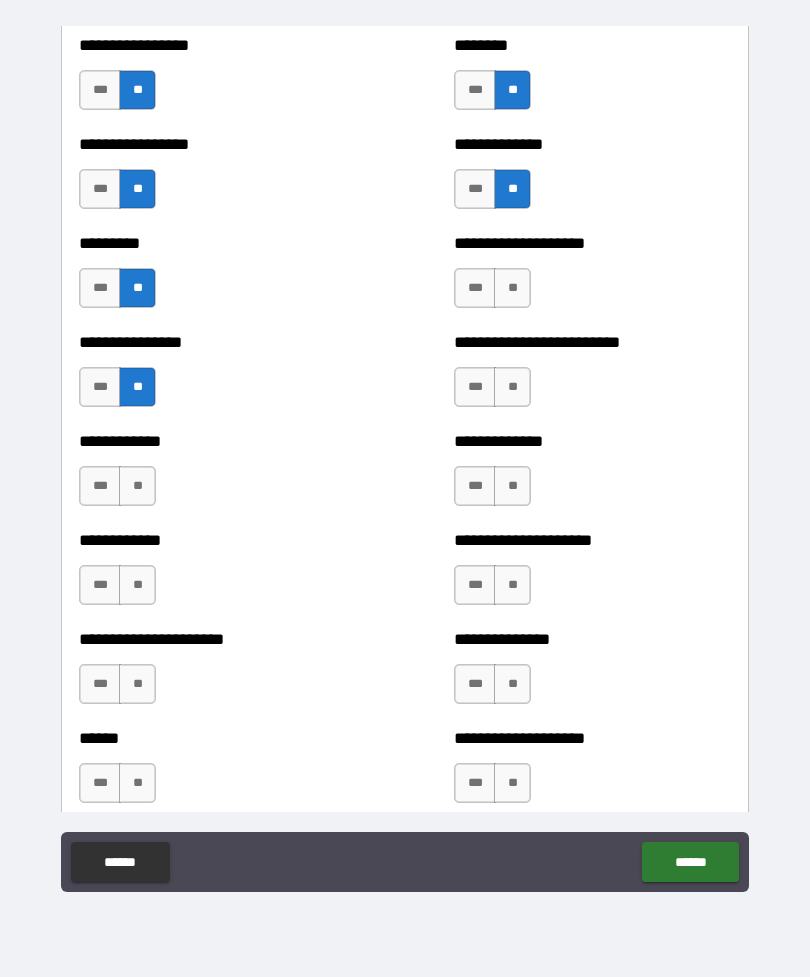 click on "**" at bounding box center (137, 486) 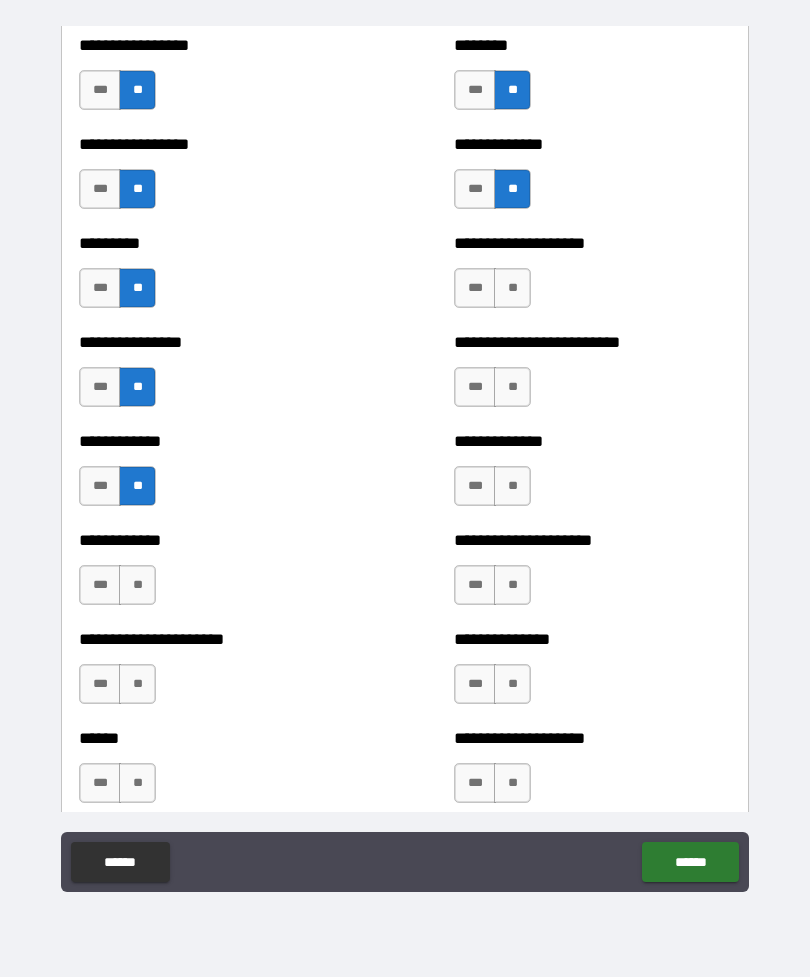 click on "**" at bounding box center [512, 288] 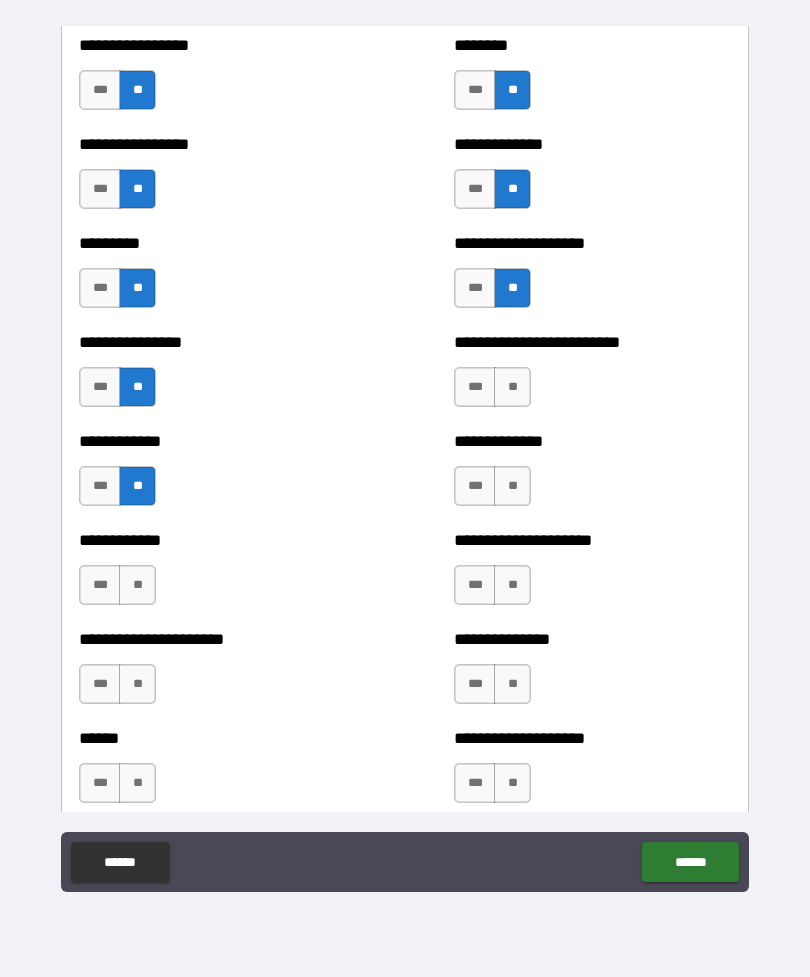 click on "**" at bounding box center (512, 387) 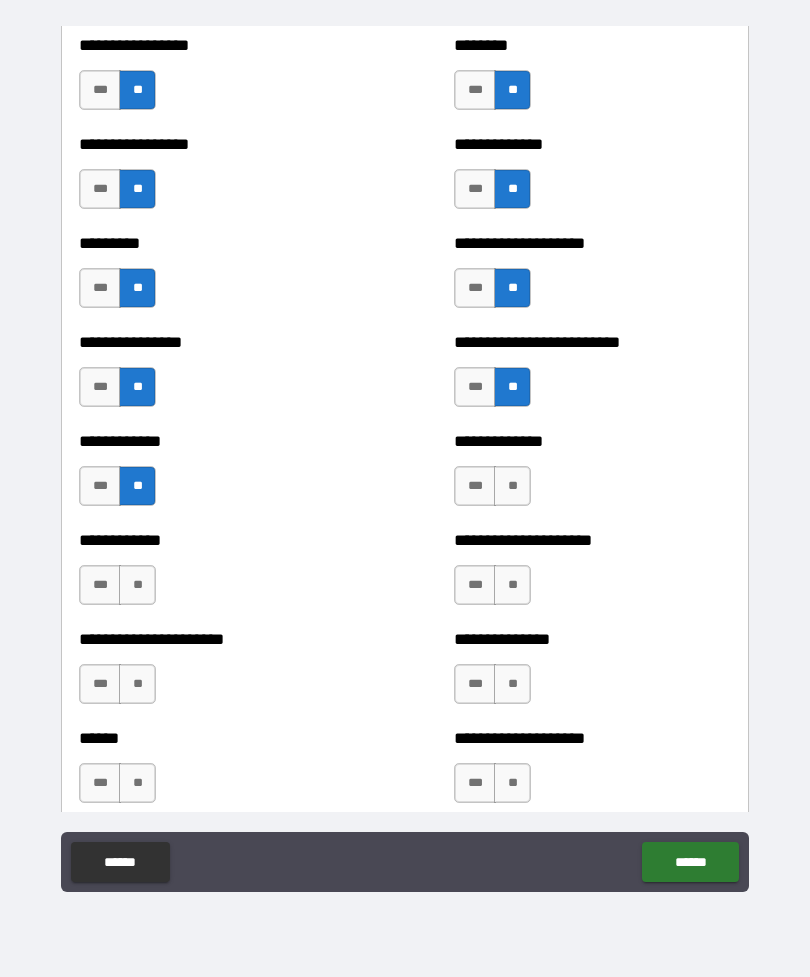 click on "**" at bounding box center (512, 486) 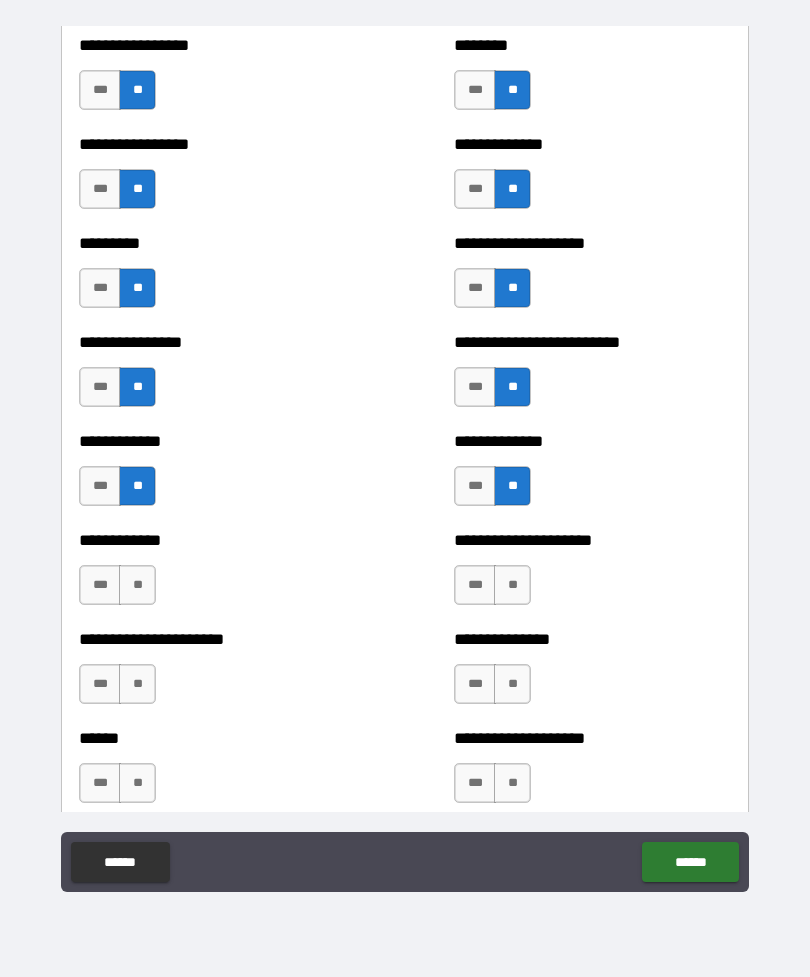 click on "**" at bounding box center (512, 585) 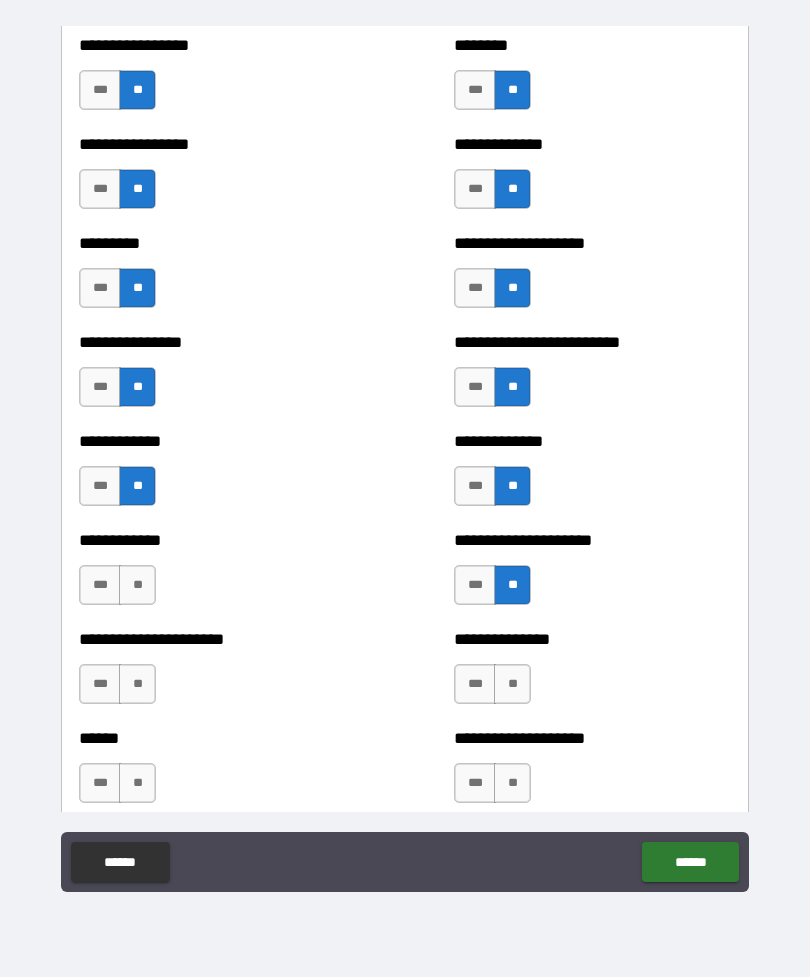 click on "**" at bounding box center [137, 585] 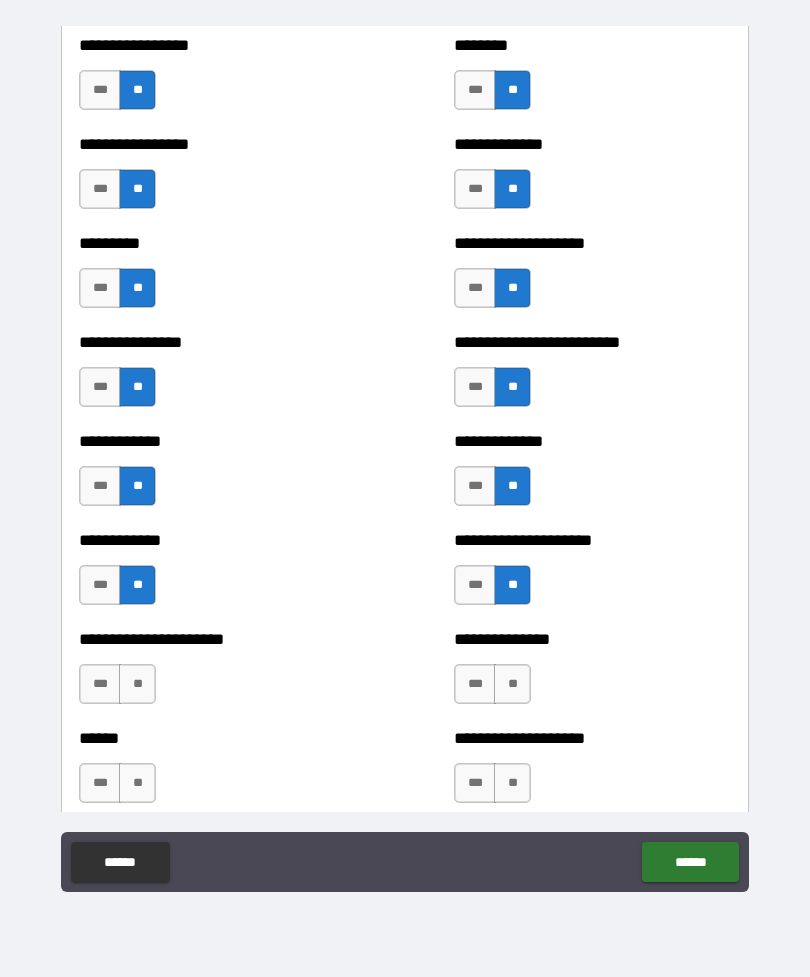 click on "**" at bounding box center [137, 684] 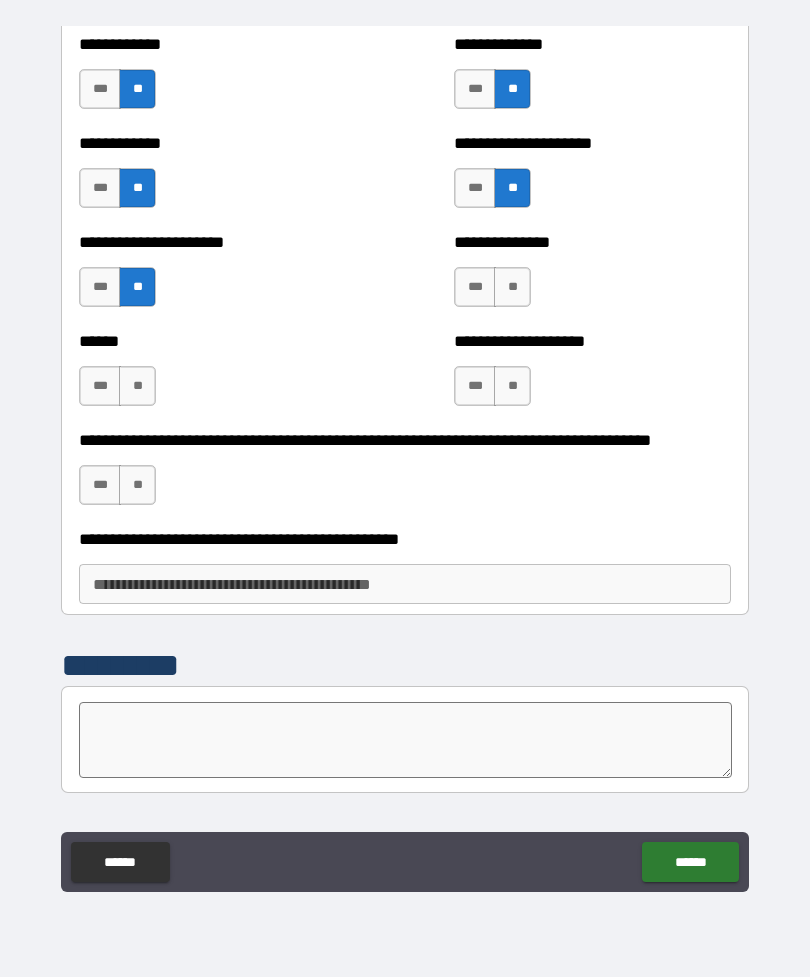 scroll, scrollTop: 3071, scrollLeft: 0, axis: vertical 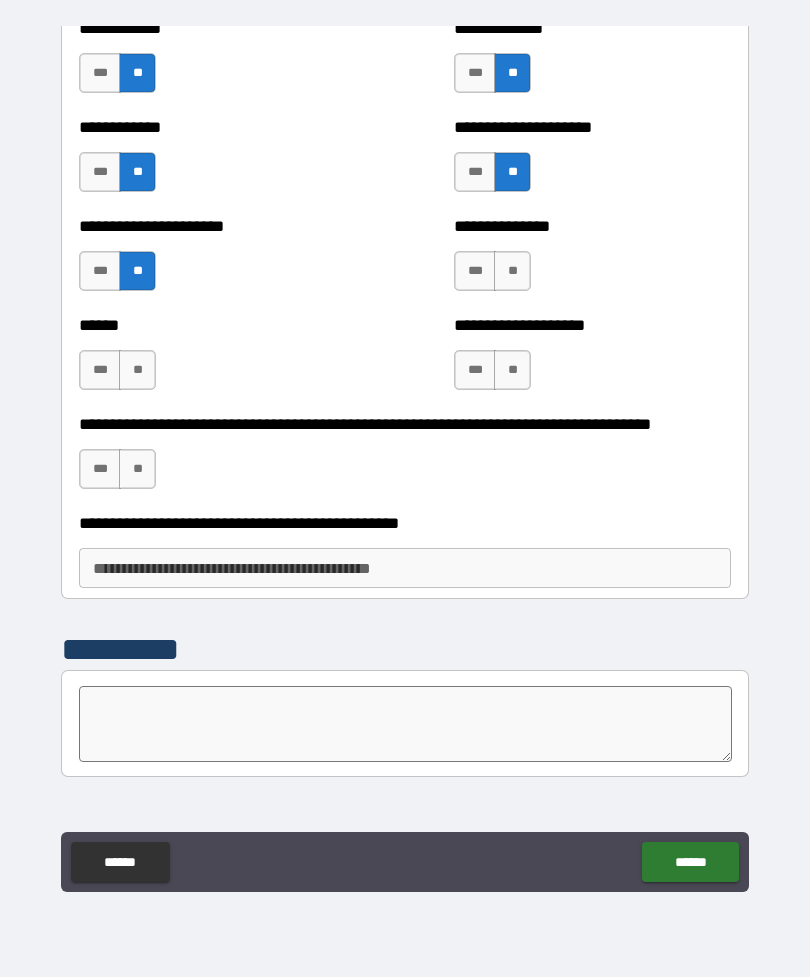 click on "**" at bounding box center (137, 370) 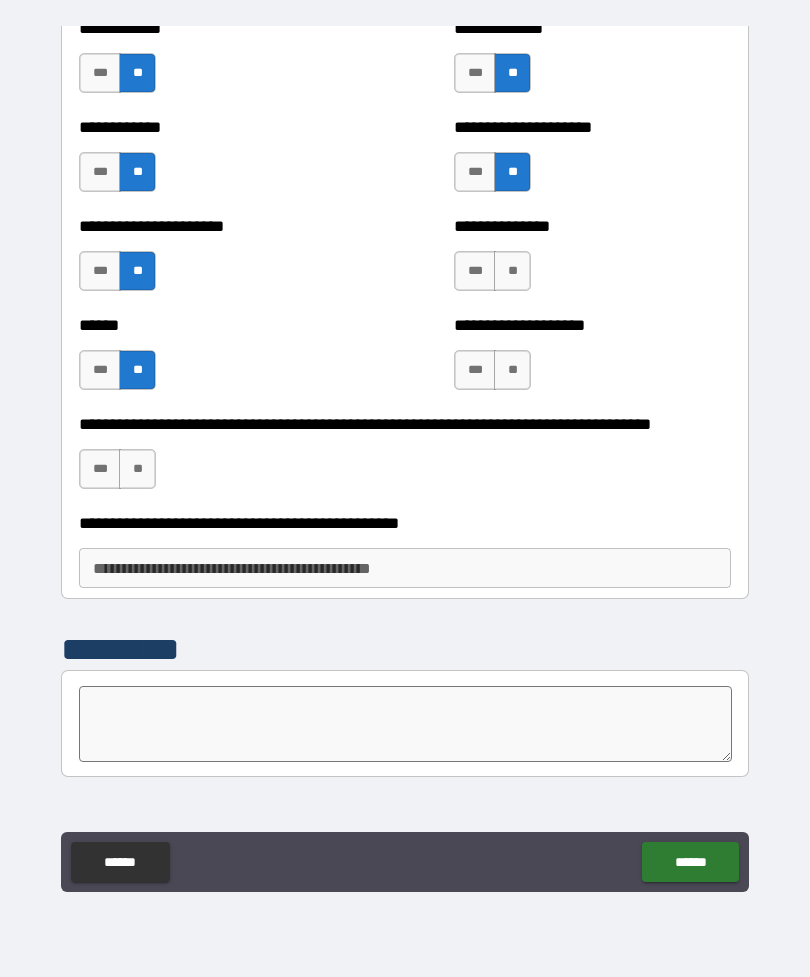 click on "**" at bounding box center (137, 469) 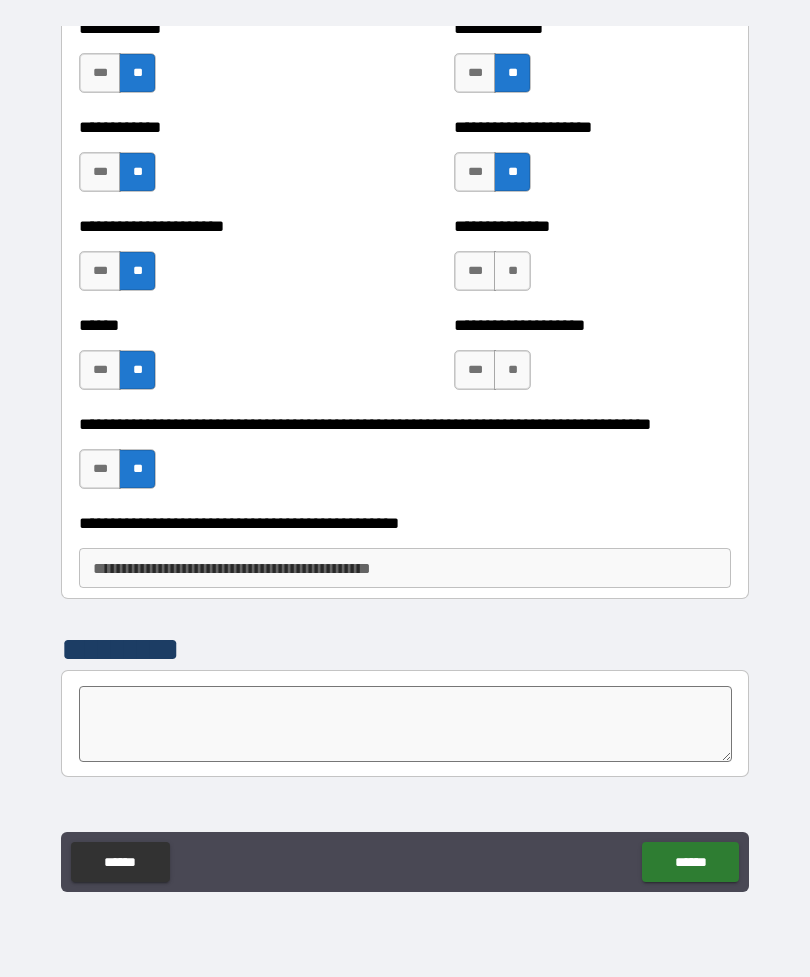 click on "**" at bounding box center (512, 271) 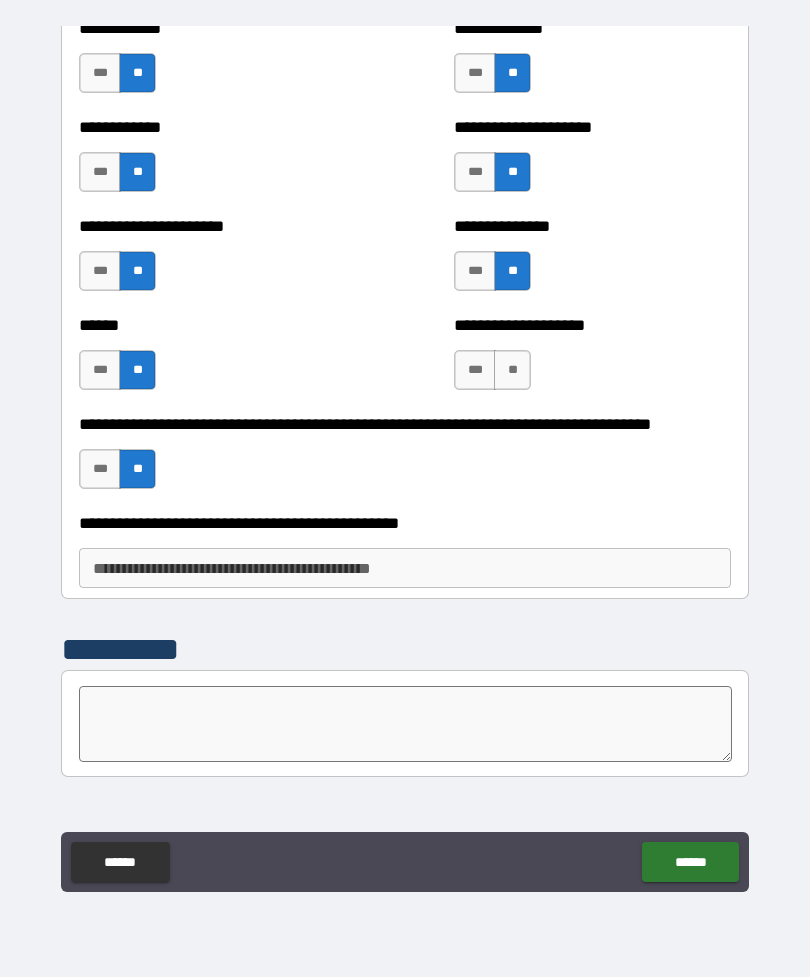 click on "**" at bounding box center (512, 370) 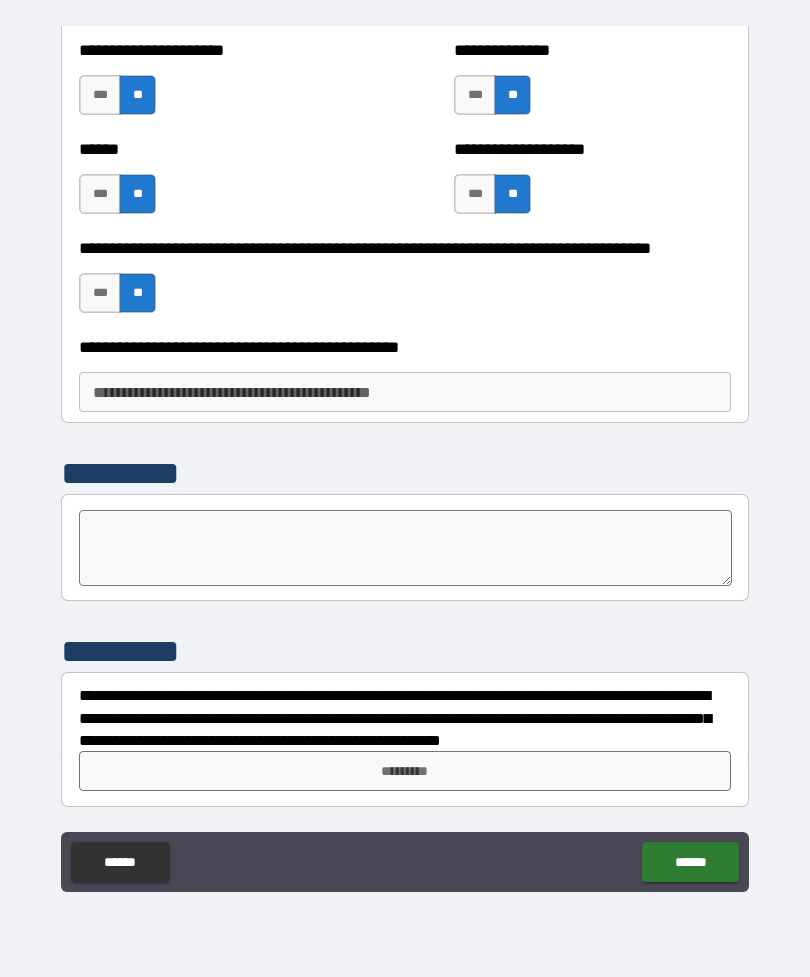 scroll, scrollTop: 3247, scrollLeft: 0, axis: vertical 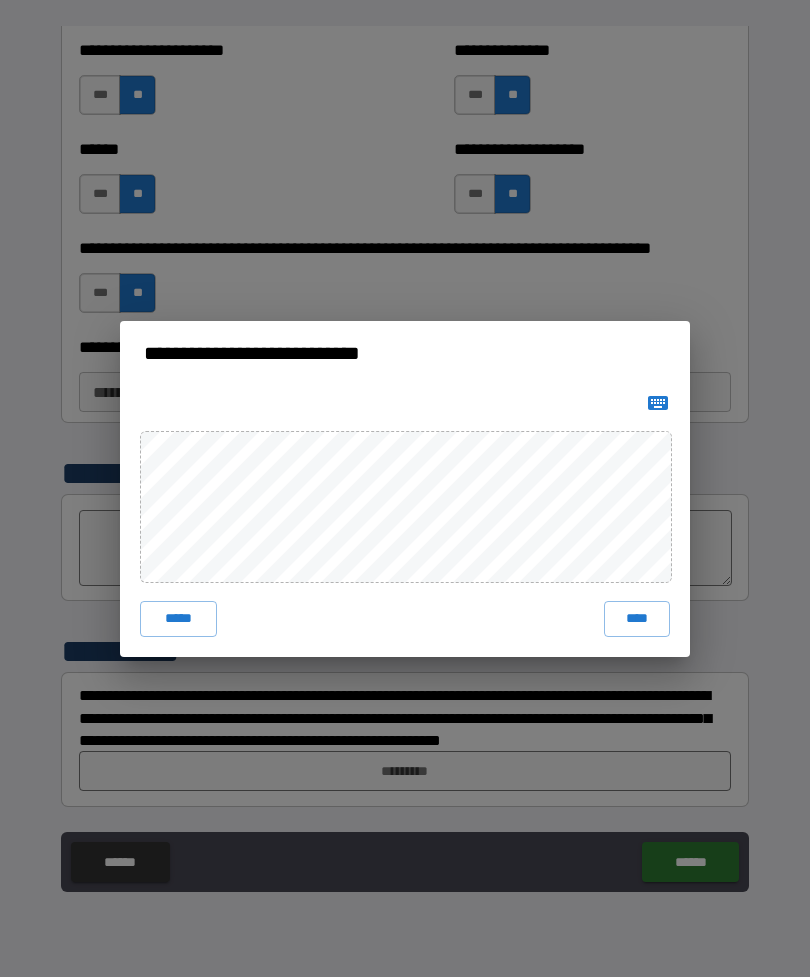 click on "****" at bounding box center [637, 619] 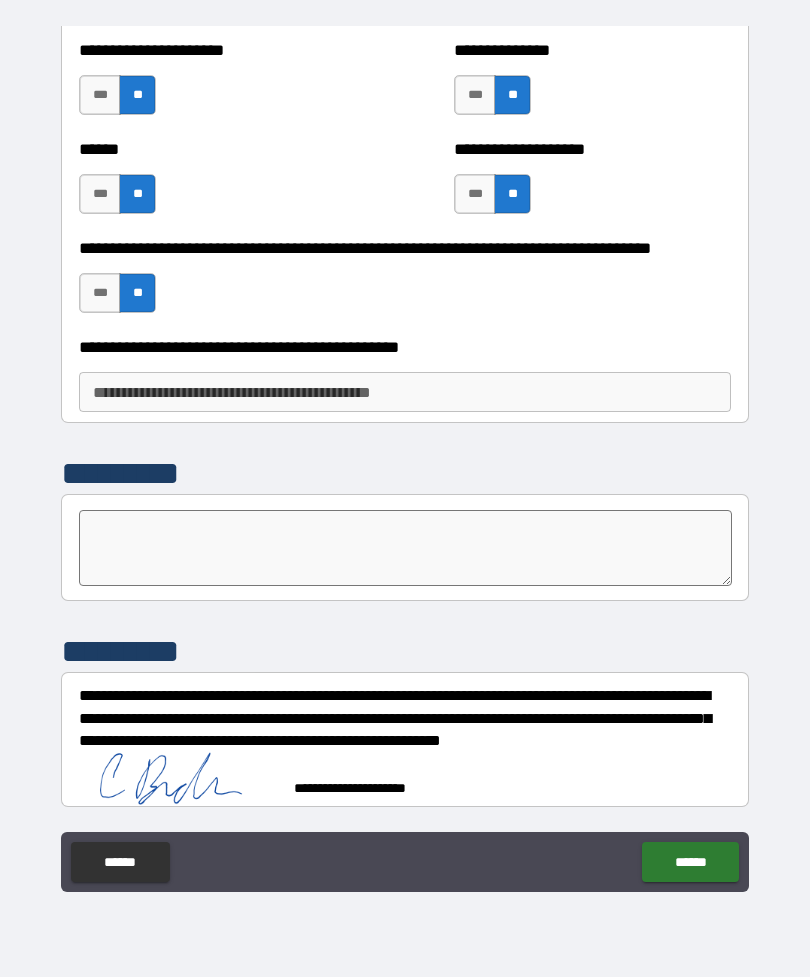 scroll, scrollTop: 3237, scrollLeft: 0, axis: vertical 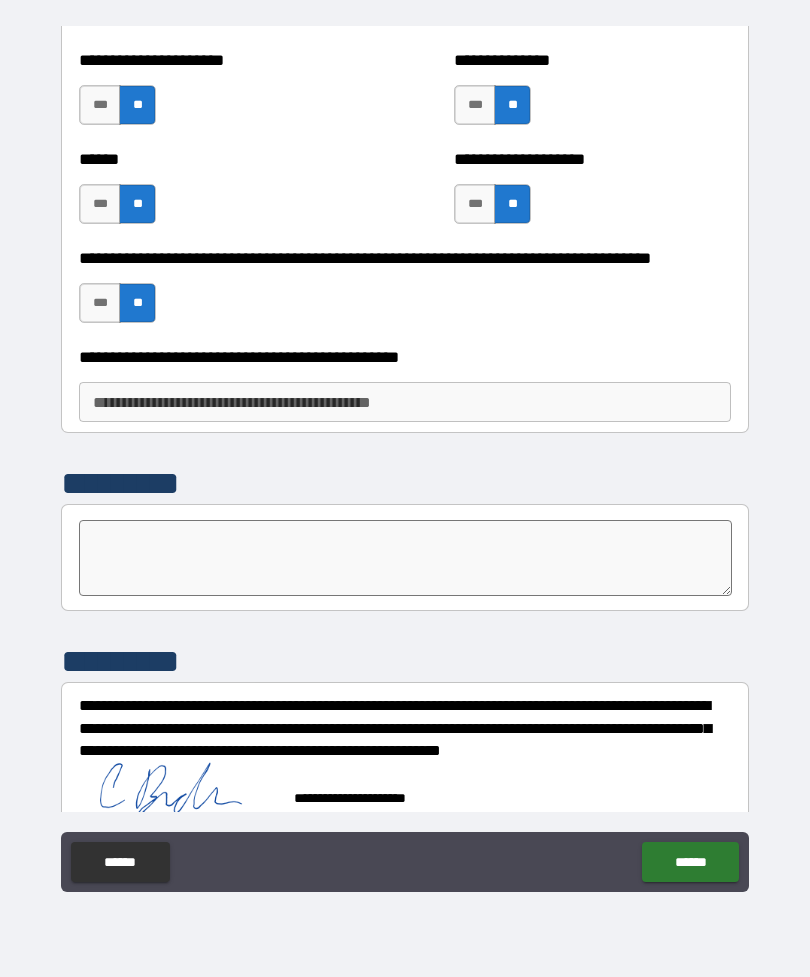 click on "******" at bounding box center [690, 862] 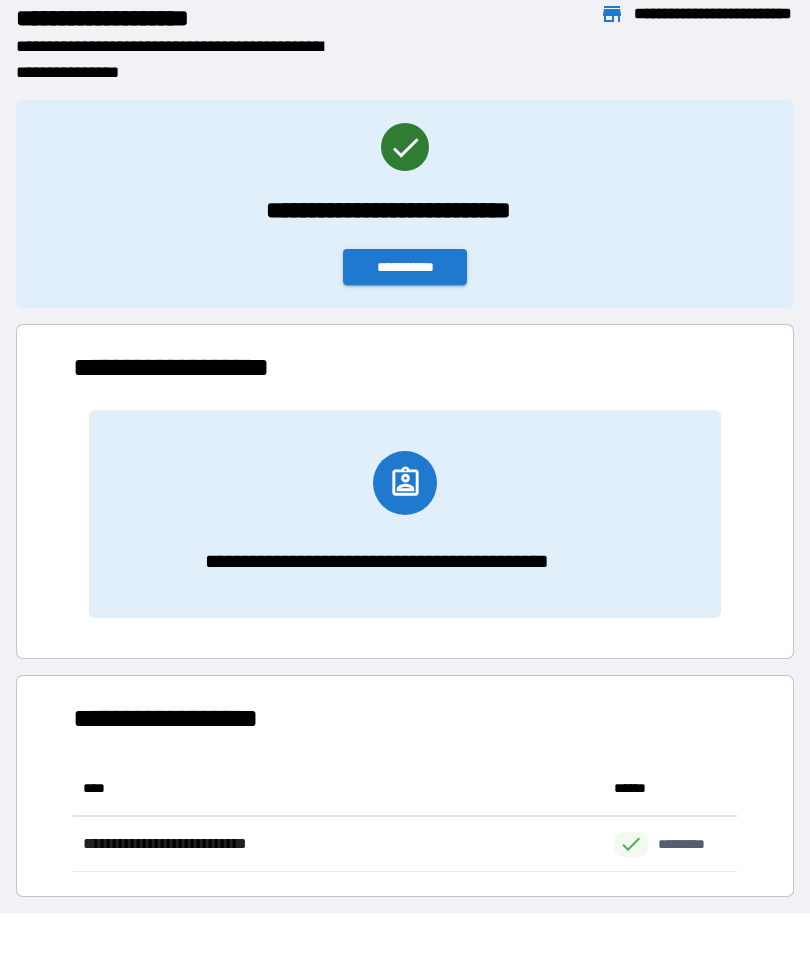 scroll, scrollTop: 1, scrollLeft: 1, axis: both 